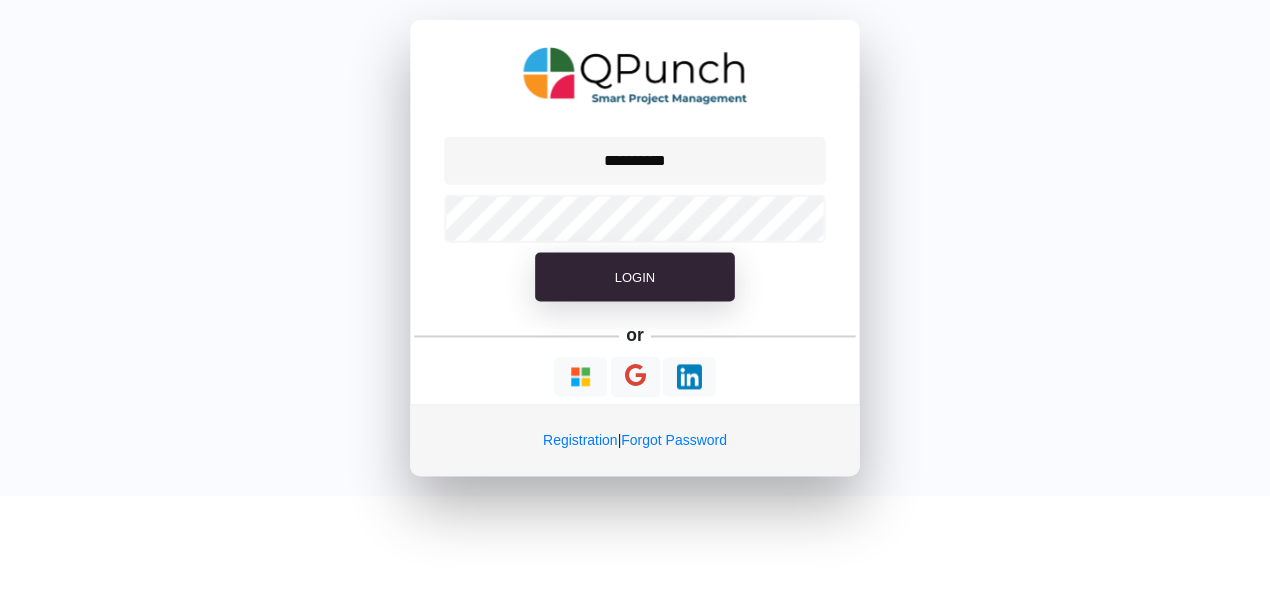 scroll, scrollTop: 0, scrollLeft: 0, axis: both 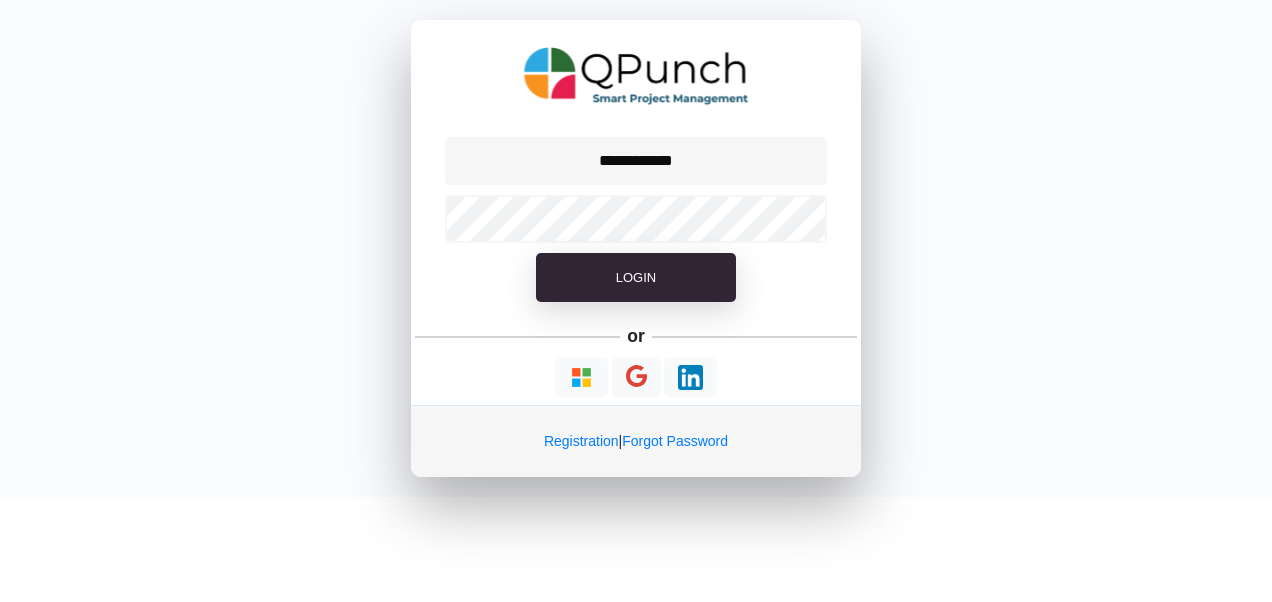 type on "**********" 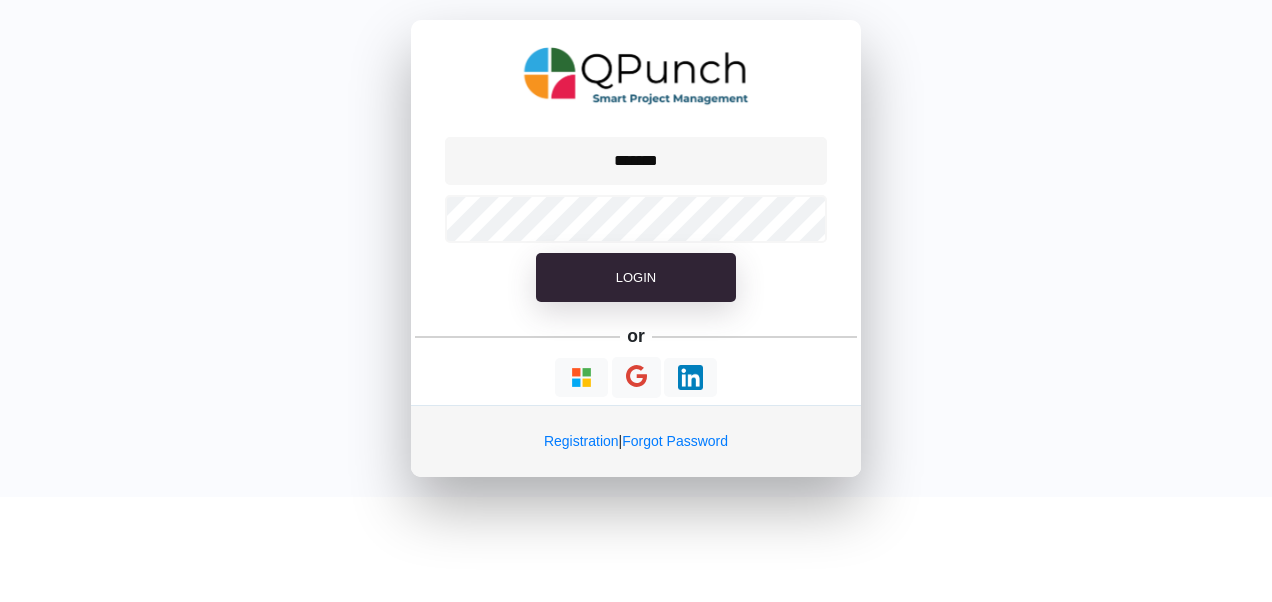 type on "*******" 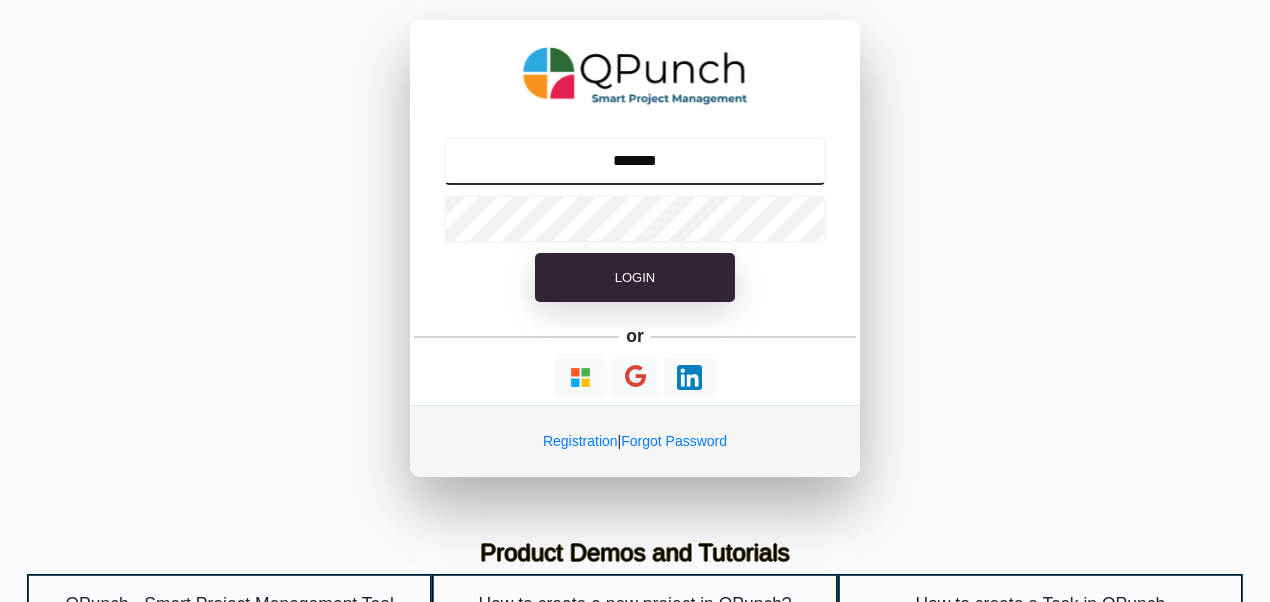 click on "*******" at bounding box center (635, 161) 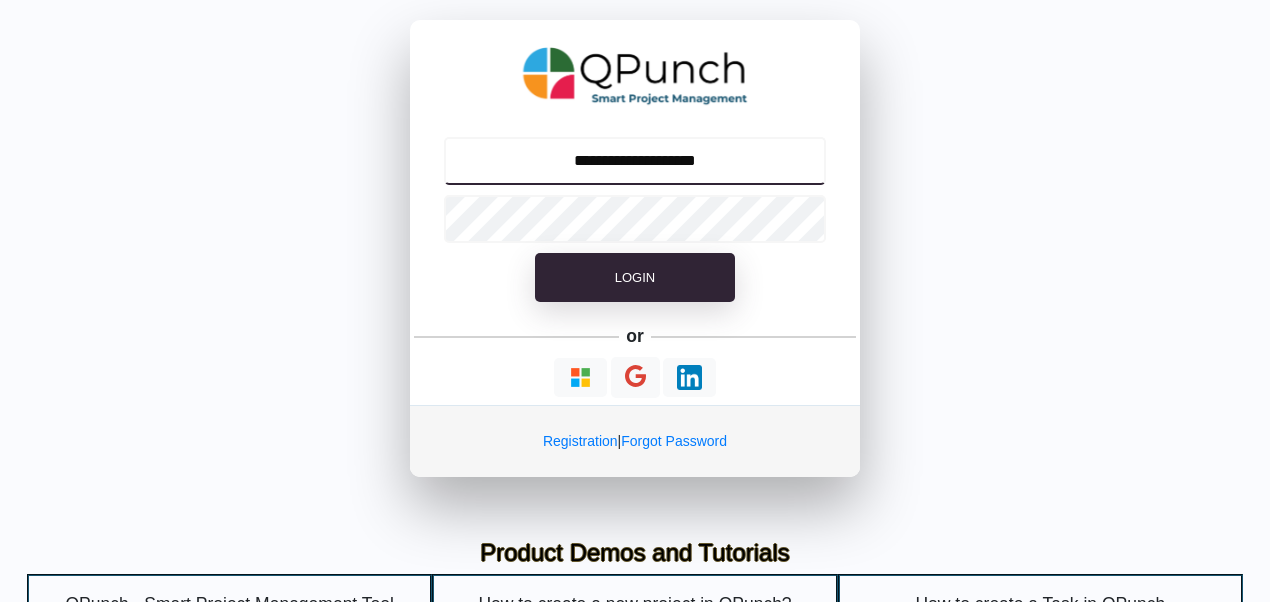 type on "**********" 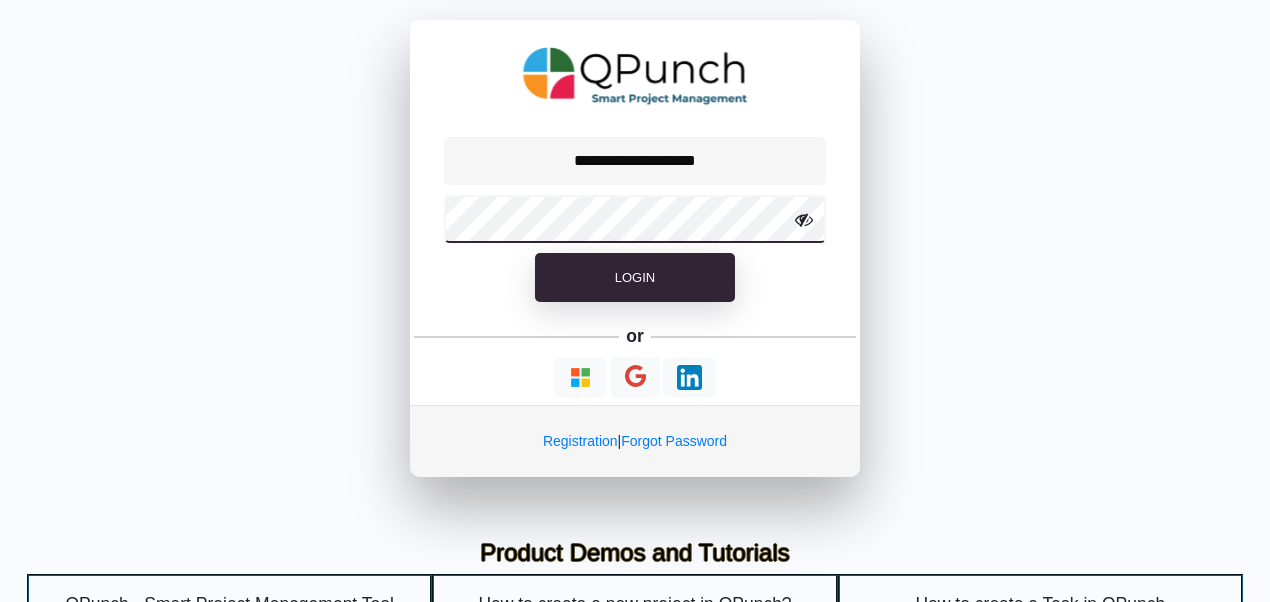 click on "Login" at bounding box center (635, 278) 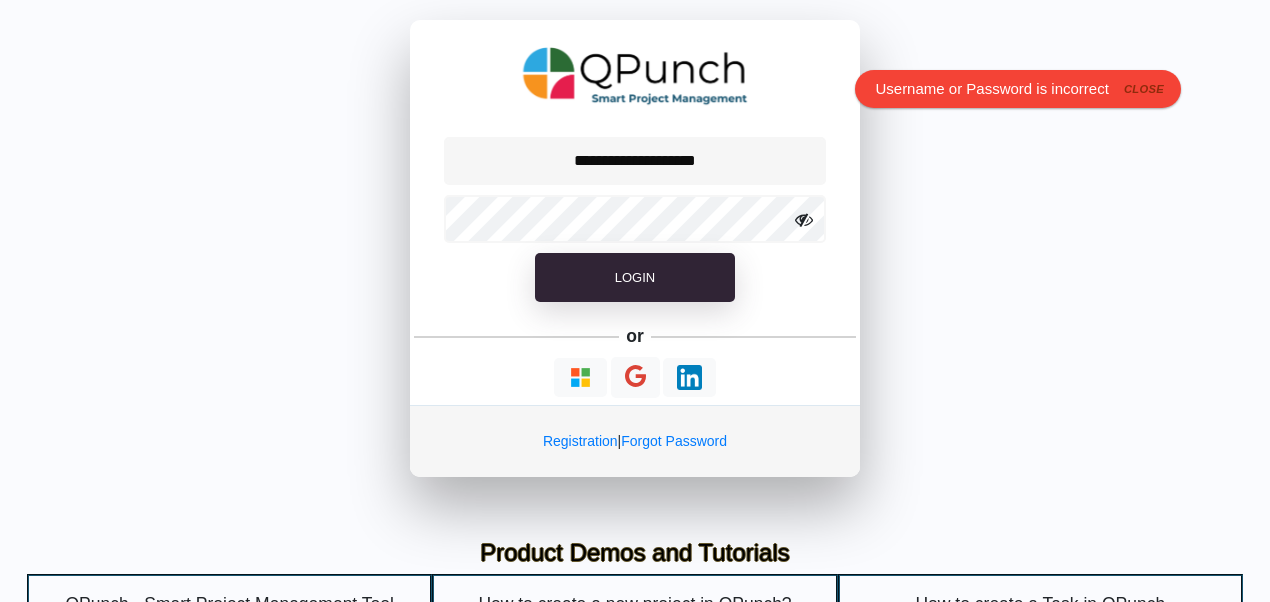click at bounding box center (804, 220) 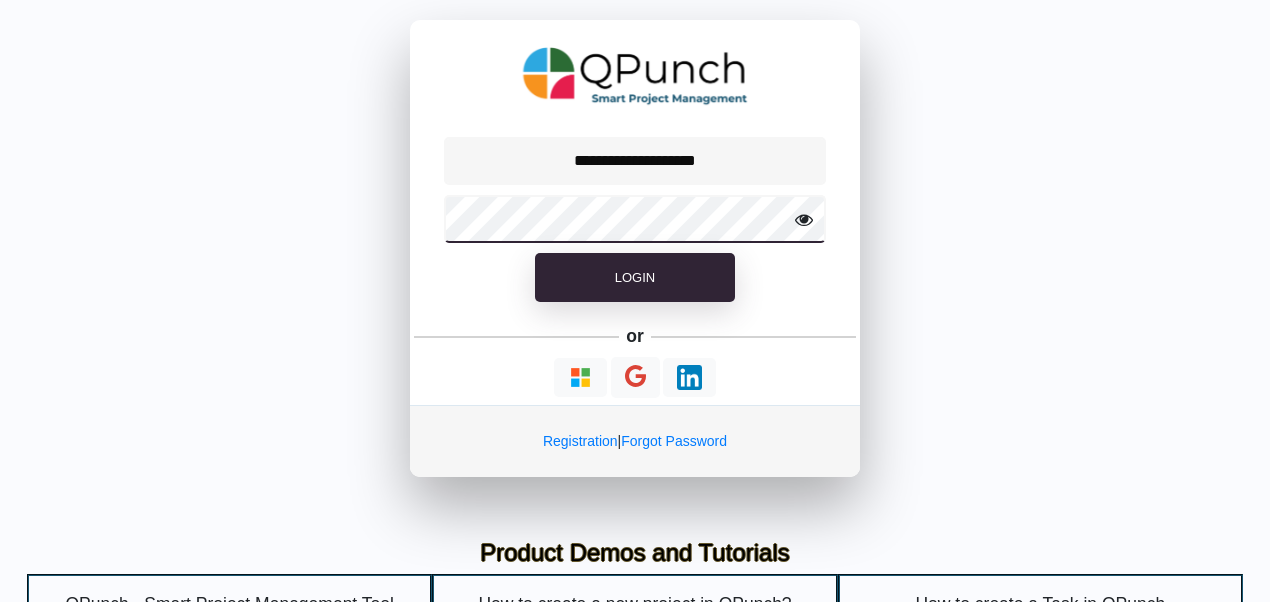 click on "Login" at bounding box center [635, 278] 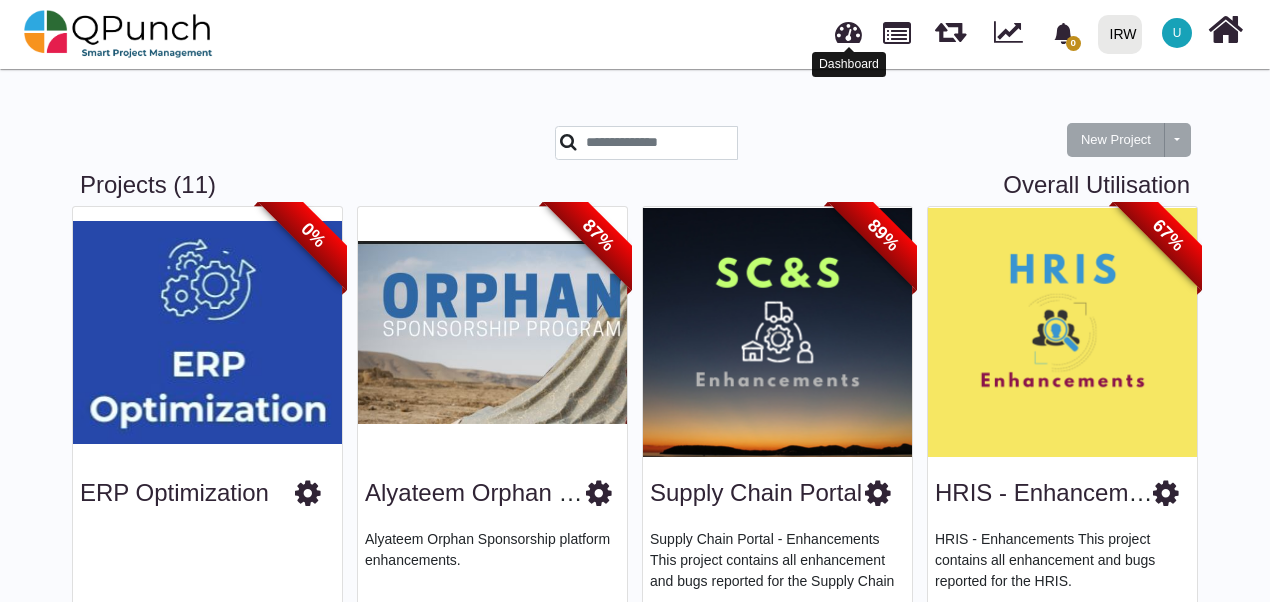 click at bounding box center (848, 29) 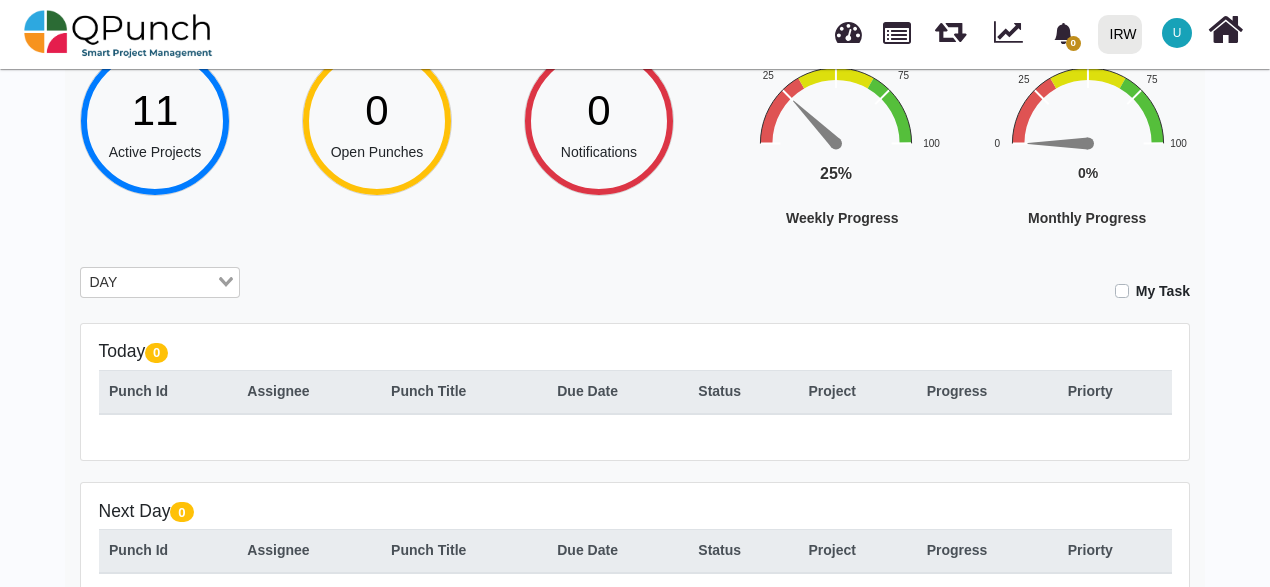scroll, scrollTop: 100, scrollLeft: 0, axis: vertical 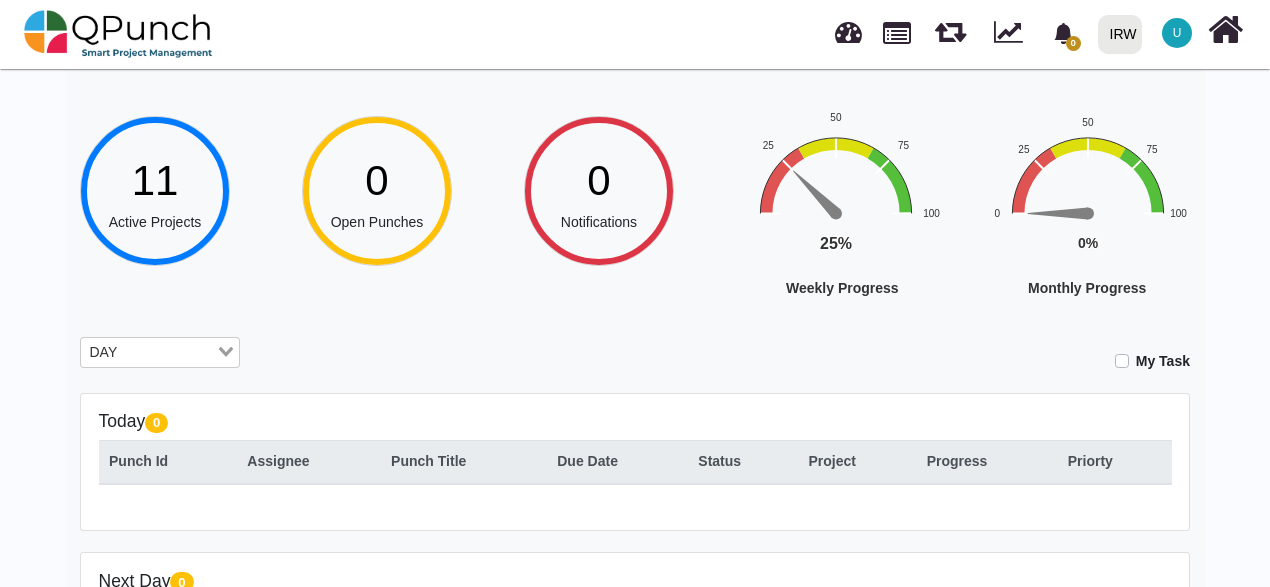 click at bounding box center [169, 353] 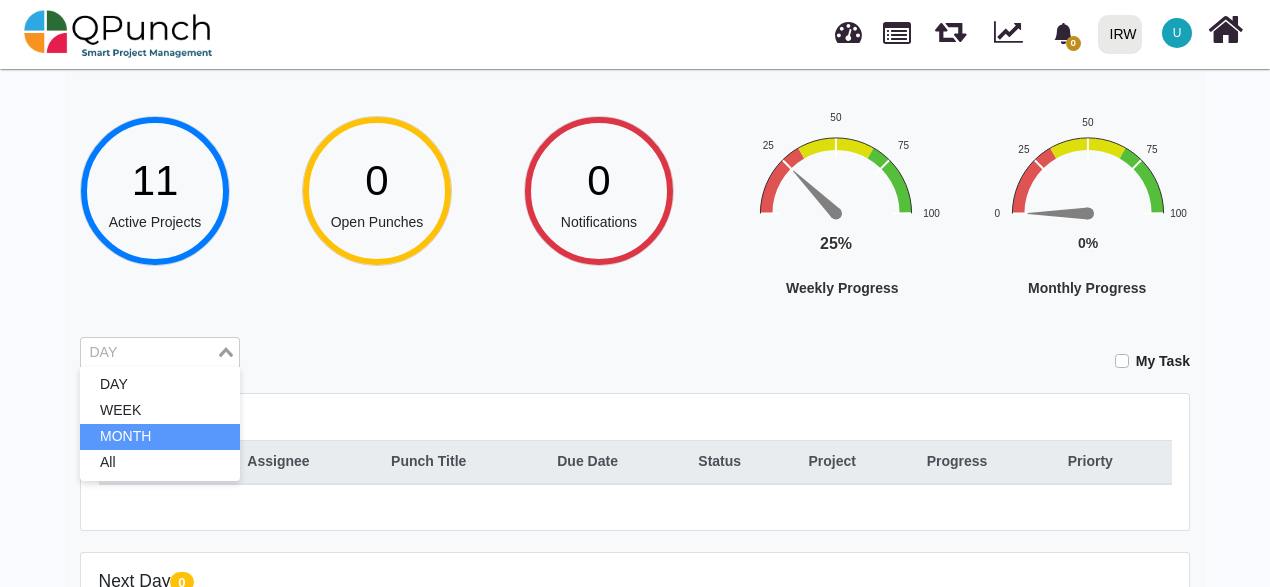 click on "MONTH" at bounding box center (160, 437) 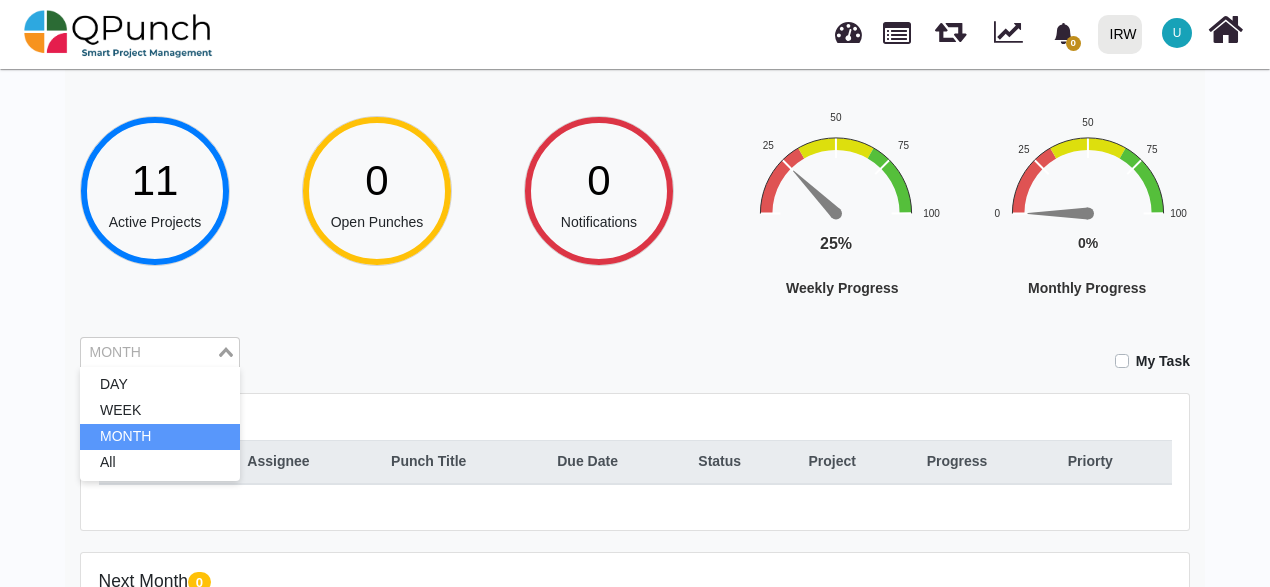 click at bounding box center (148, 353) 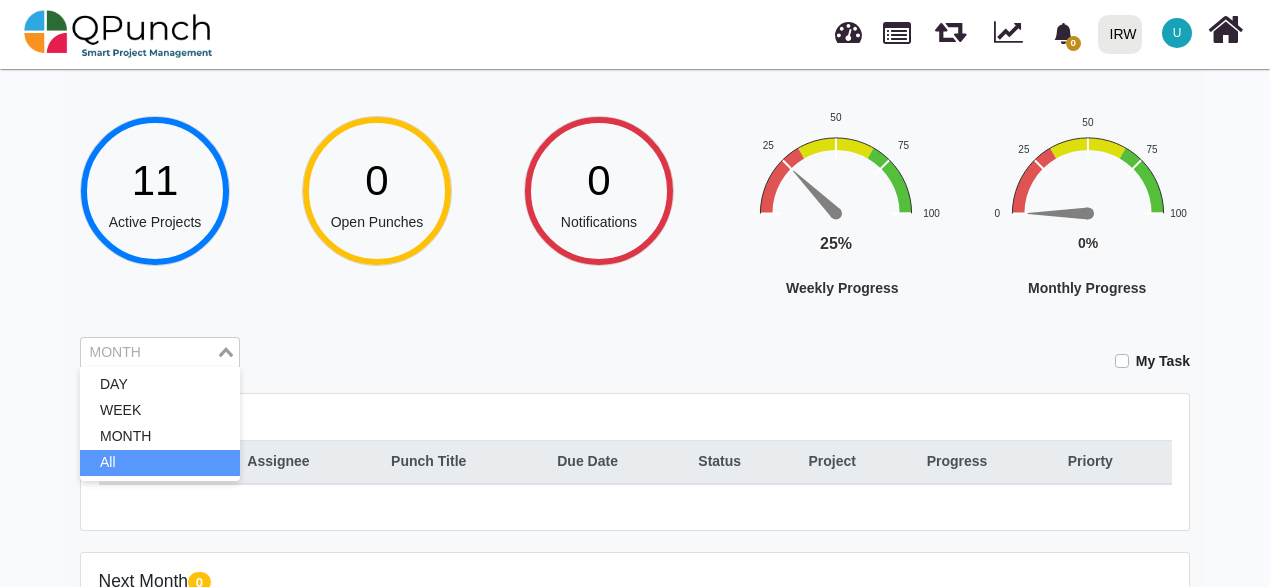 click on "All" at bounding box center (160, 463) 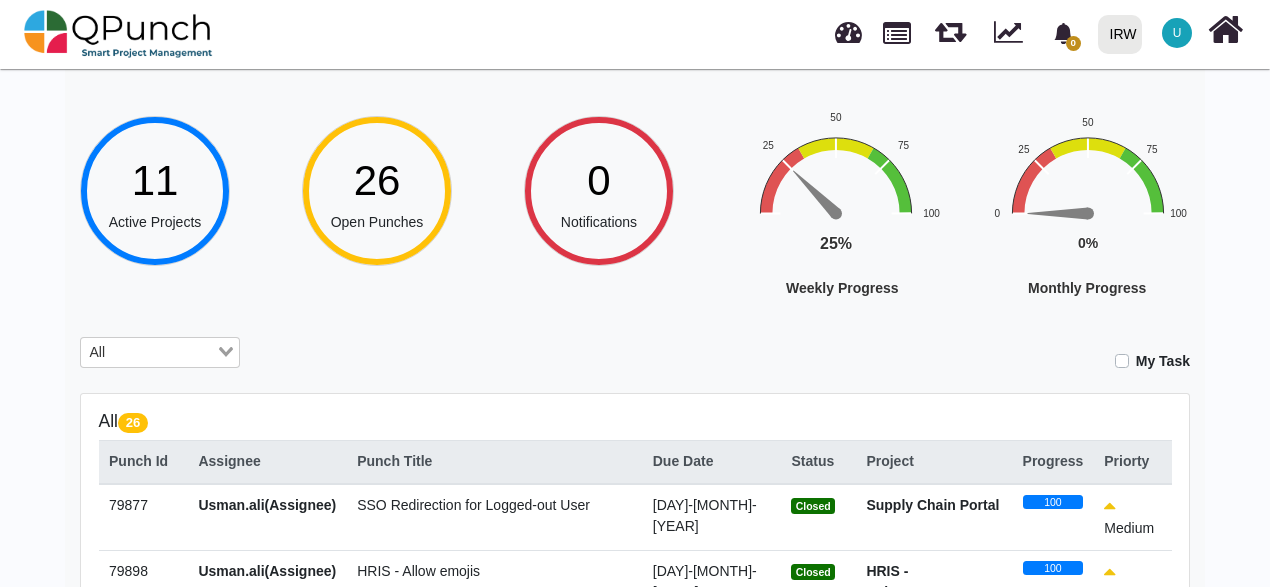 scroll, scrollTop: 300, scrollLeft: 0, axis: vertical 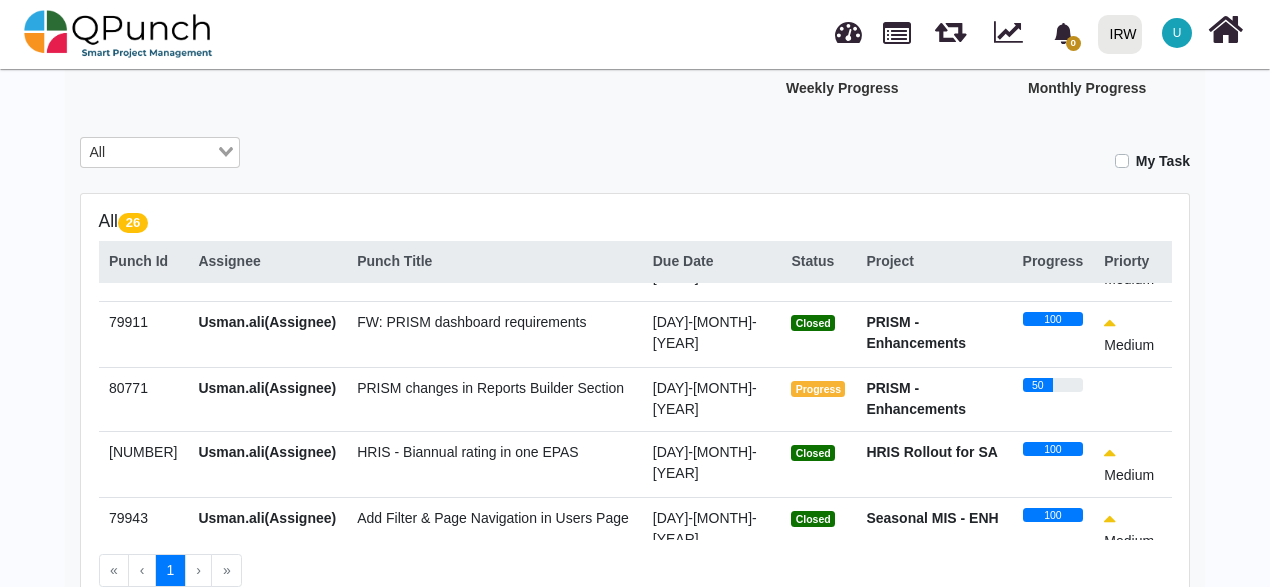 click on "PRISM changes in Reports Builder Section" at bounding box center [490, 388] 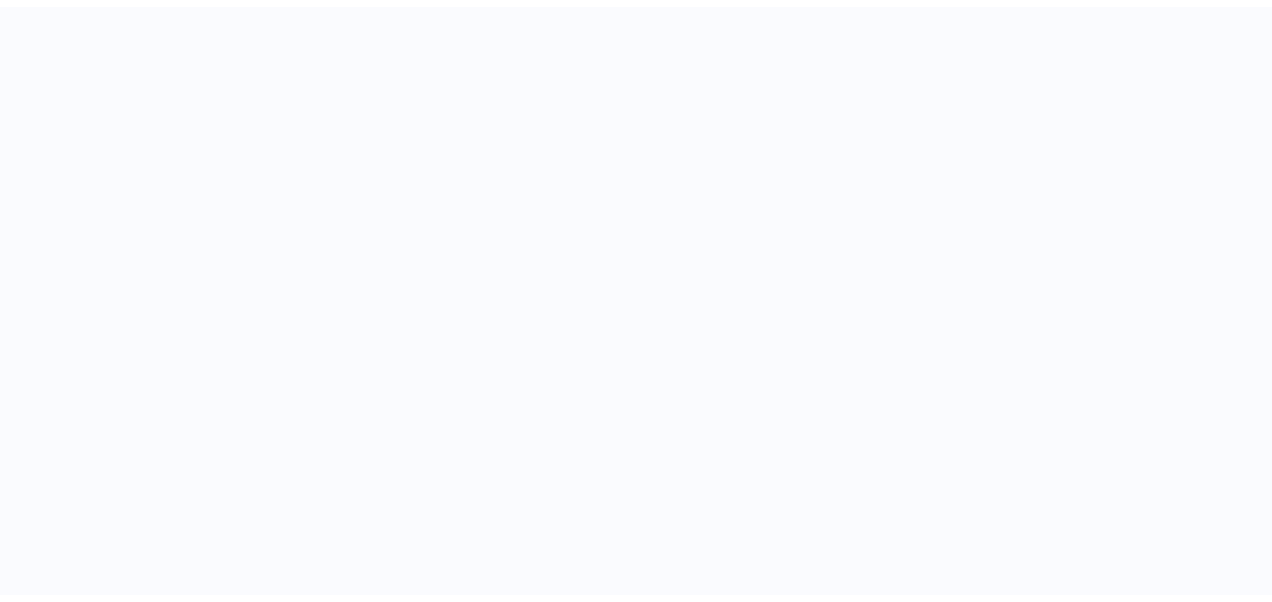 scroll, scrollTop: 0, scrollLeft: 0, axis: both 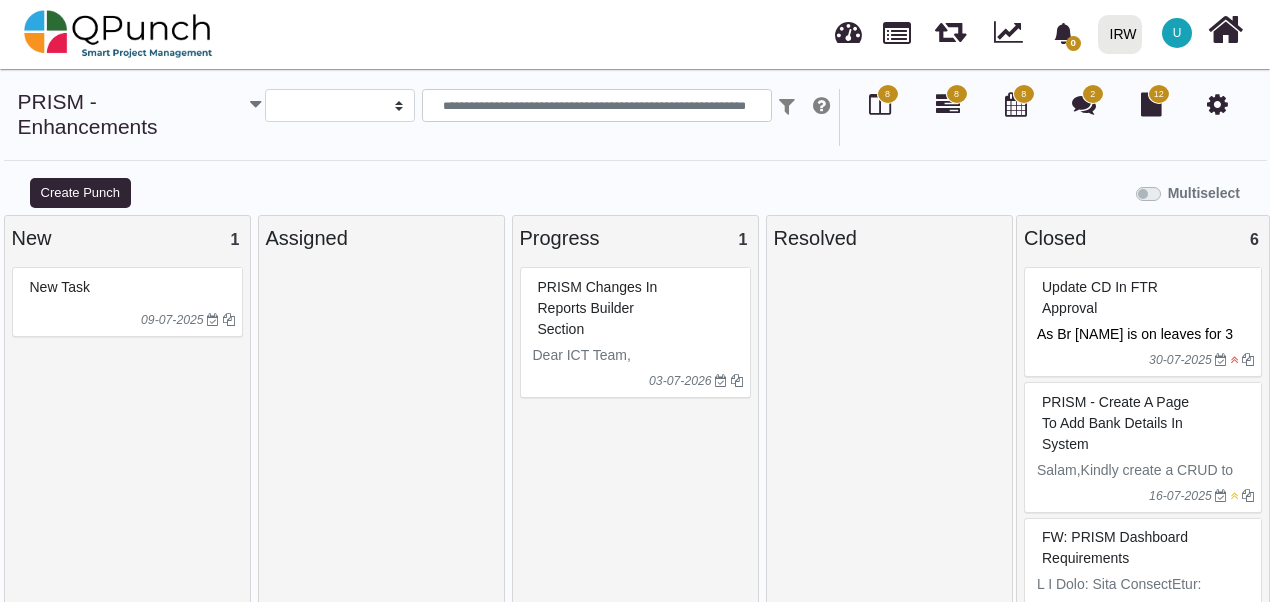 select 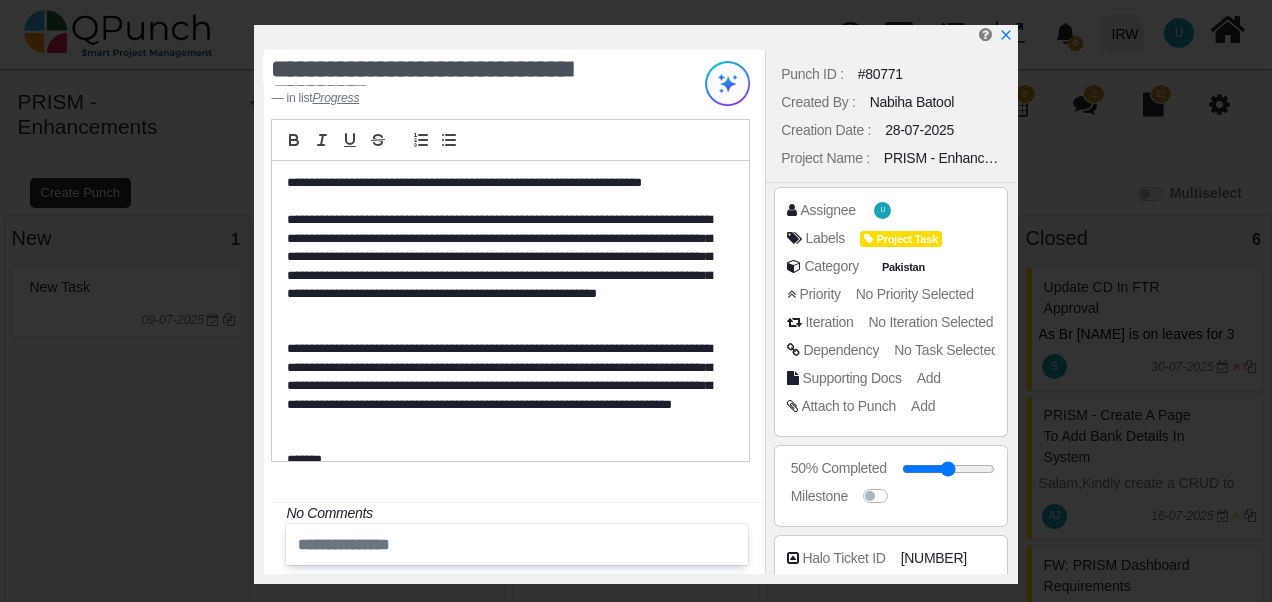 scroll, scrollTop: 55, scrollLeft: 0, axis: vertical 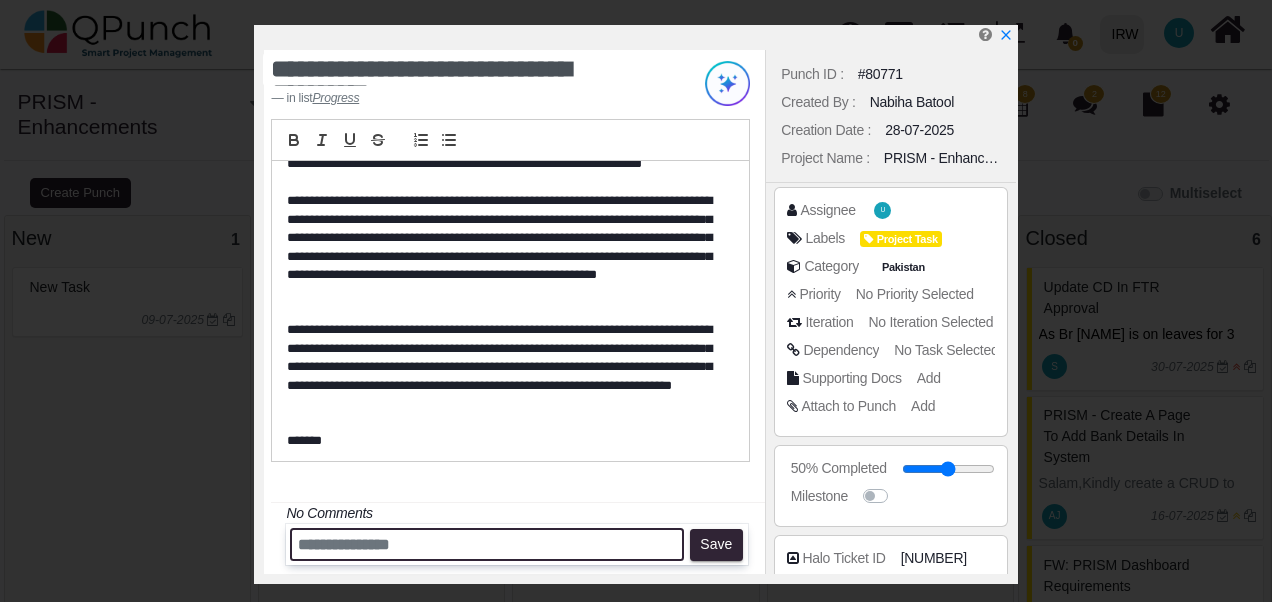 click at bounding box center (487, 544) 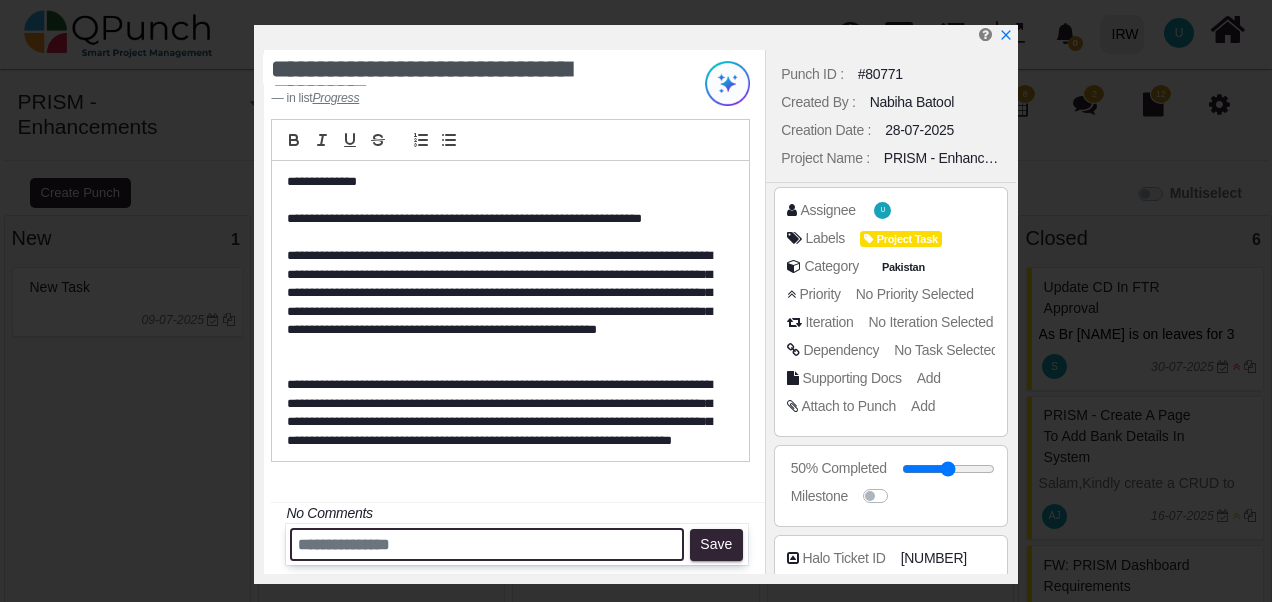 scroll, scrollTop: 55, scrollLeft: 0, axis: vertical 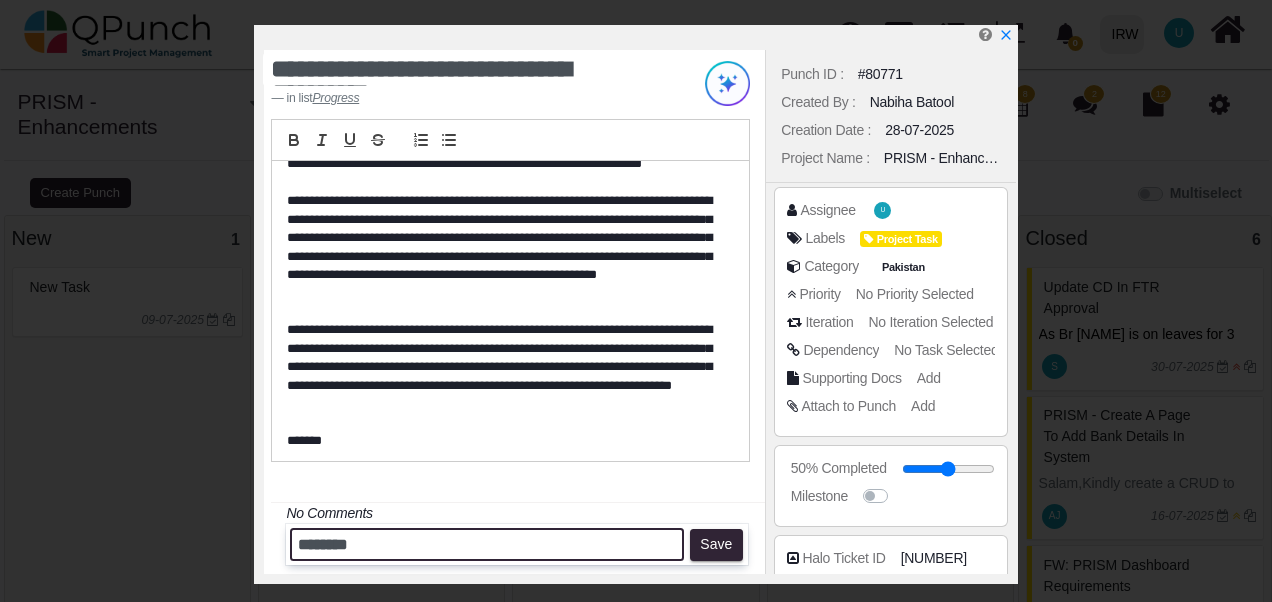 type on "*******" 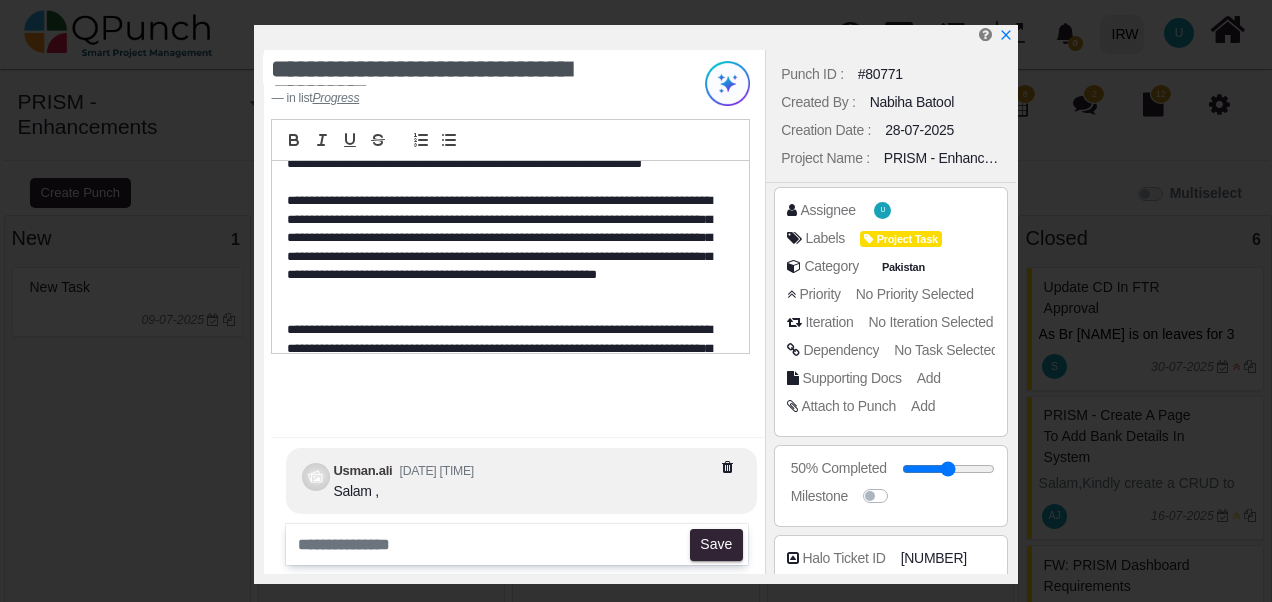click at bounding box center [747, 467] 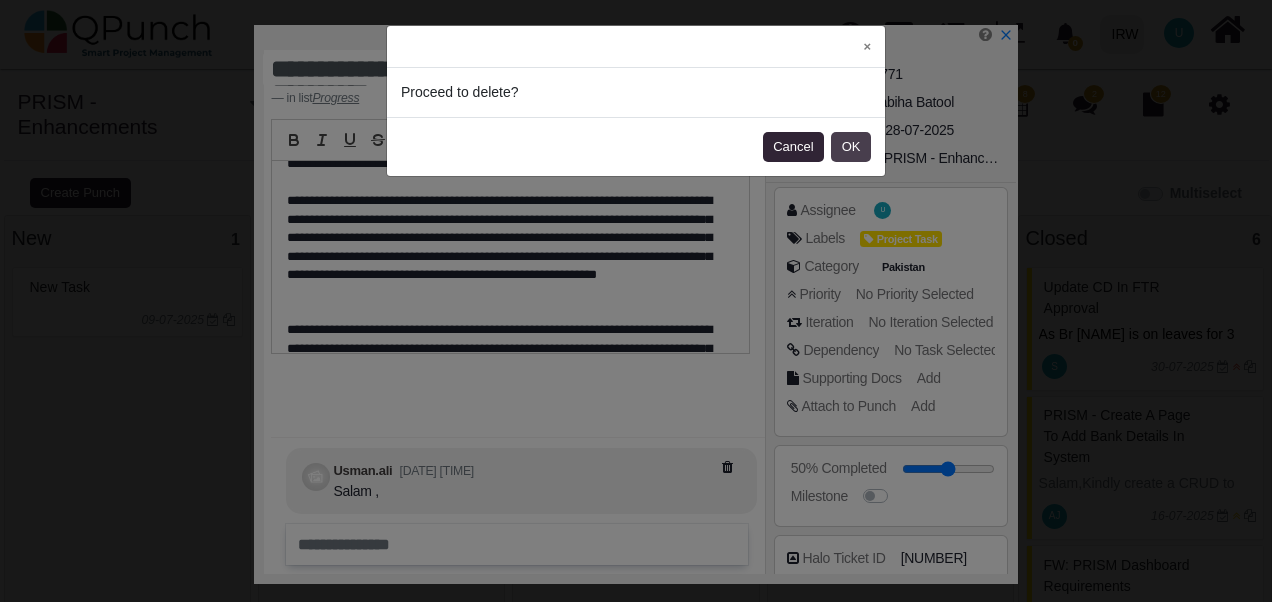 click on "OK" at bounding box center (851, 147) 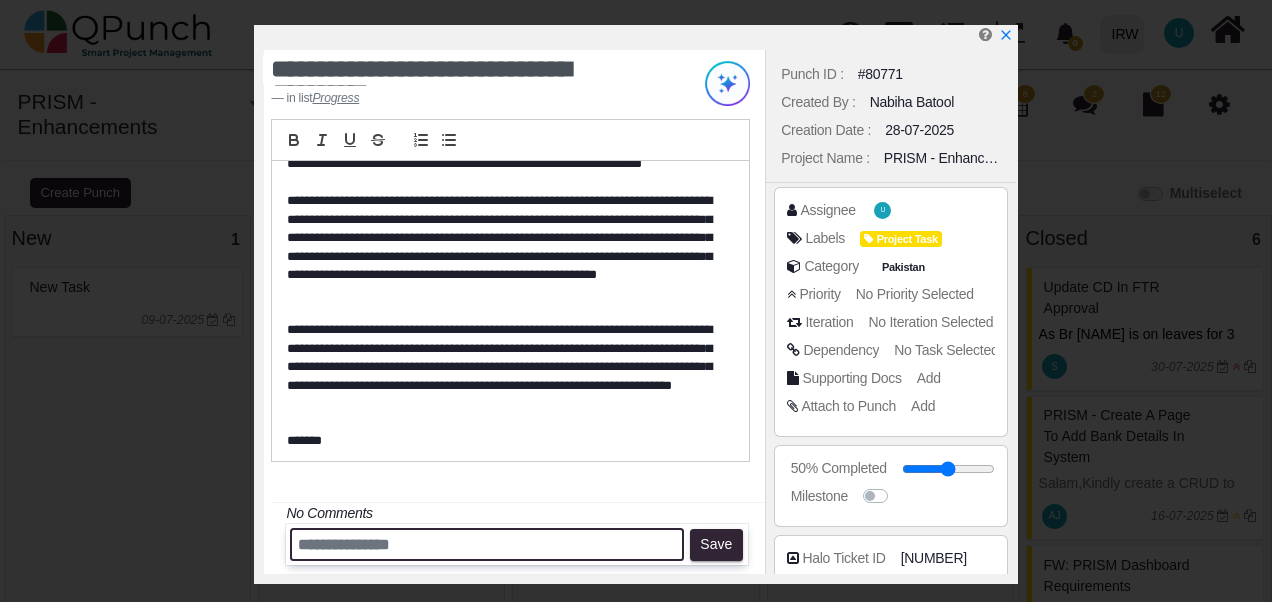 click at bounding box center [487, 544] 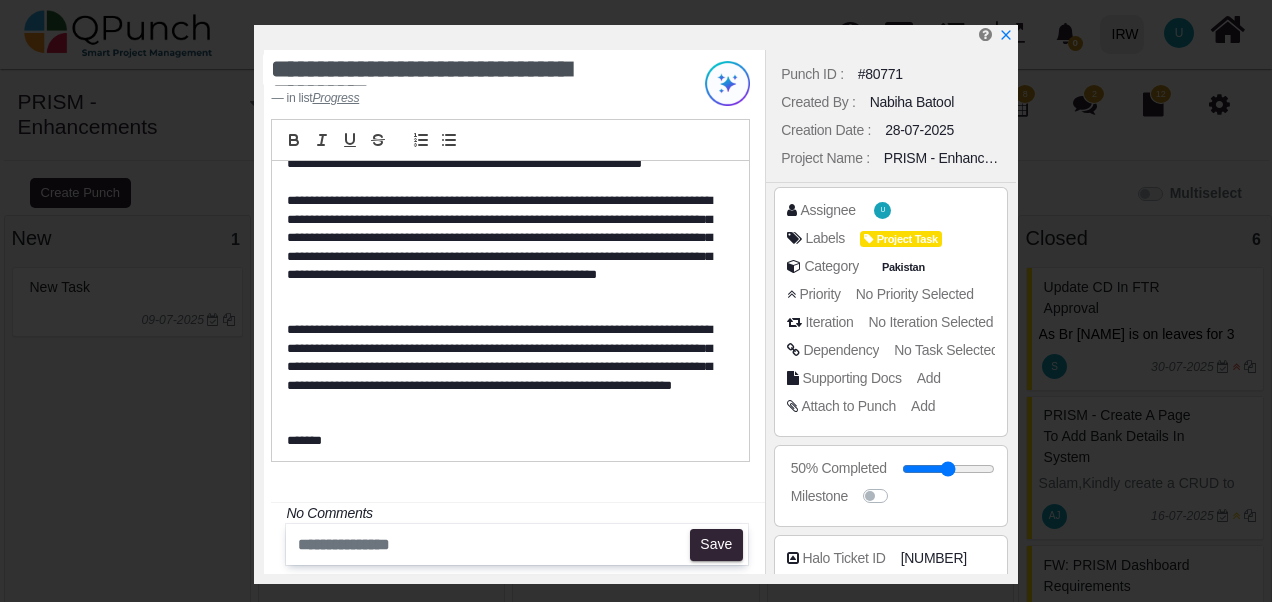 click on "******" at bounding box center (504, 441) 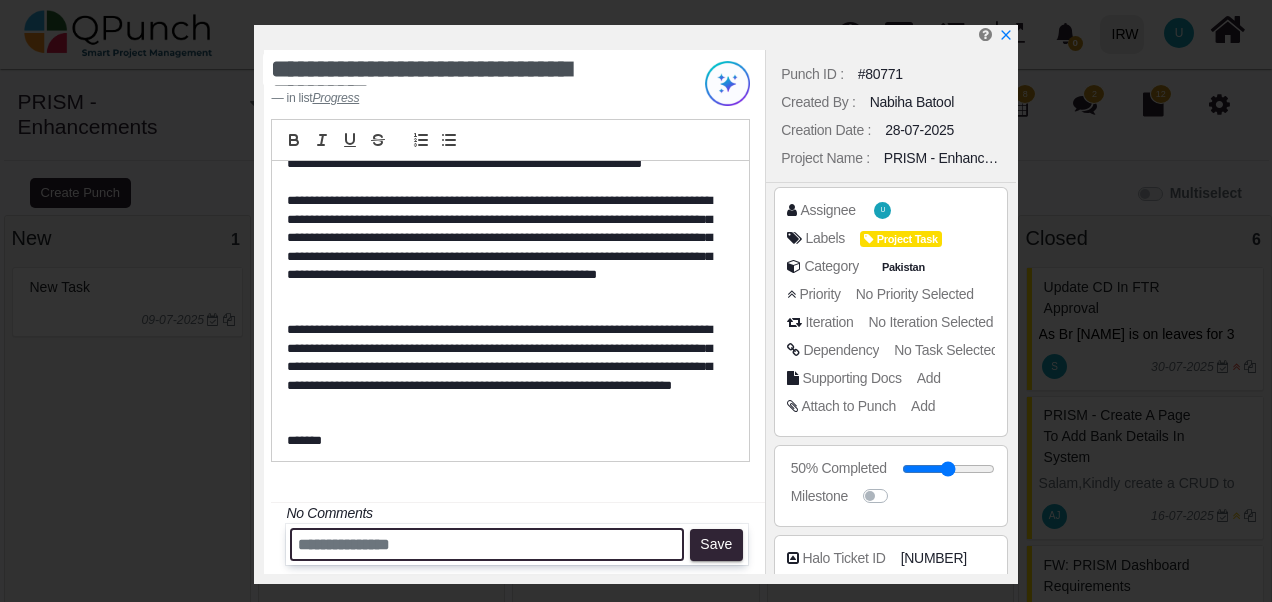 click at bounding box center [487, 544] 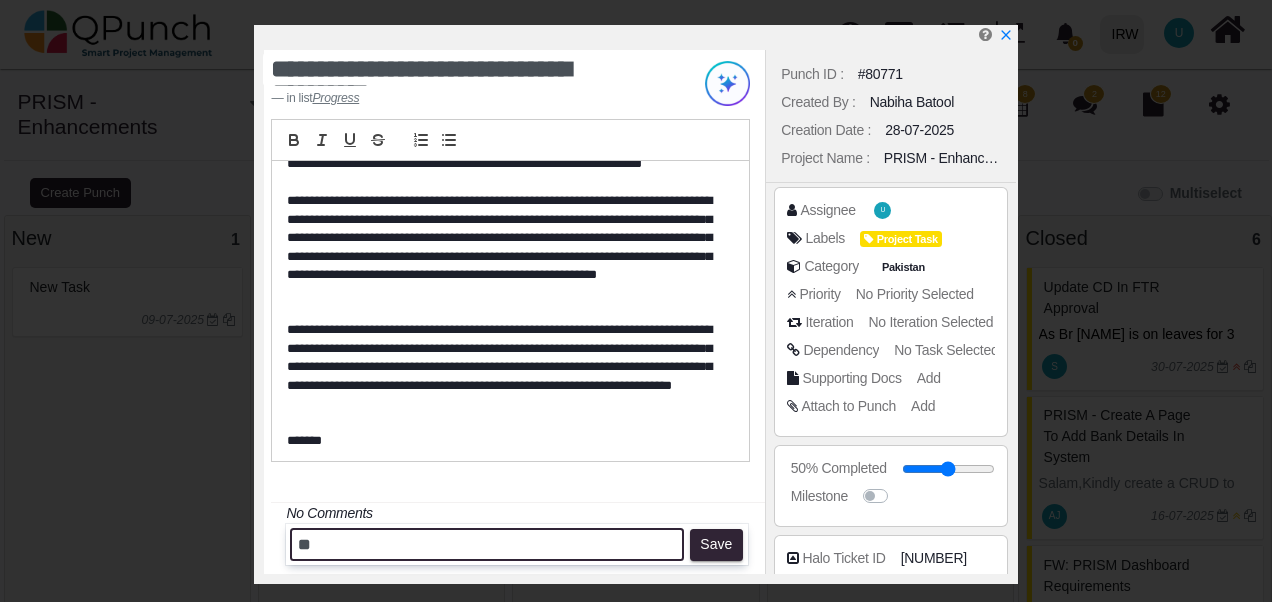 type on "*" 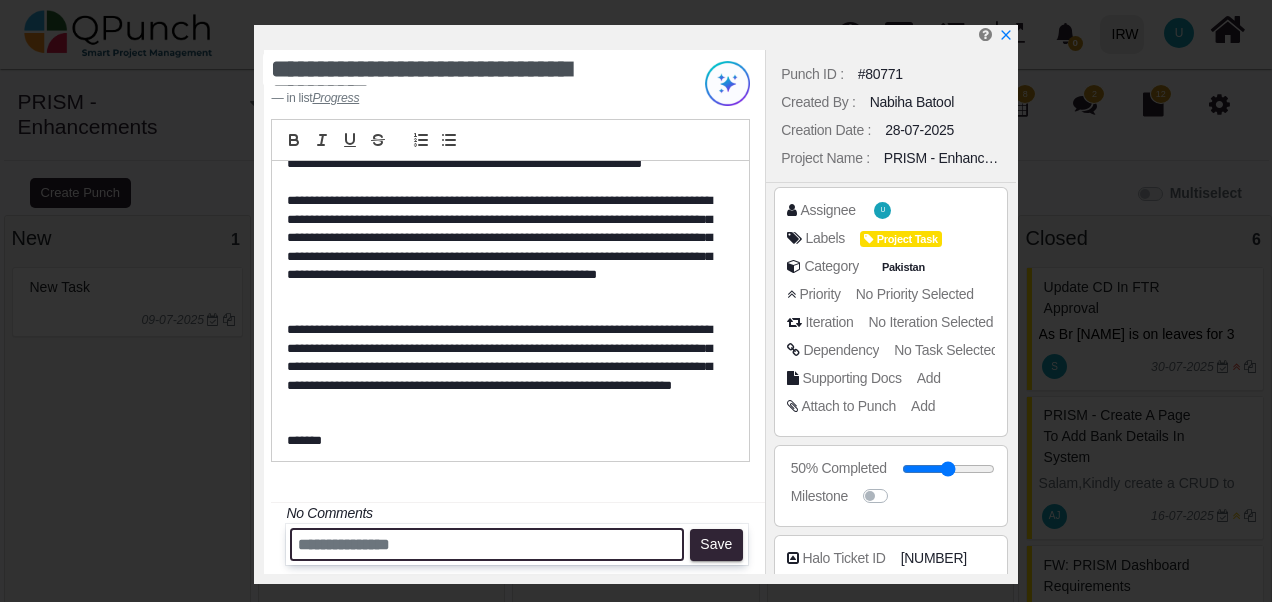 paste on "**********" 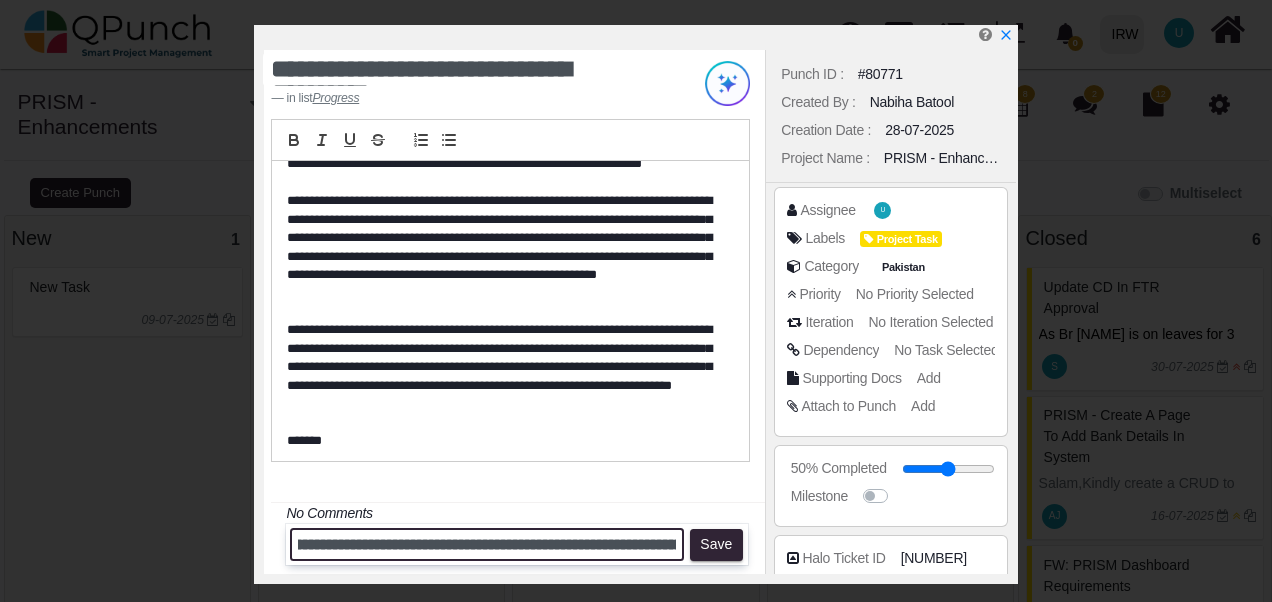 scroll, scrollTop: 0, scrollLeft: 272, axis: horizontal 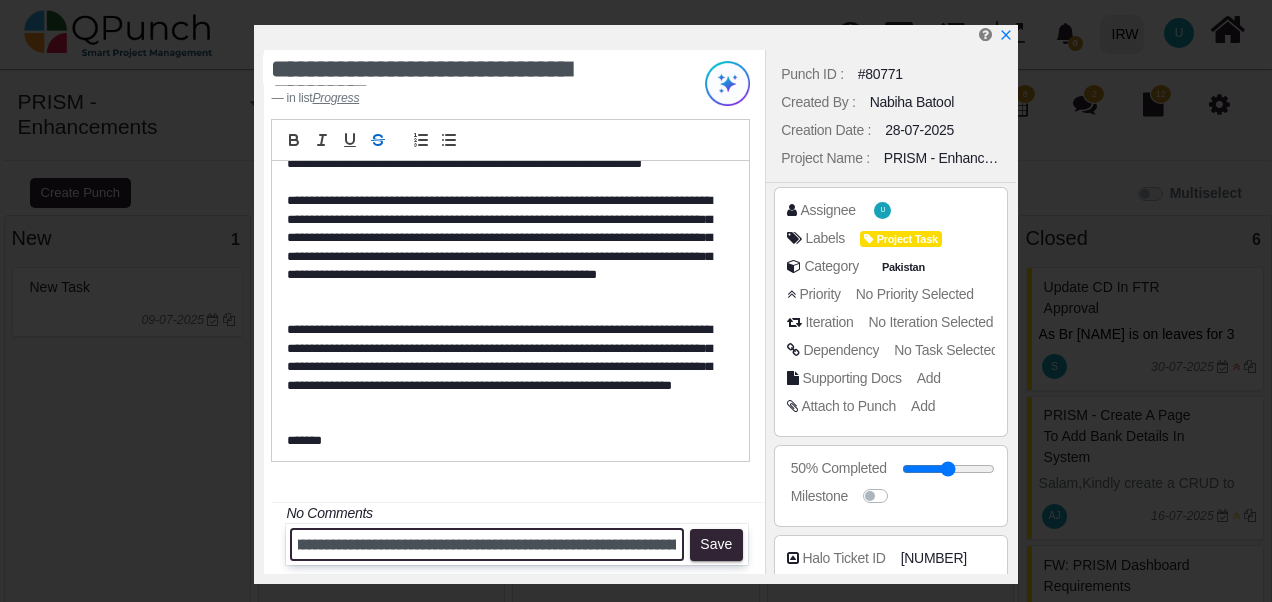 type on "**********" 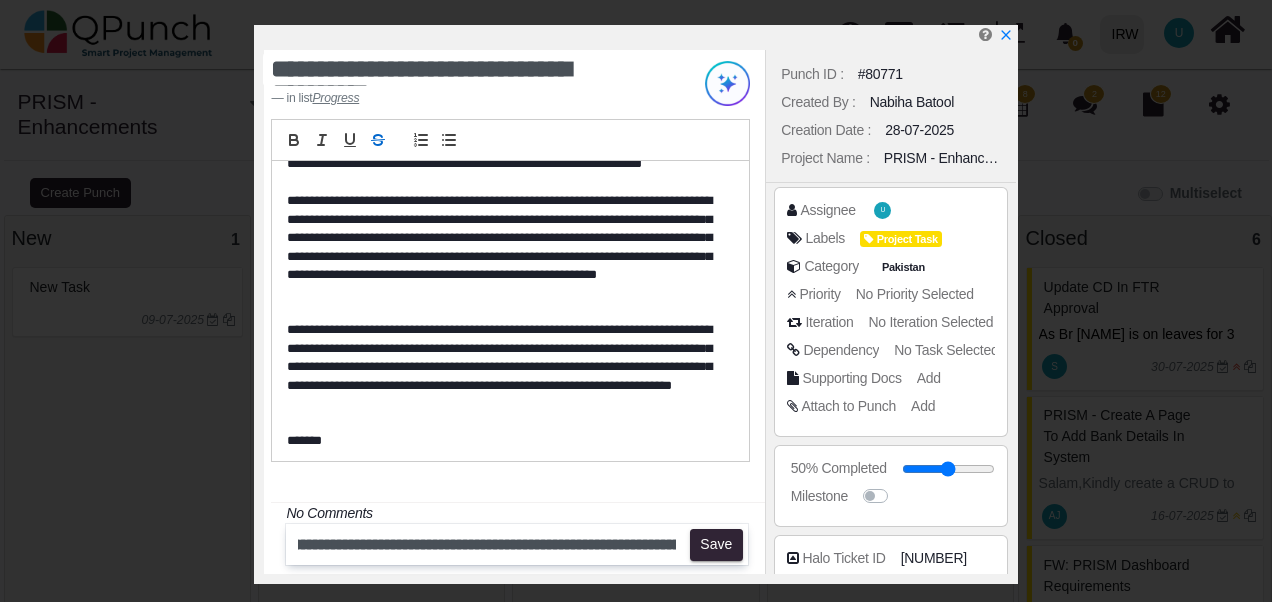 scroll, scrollTop: 0, scrollLeft: 0, axis: both 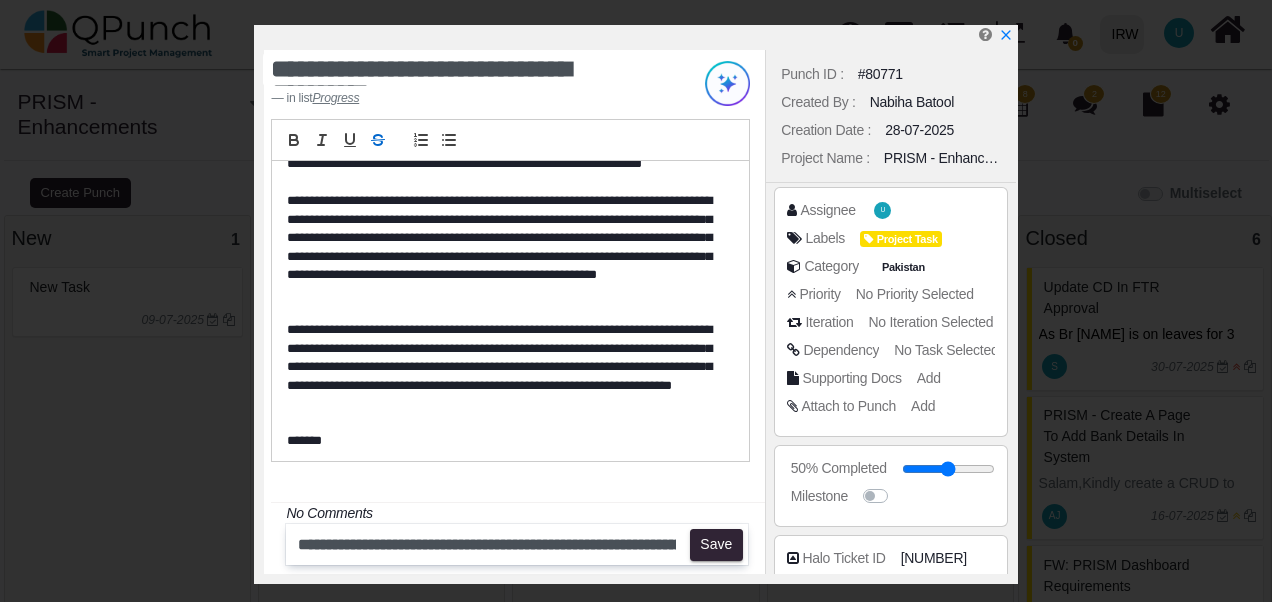 click 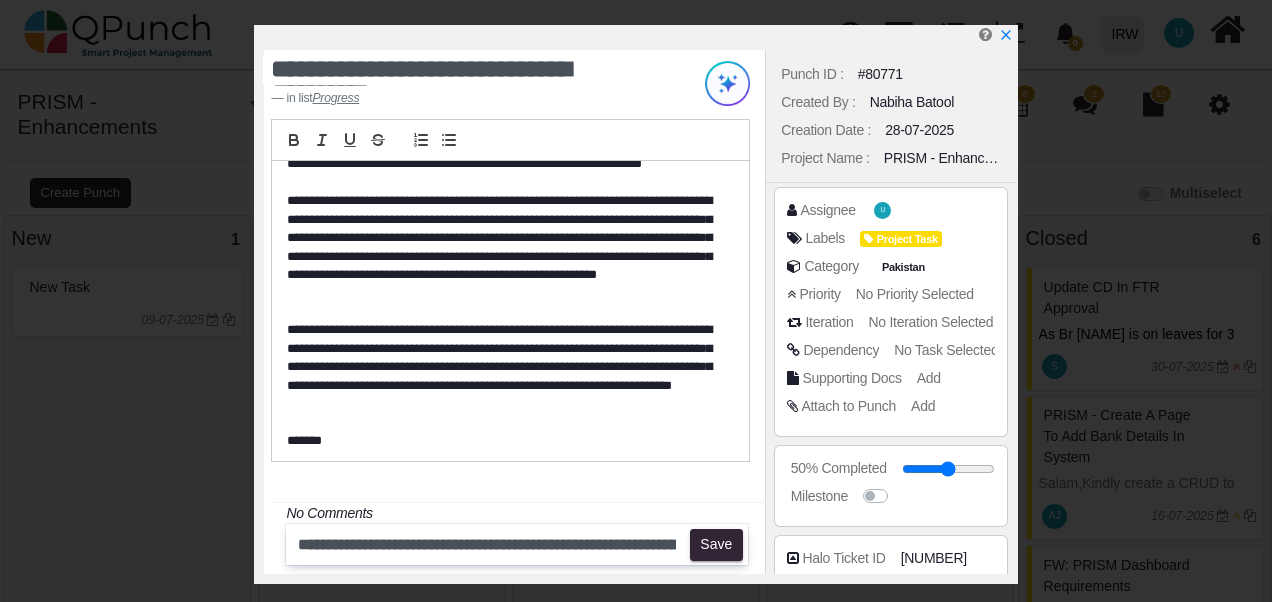 click on "****** ﻿" at bounding box center [504, 441] 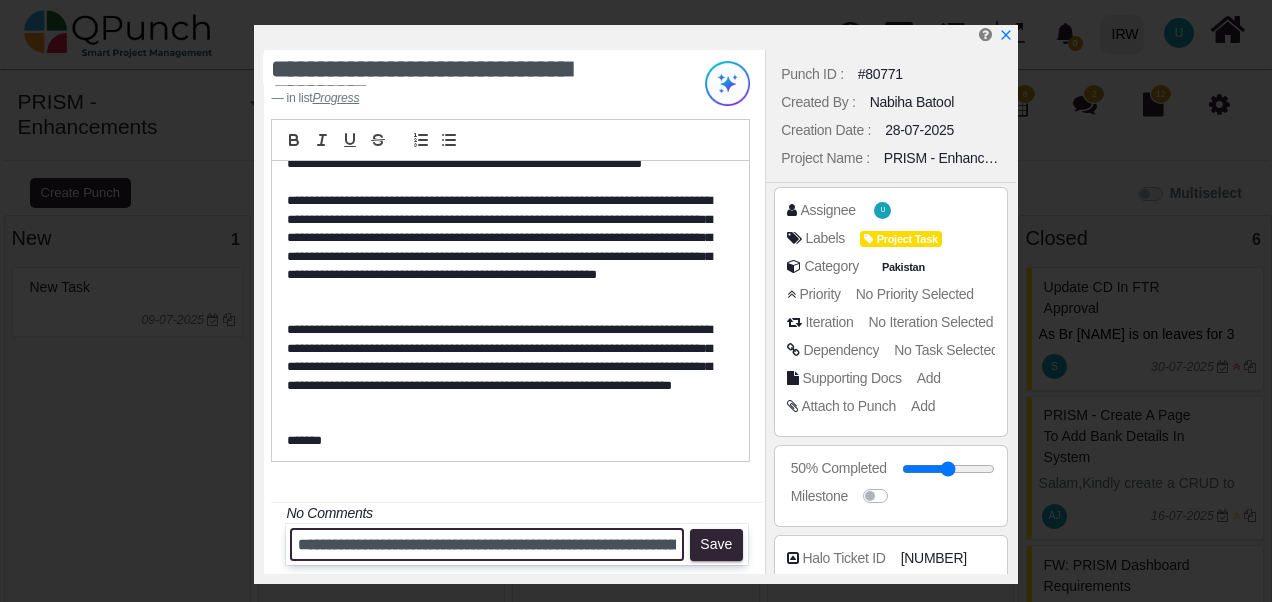 click on "**********" at bounding box center [487, 544] 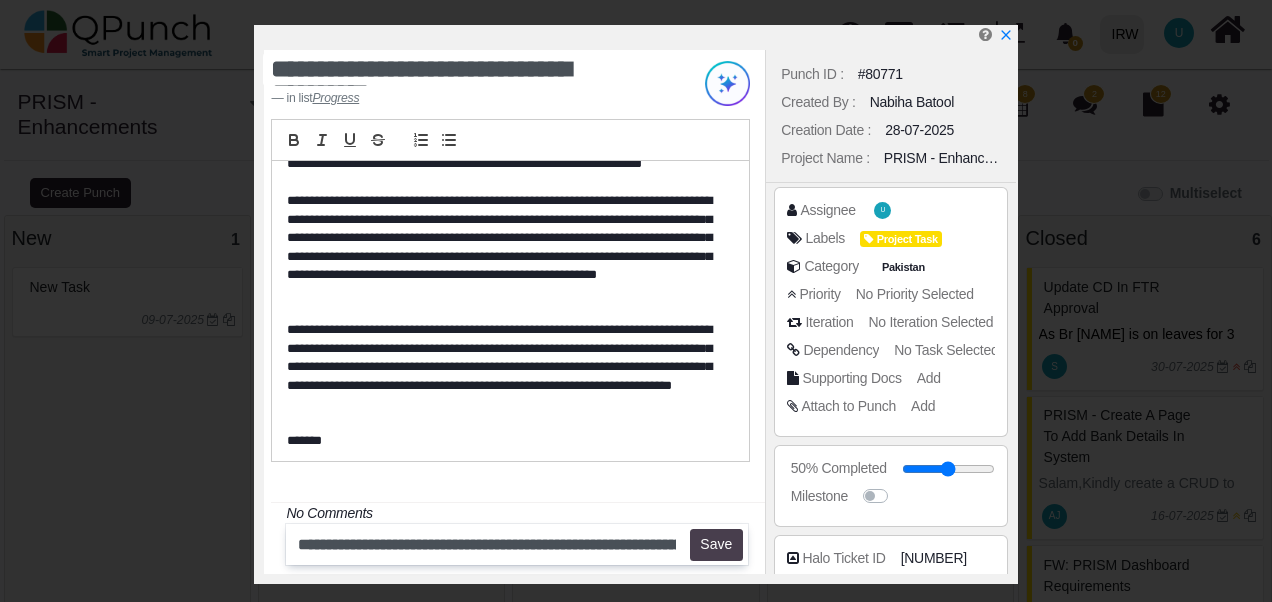 click on "Save" at bounding box center (716, 545) 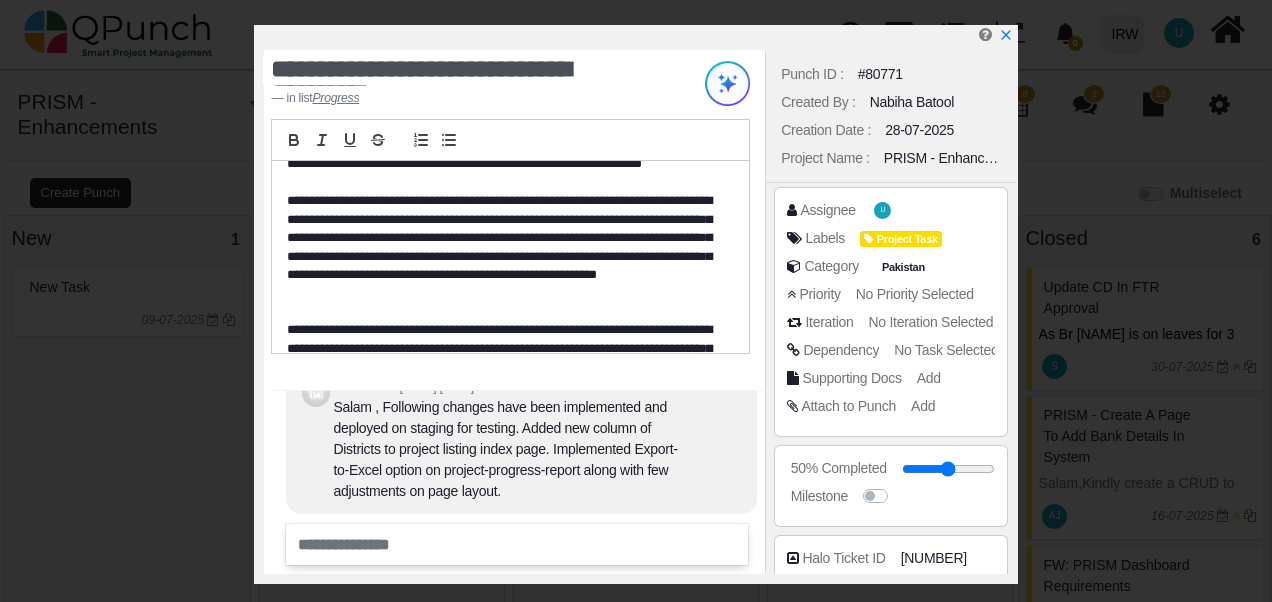 click on "Salam , Following changes have been implemented and deployed on staging for testing.  Added new column of Districts to project listing index page. Implemented Export-to-Excel option on project-progress-report along with few adjustments on page layout." at bounding box center (508, 449) 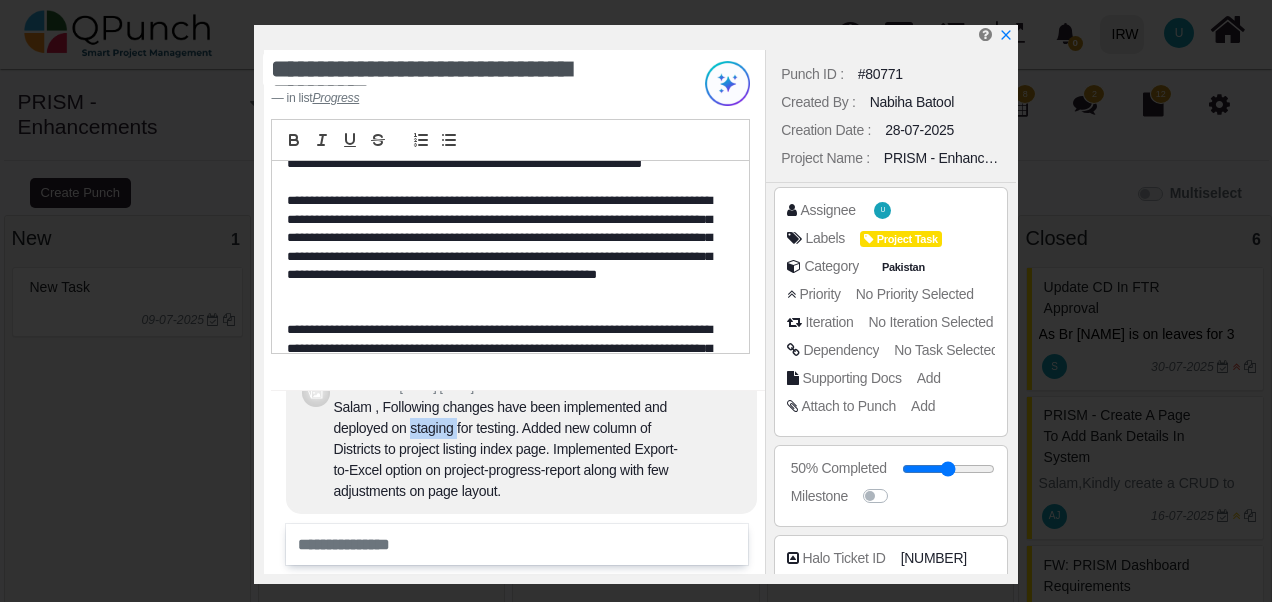 click on "Salam , Following changes have been implemented and deployed on staging for testing.  Added new column of Districts to project listing index page. Implemented Export-to-Excel option on project-progress-report along with few adjustments on page layout." at bounding box center [508, 449] 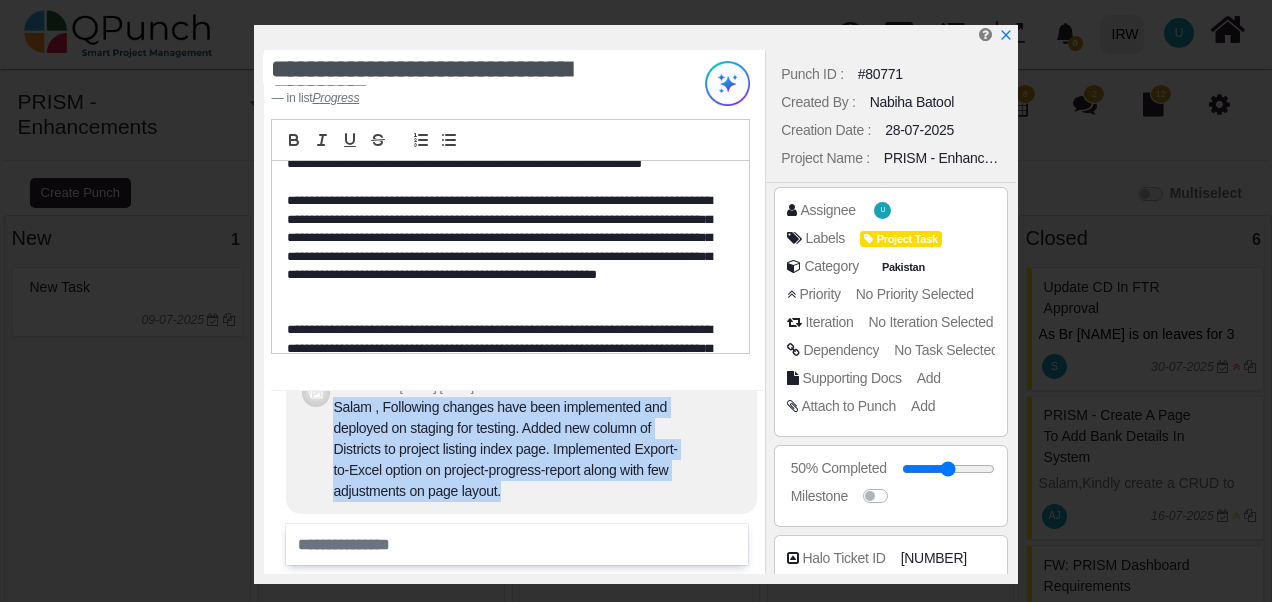 click on "Salam , Following changes have been implemented and deployed on staging for testing.  Added new column of Districts to project listing index page. Implemented Export-to-Excel option on project-progress-report along with few adjustments on page layout." at bounding box center (508, 449) 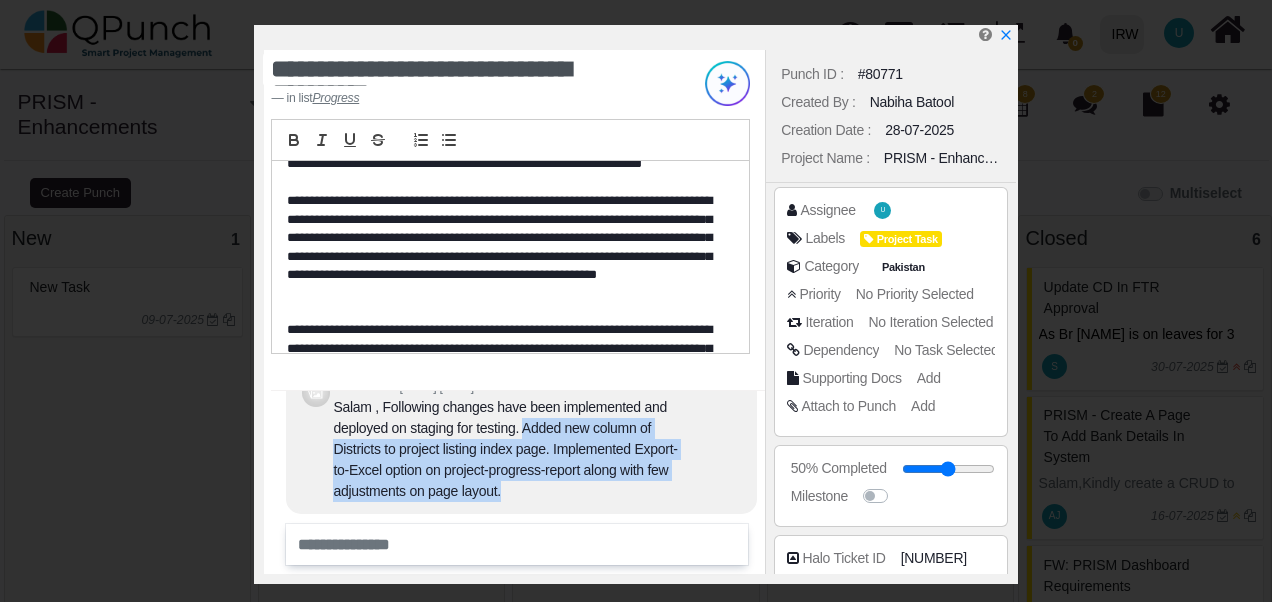 drag, startPoint x: 526, startPoint y: 431, endPoint x: 522, endPoint y: 495, distance: 64.12488 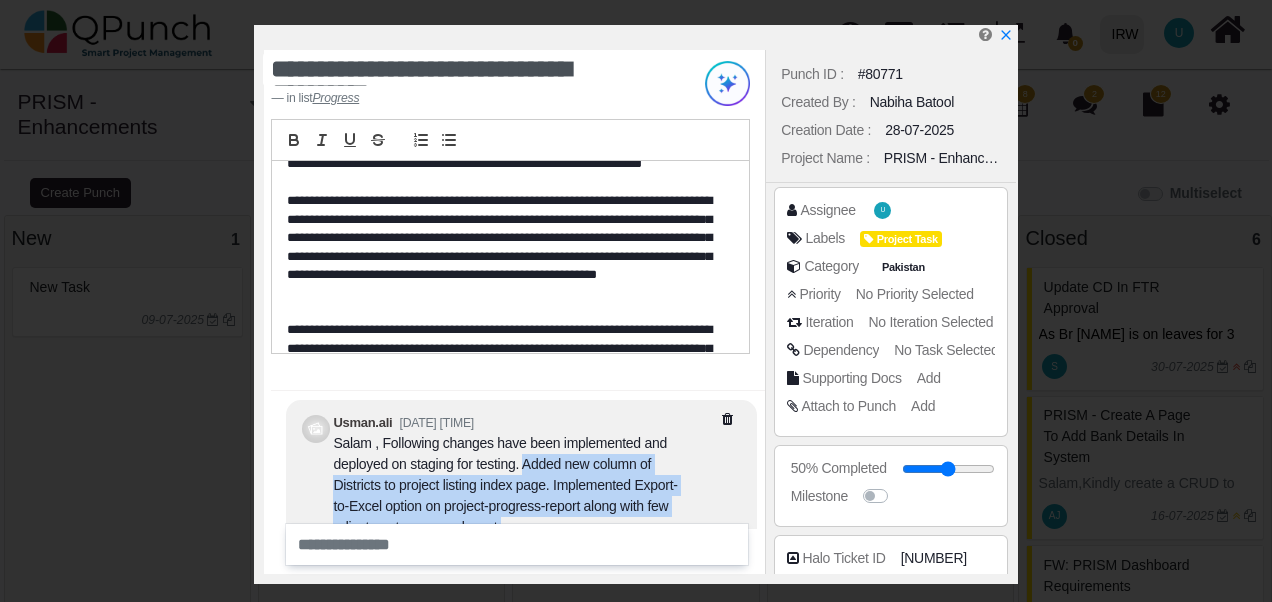 scroll, scrollTop: -36, scrollLeft: 0, axis: vertical 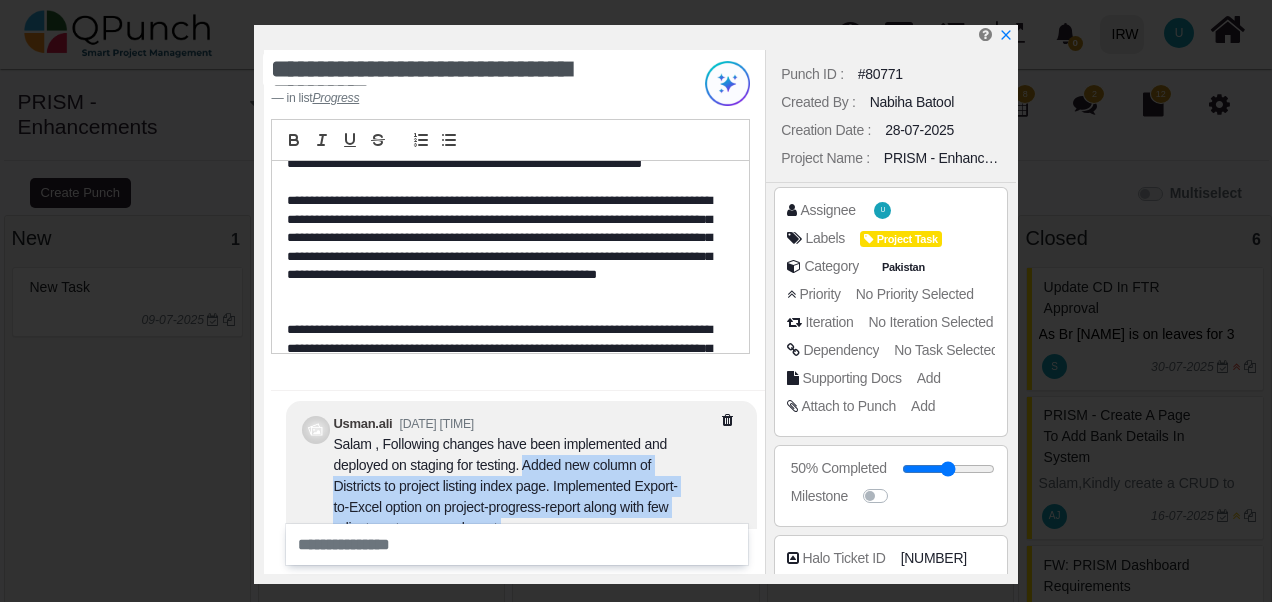 click on "Salam , Following changes have been implemented and deployed on staging for testing.  Added new column of Districts to project listing index page. Implemented Export-to-Excel option on project-progress-report along with few adjustments on page layout." at bounding box center (508, 486) 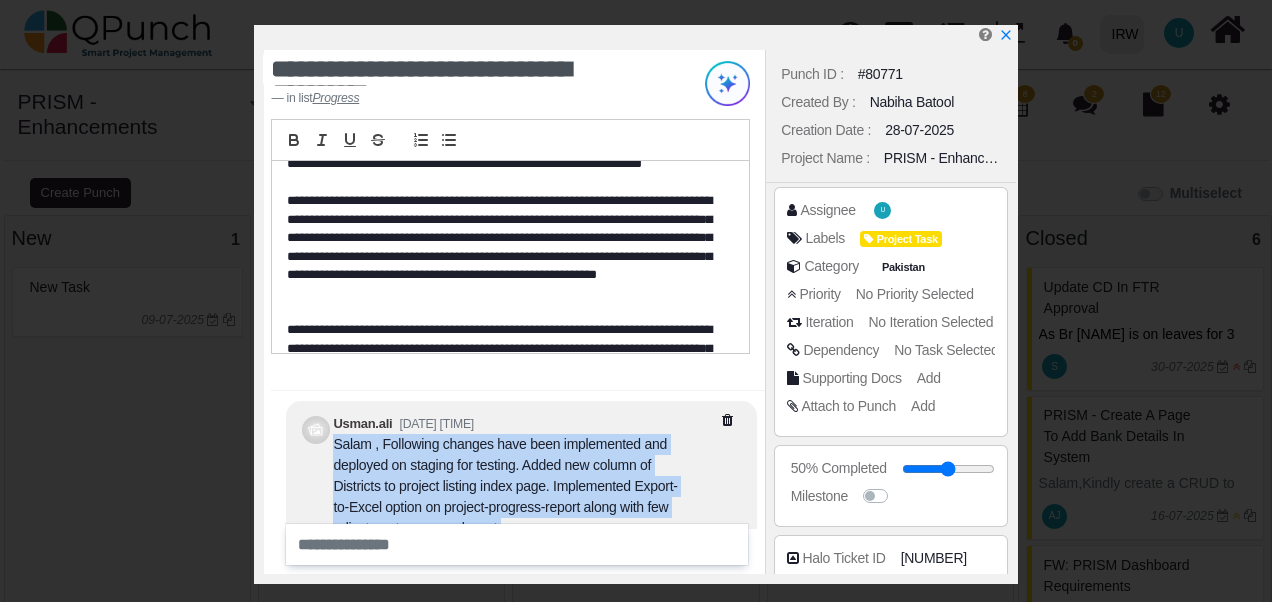 scroll, scrollTop: 0, scrollLeft: 0, axis: both 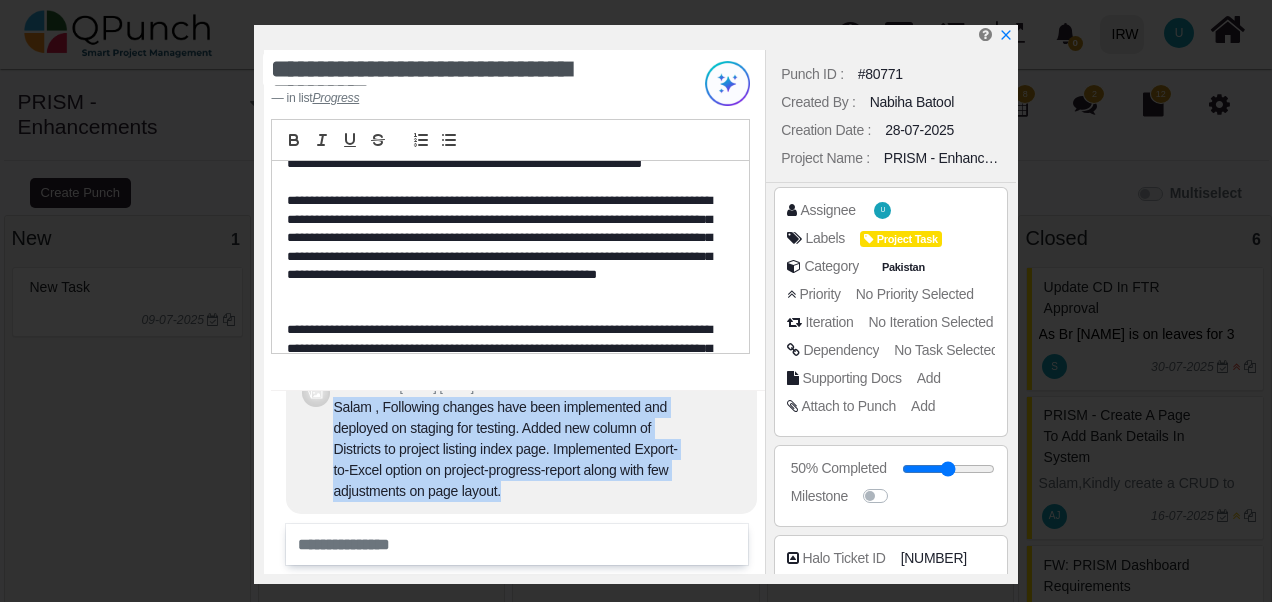 drag, startPoint x: 334, startPoint y: 444, endPoint x: 572, endPoint y: 524, distance: 251.08565 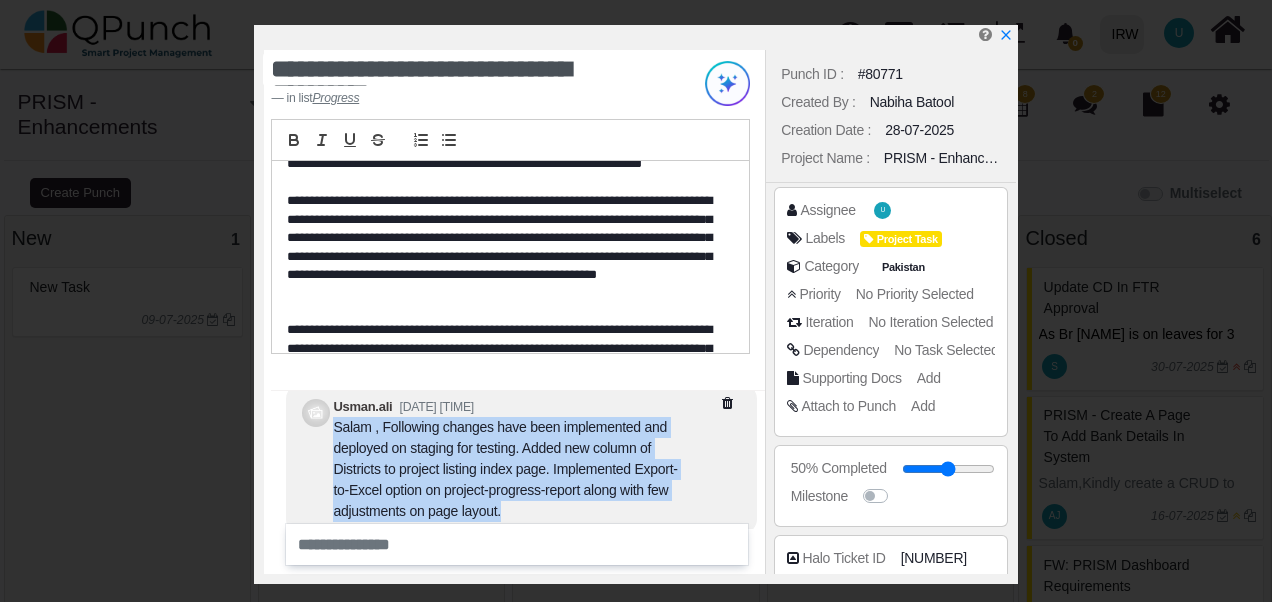 scroll, scrollTop: -36, scrollLeft: 0, axis: vertical 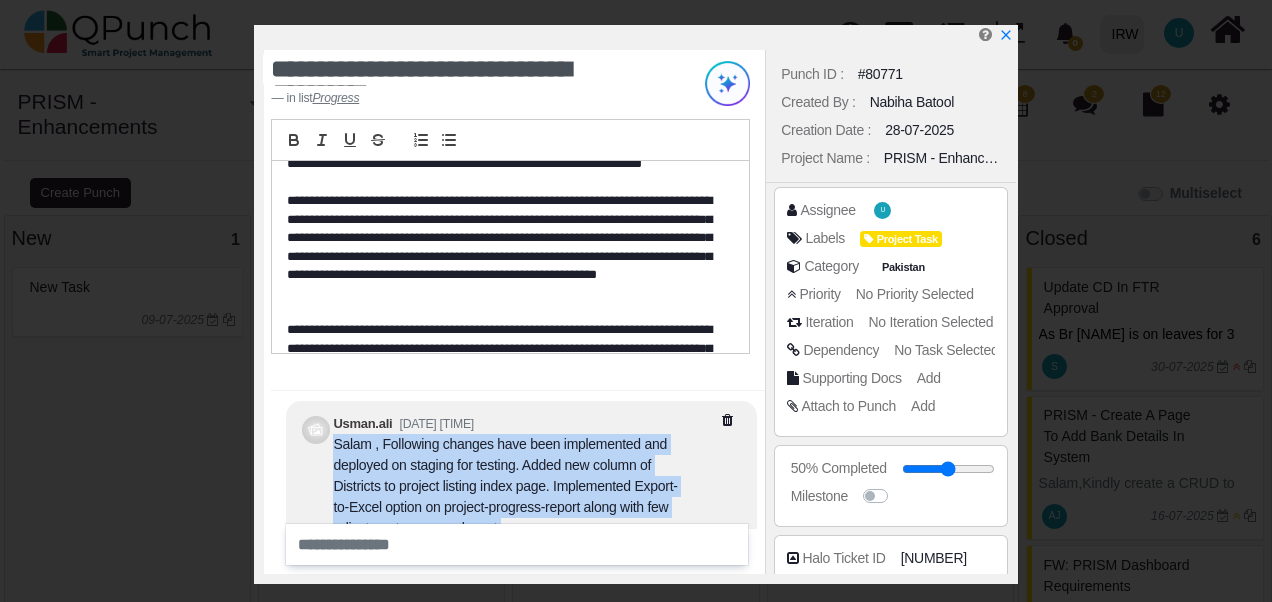 click at bounding box center (747, 420) 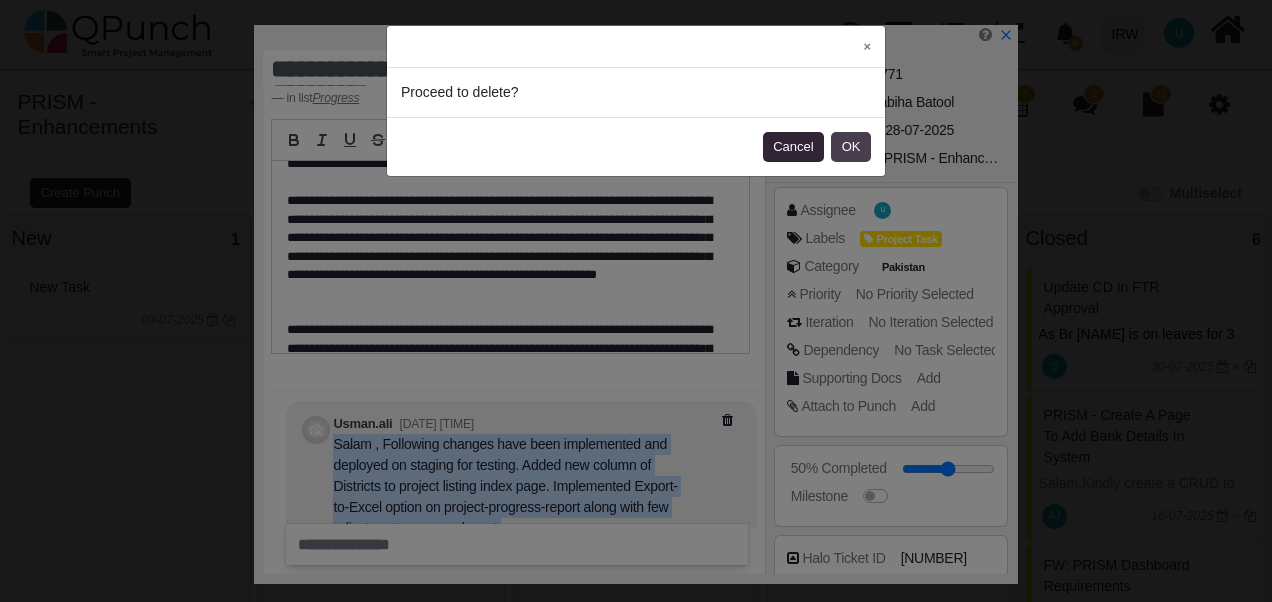 click on "OK" at bounding box center (851, 147) 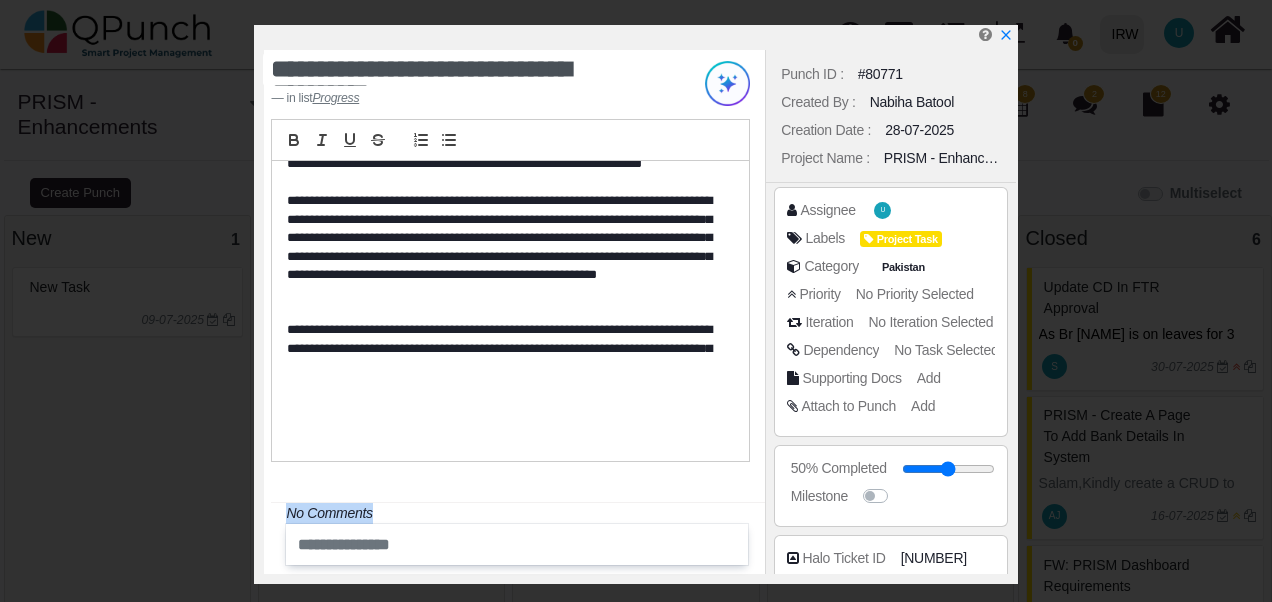 scroll, scrollTop: 0, scrollLeft: 0, axis: both 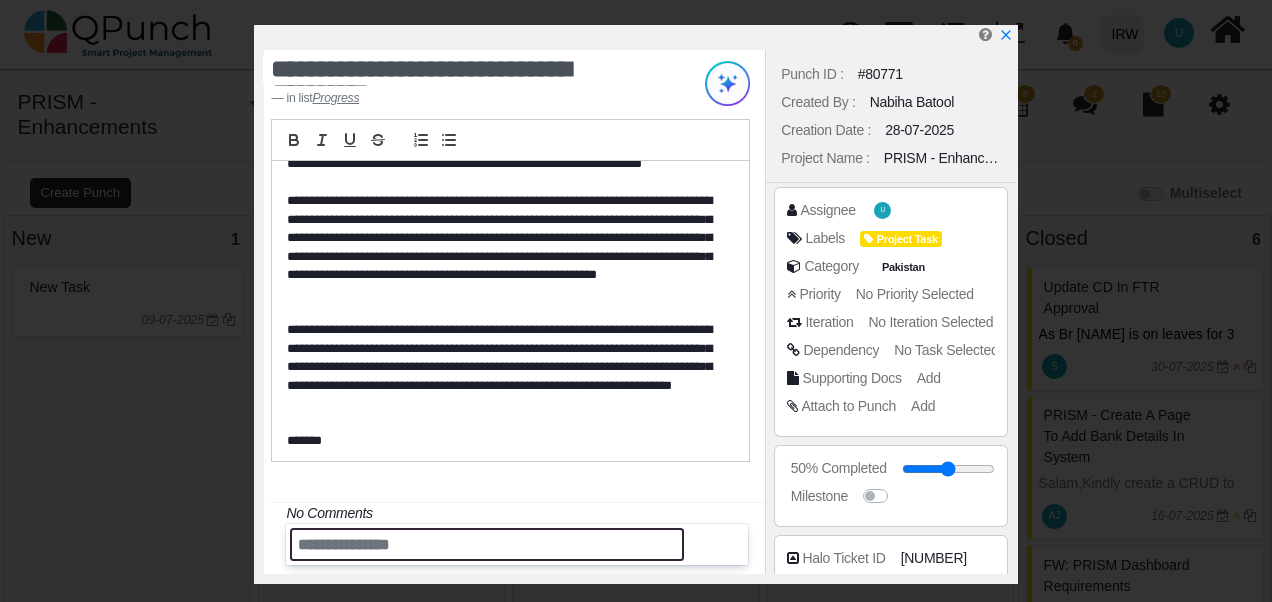 click at bounding box center (487, 544) 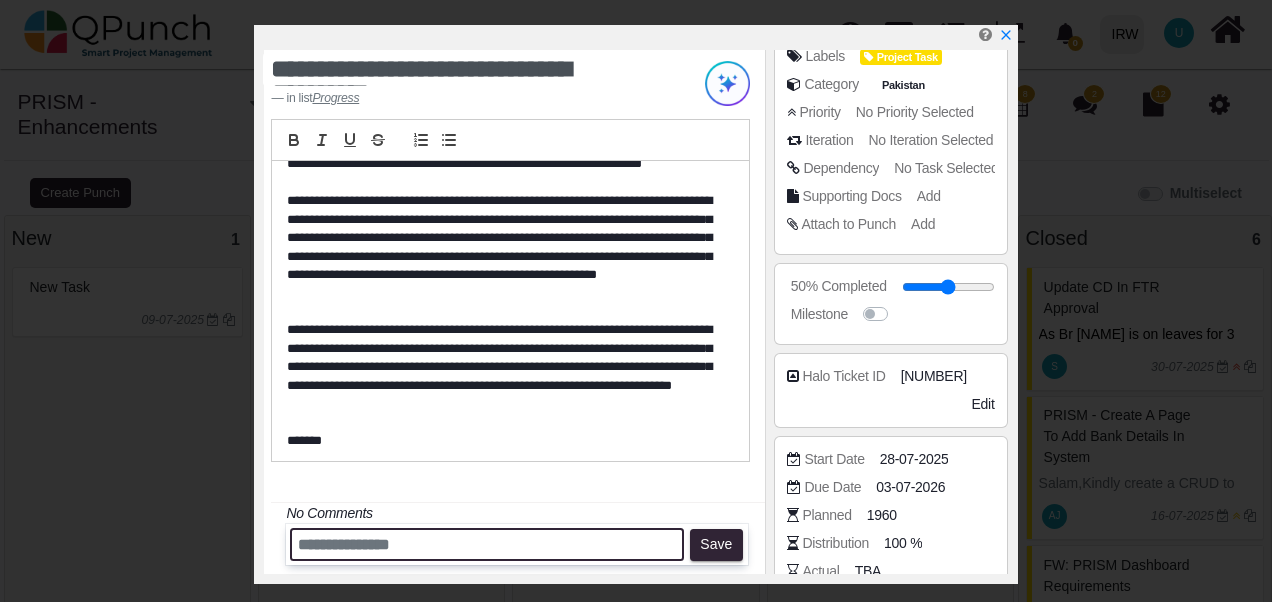scroll, scrollTop: 373, scrollLeft: 0, axis: vertical 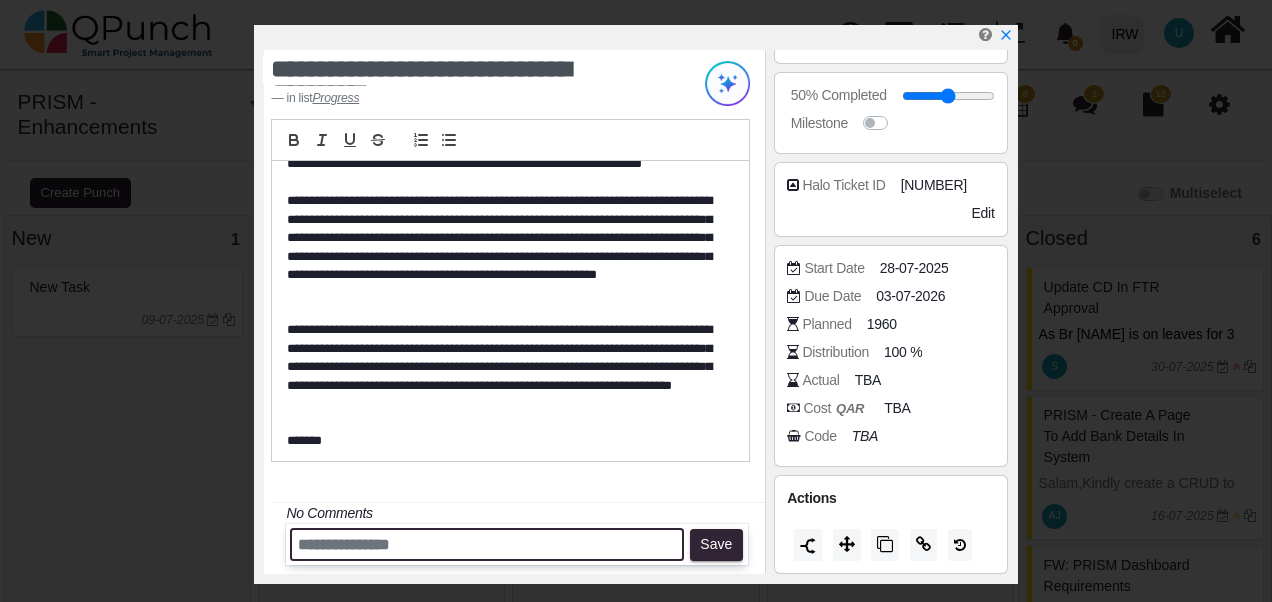 click at bounding box center [487, 544] 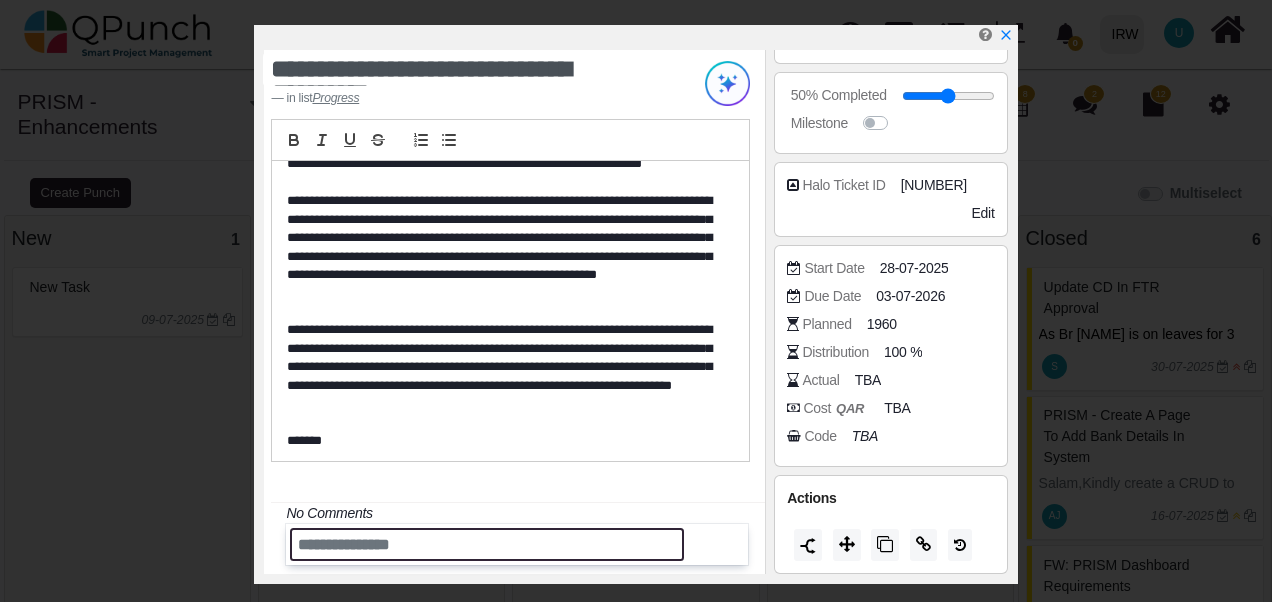 click at bounding box center [487, 544] 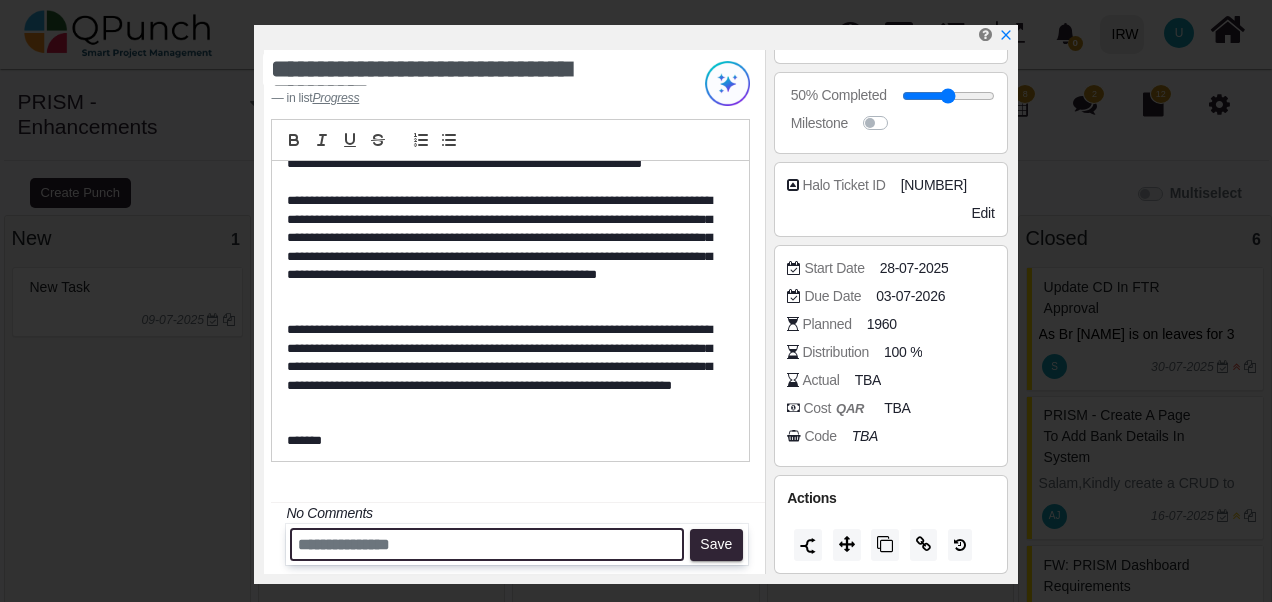 click at bounding box center [487, 544] 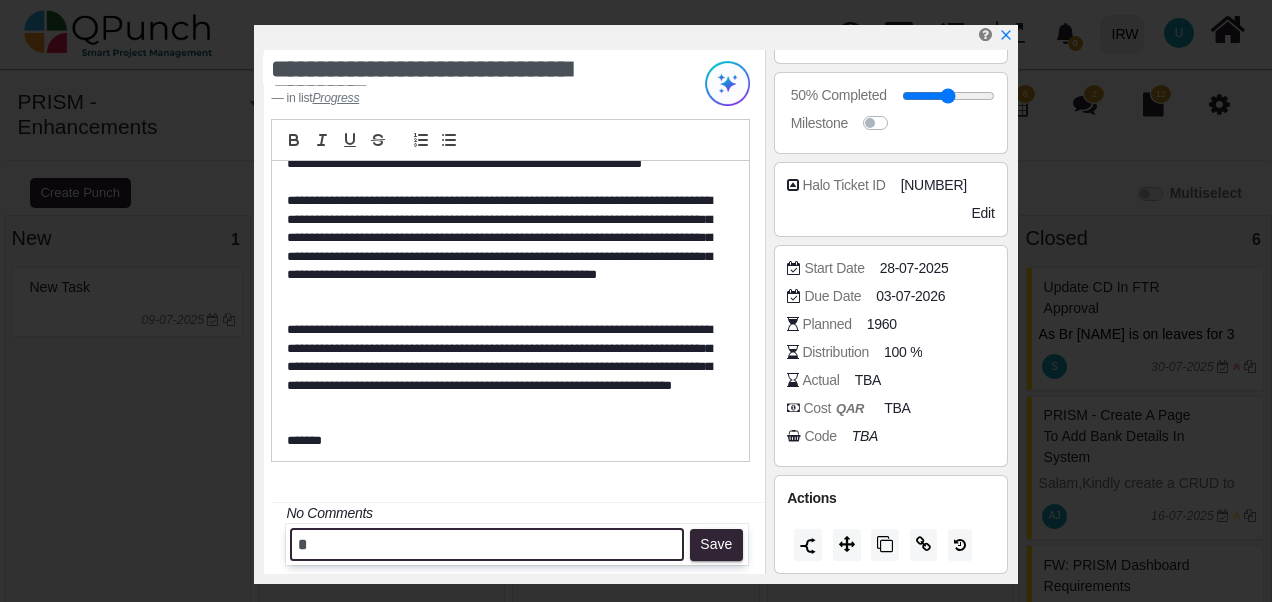 type on "*" 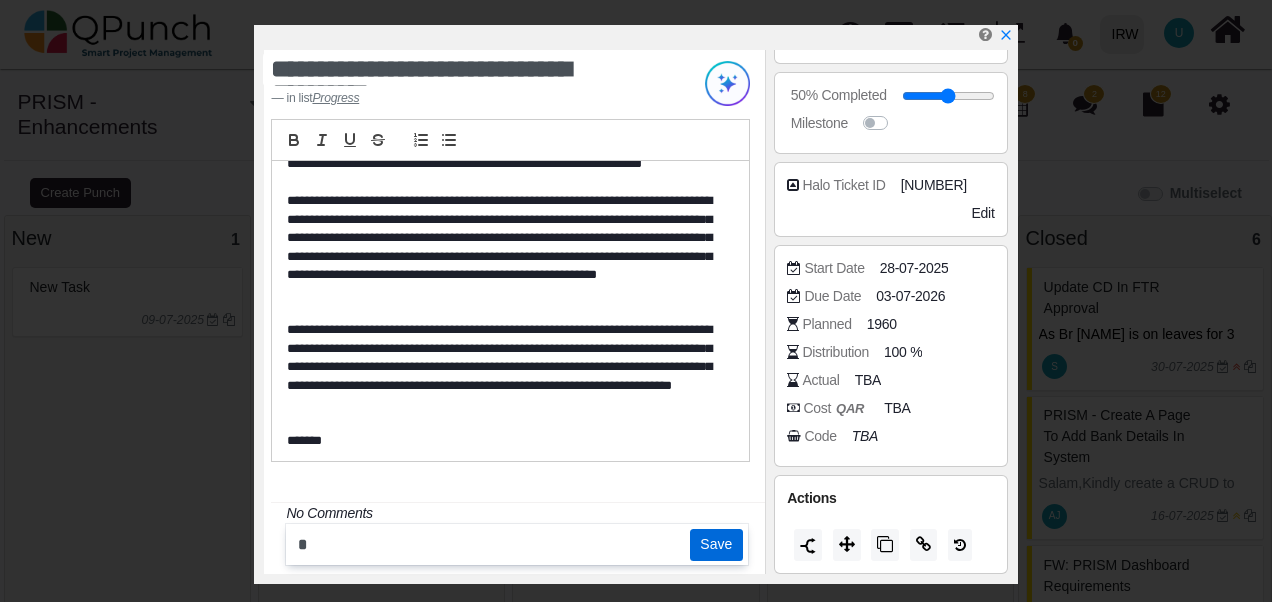 type 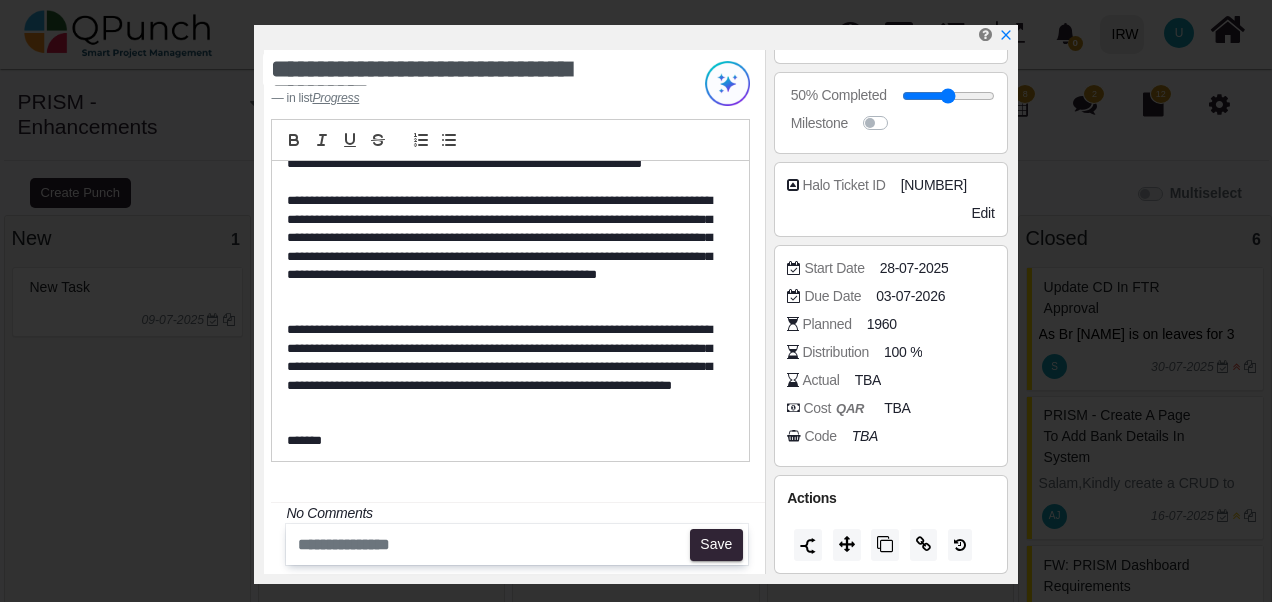 click on "******" at bounding box center [504, 441] 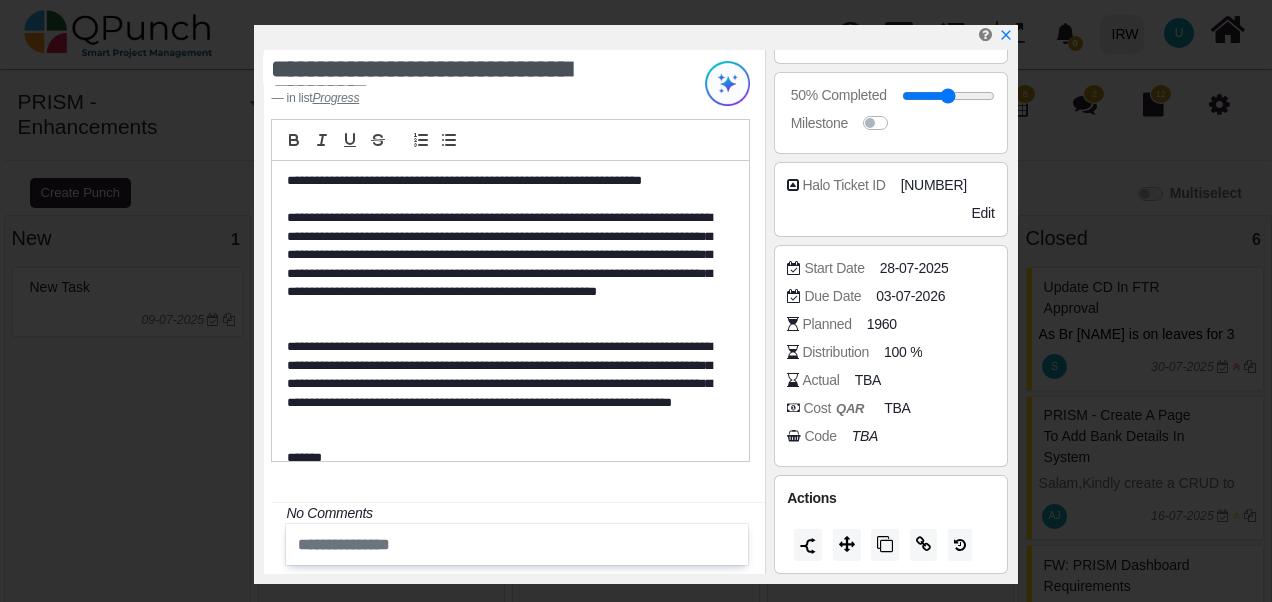 scroll, scrollTop: 55, scrollLeft: 0, axis: vertical 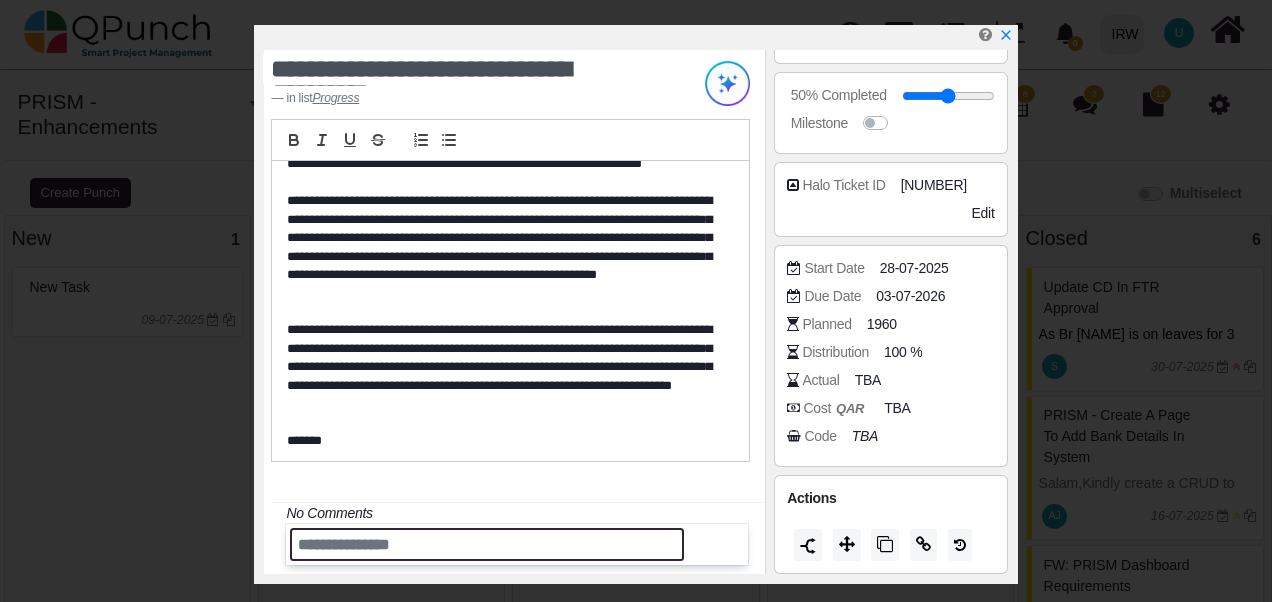 click at bounding box center [487, 544] 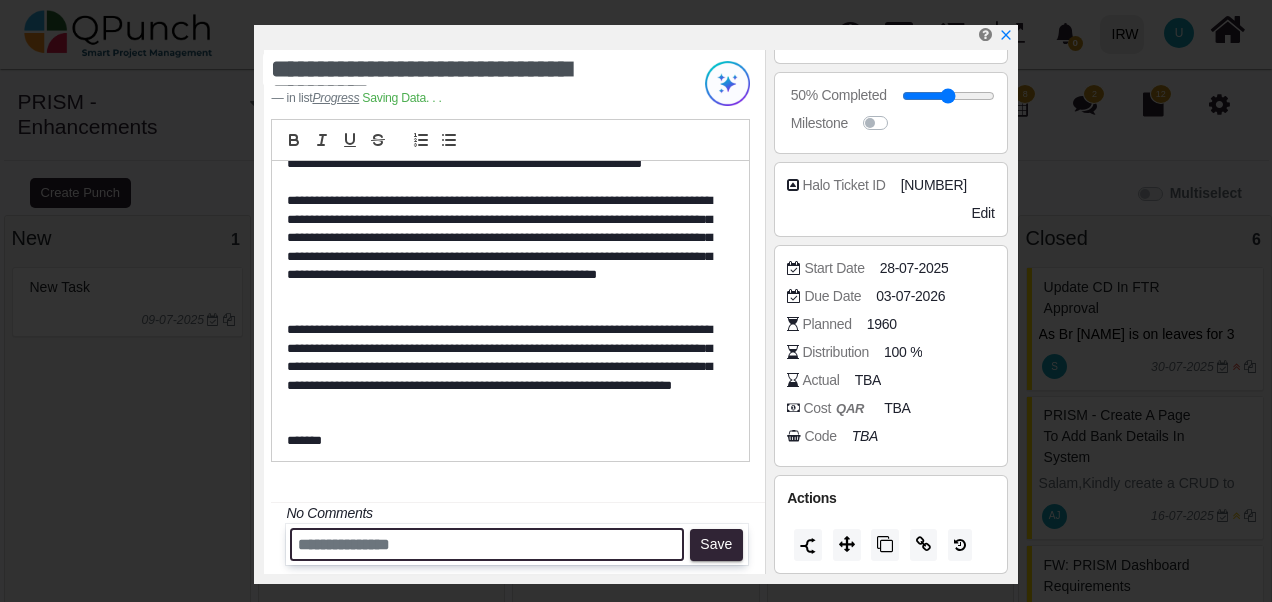 paste on "**********" 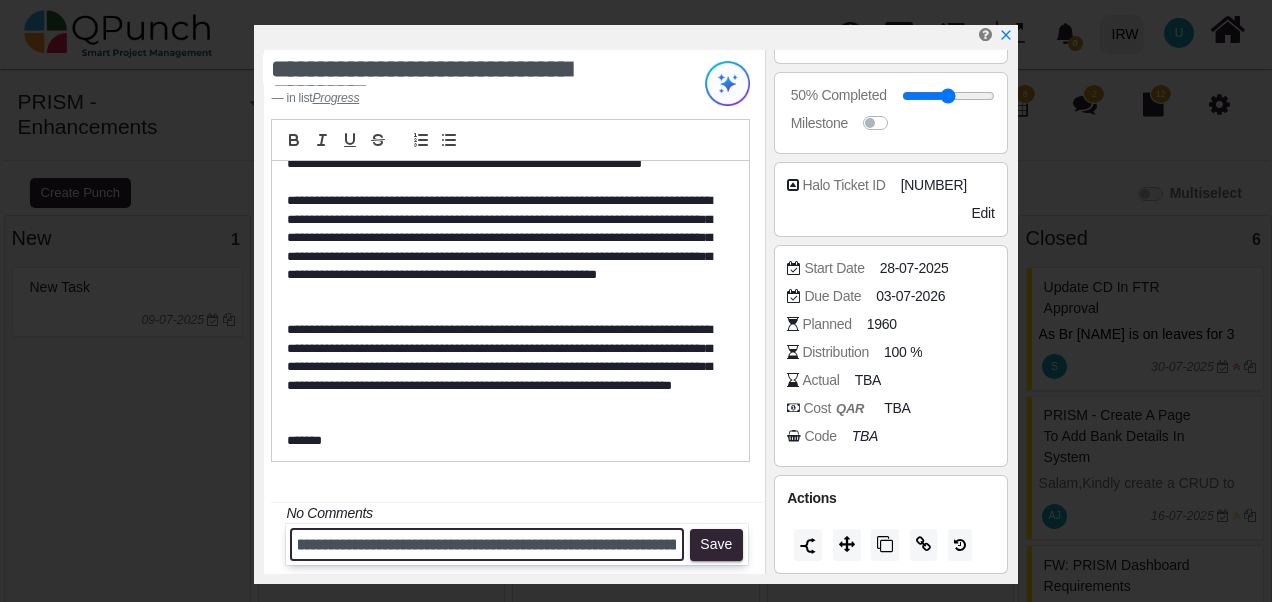 scroll, scrollTop: 0, scrollLeft: 279, axis: horizontal 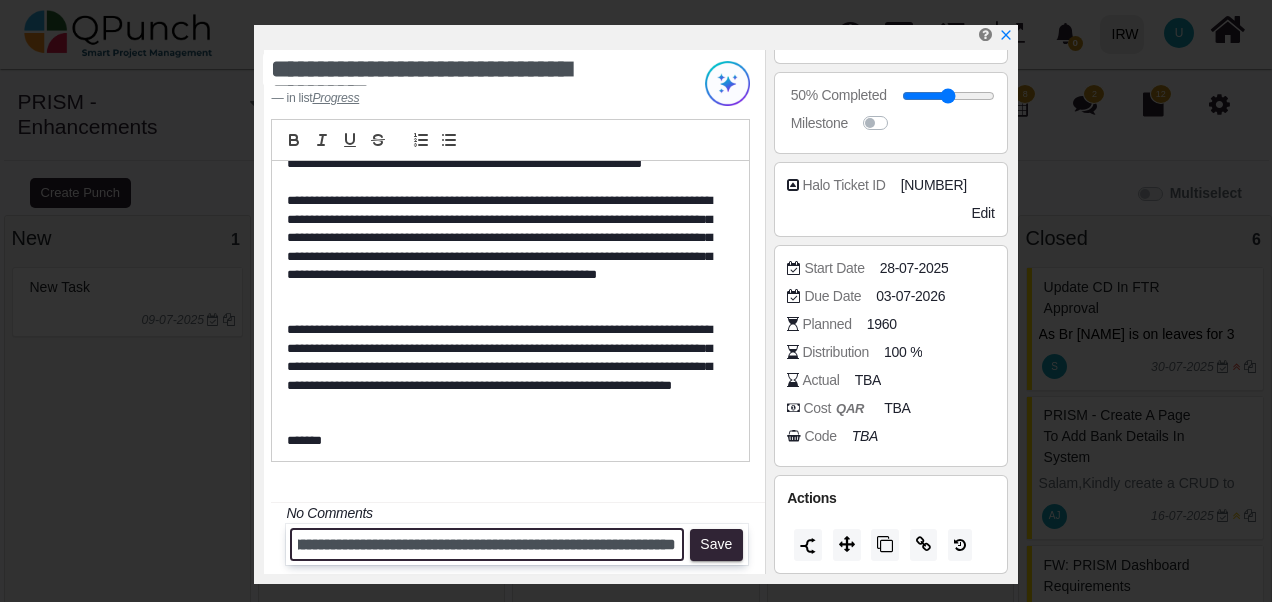 drag, startPoint x: 662, startPoint y: 544, endPoint x: 679, endPoint y: 548, distance: 17.464249 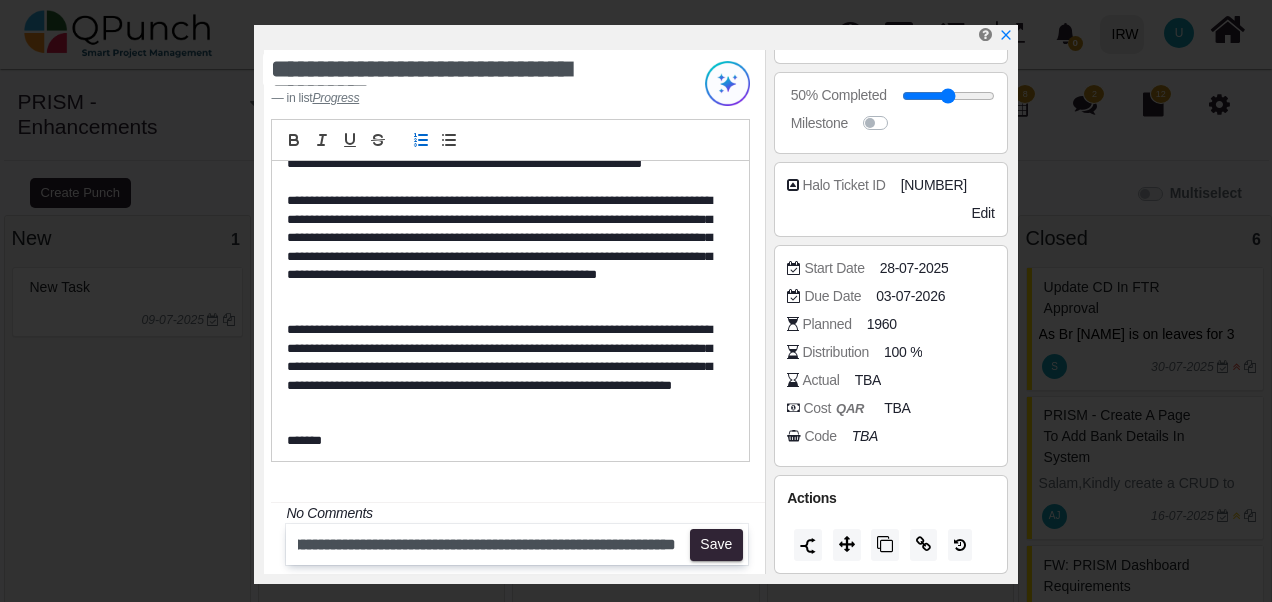 scroll, scrollTop: 0, scrollLeft: 0, axis: both 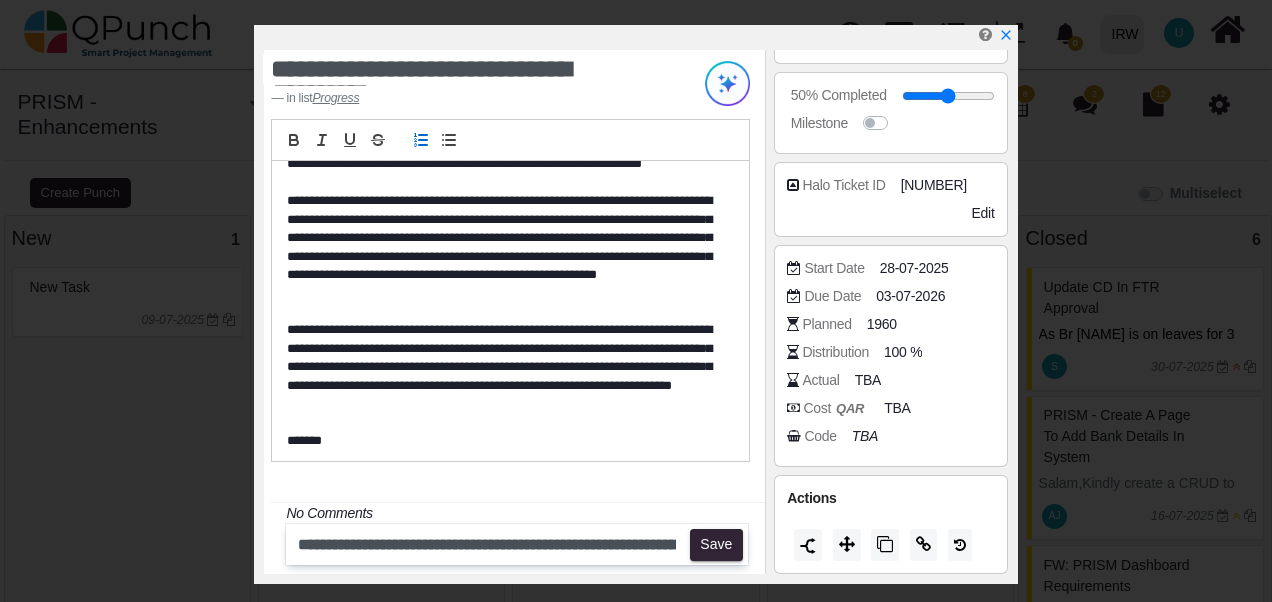 click 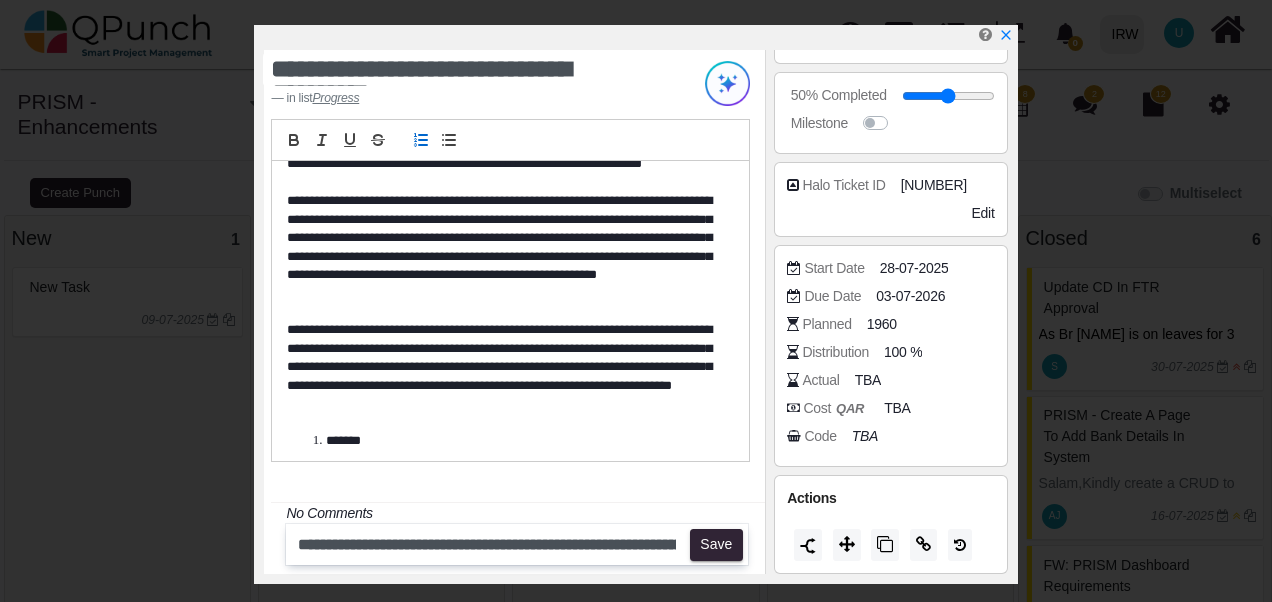 click on "******" at bounding box center [514, 441] 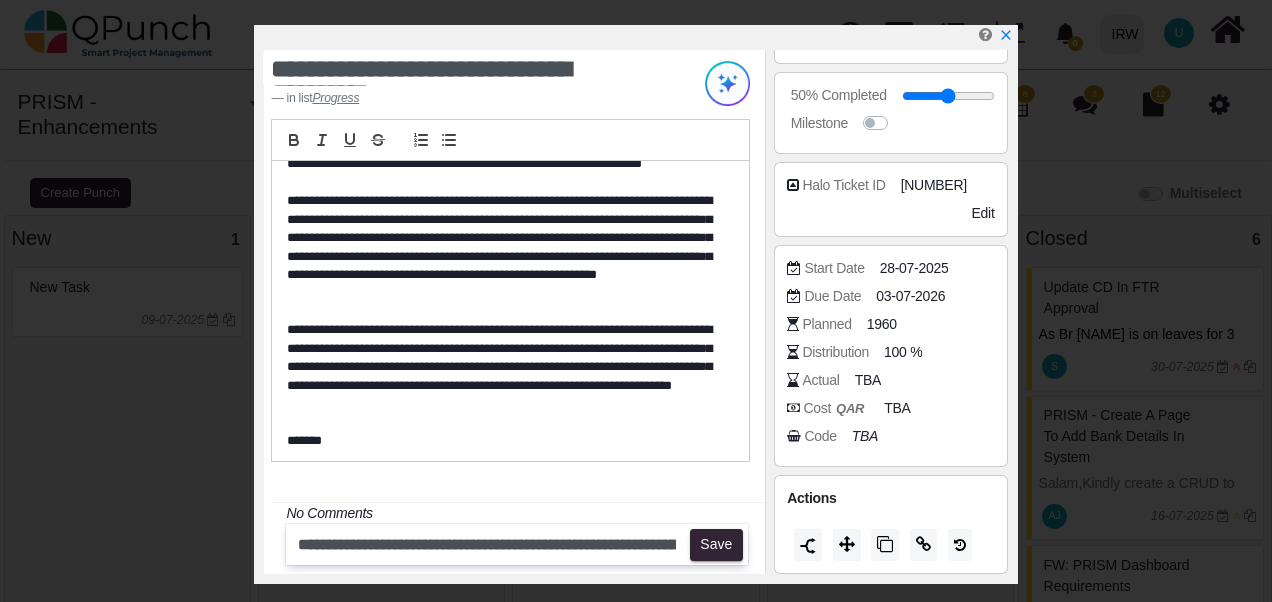 click on "**********" at bounding box center (514, 312) 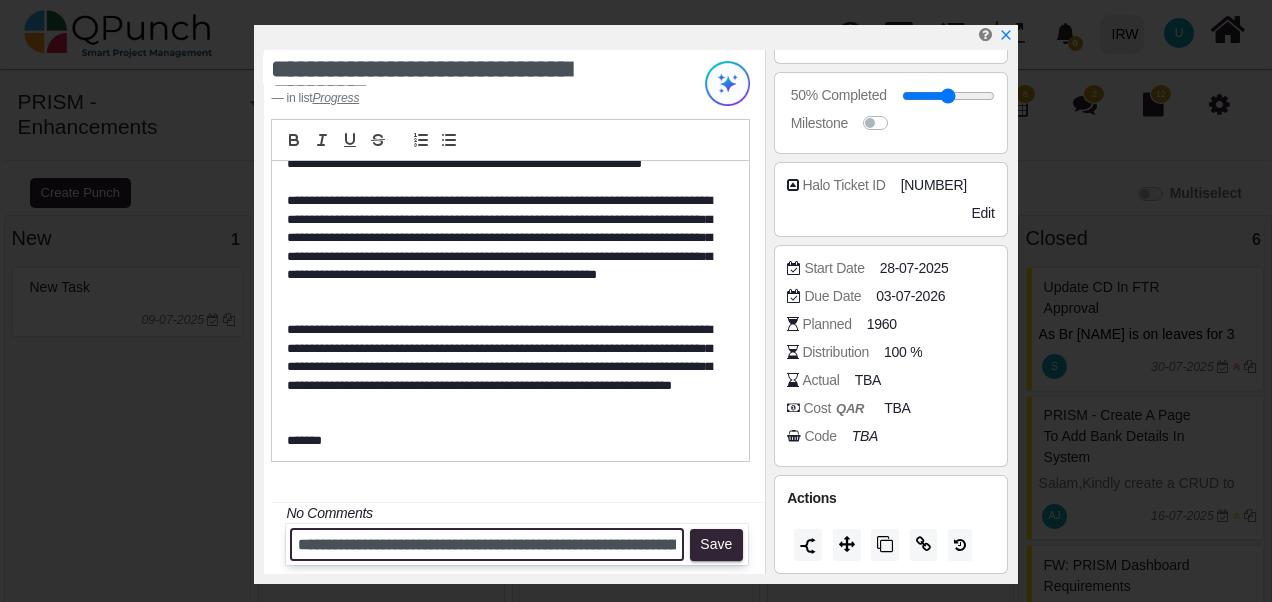 click on "**********" at bounding box center (487, 544) 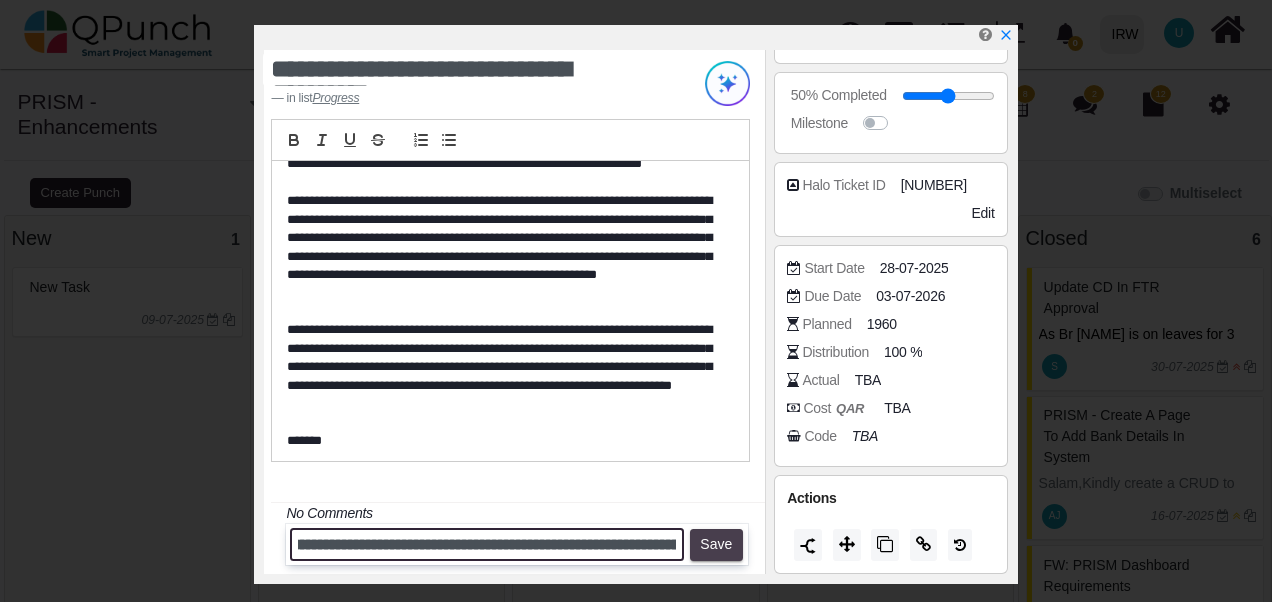 scroll, scrollTop: 0, scrollLeft: 1492, axis: horizontal 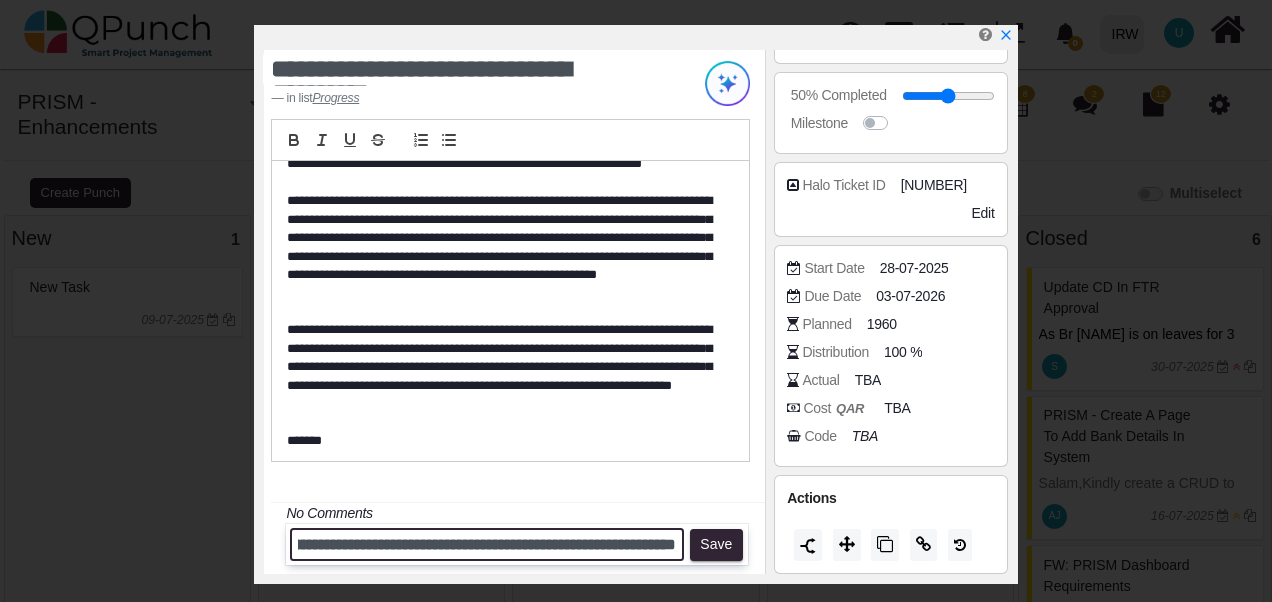 drag, startPoint x: 353, startPoint y: 546, endPoint x: 690, endPoint y: 552, distance: 337.0534 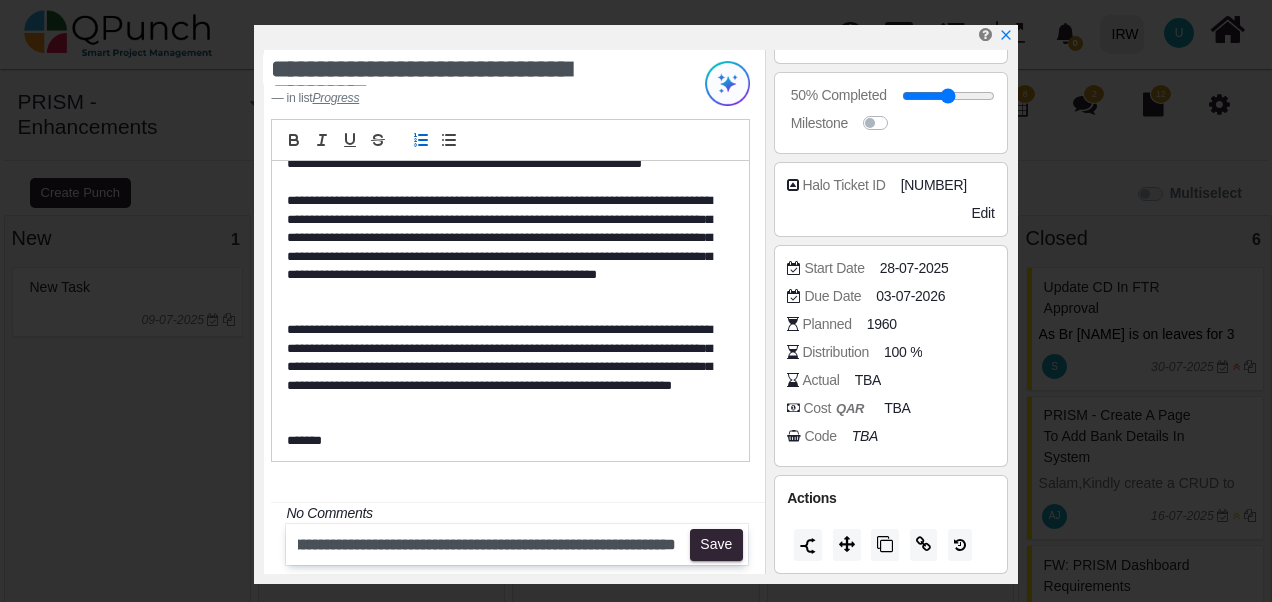 click 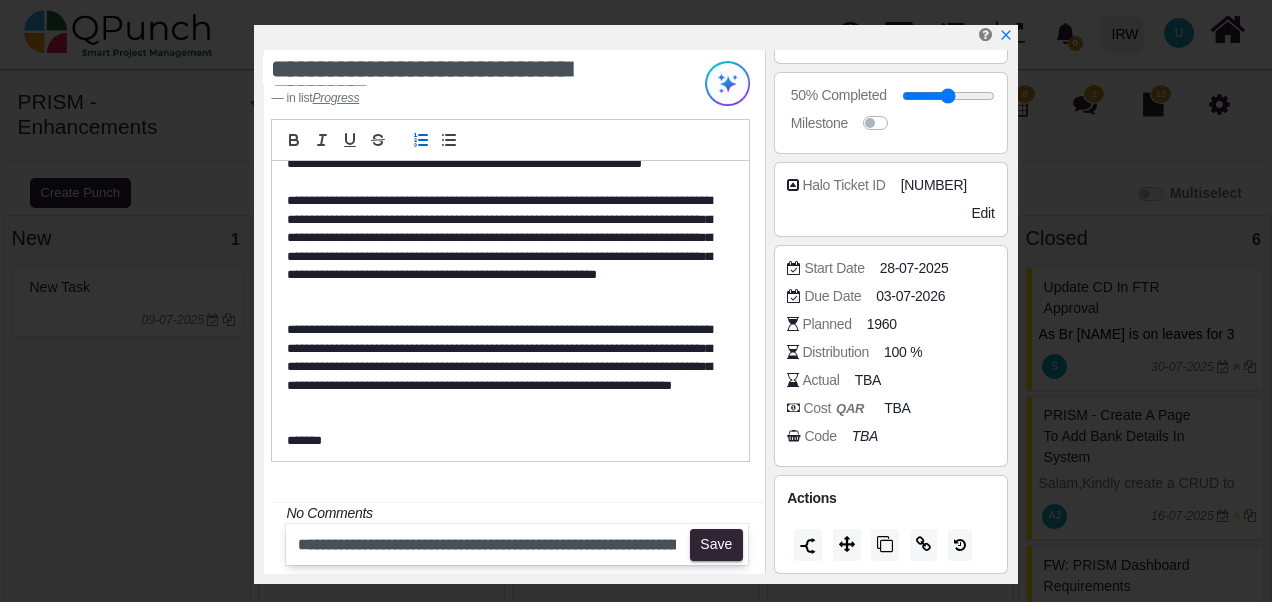 scroll, scrollTop: 55, scrollLeft: 0, axis: vertical 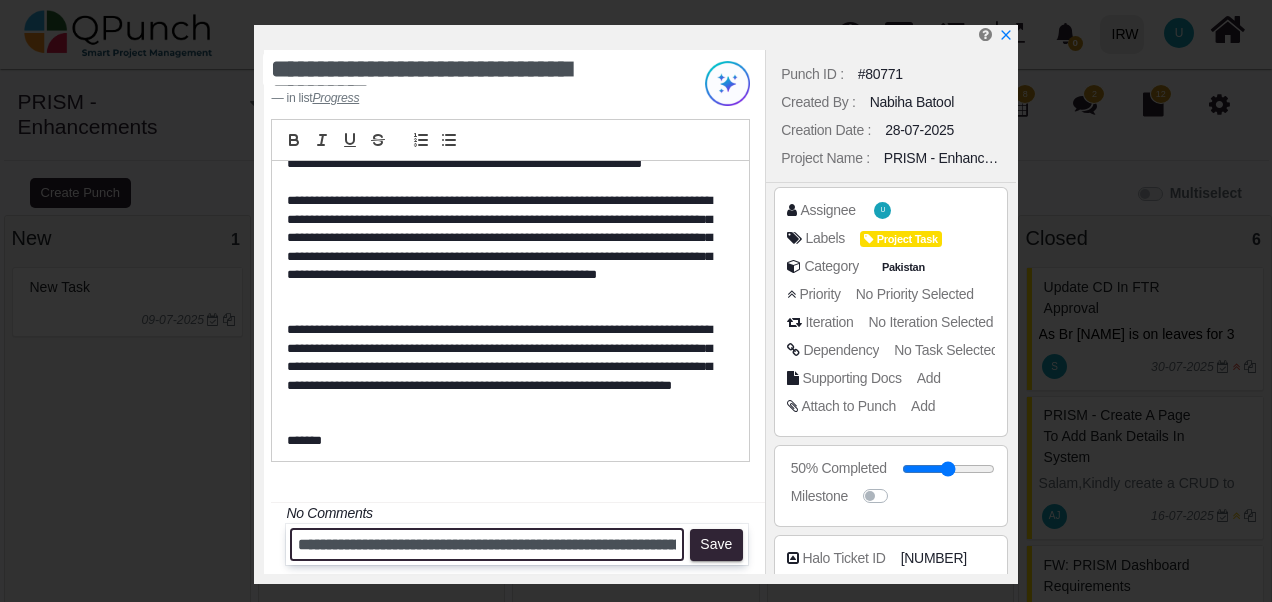 click on "**********" at bounding box center (487, 544) 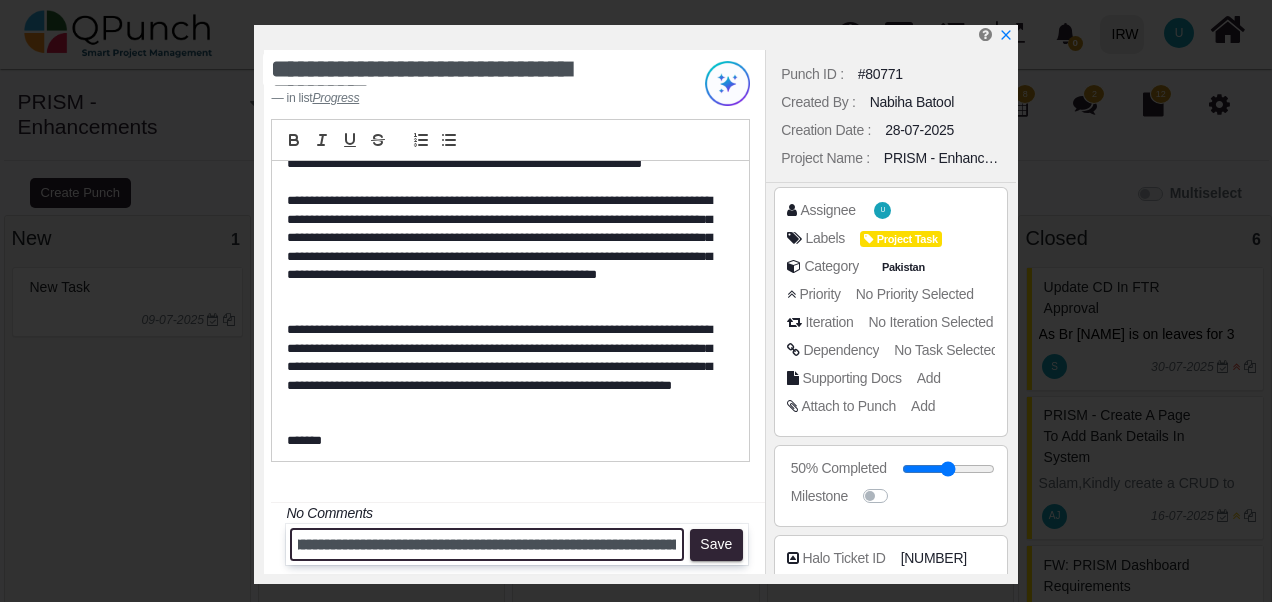 scroll, scrollTop: 0, scrollLeft: 1011, axis: horizontal 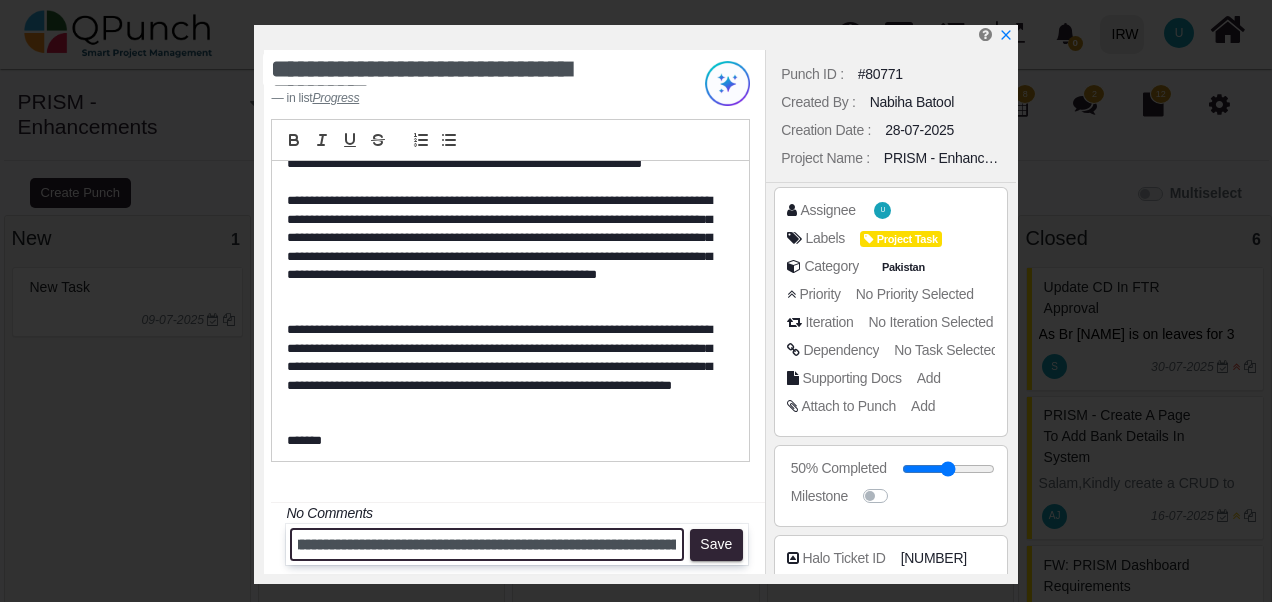 type on "**********" 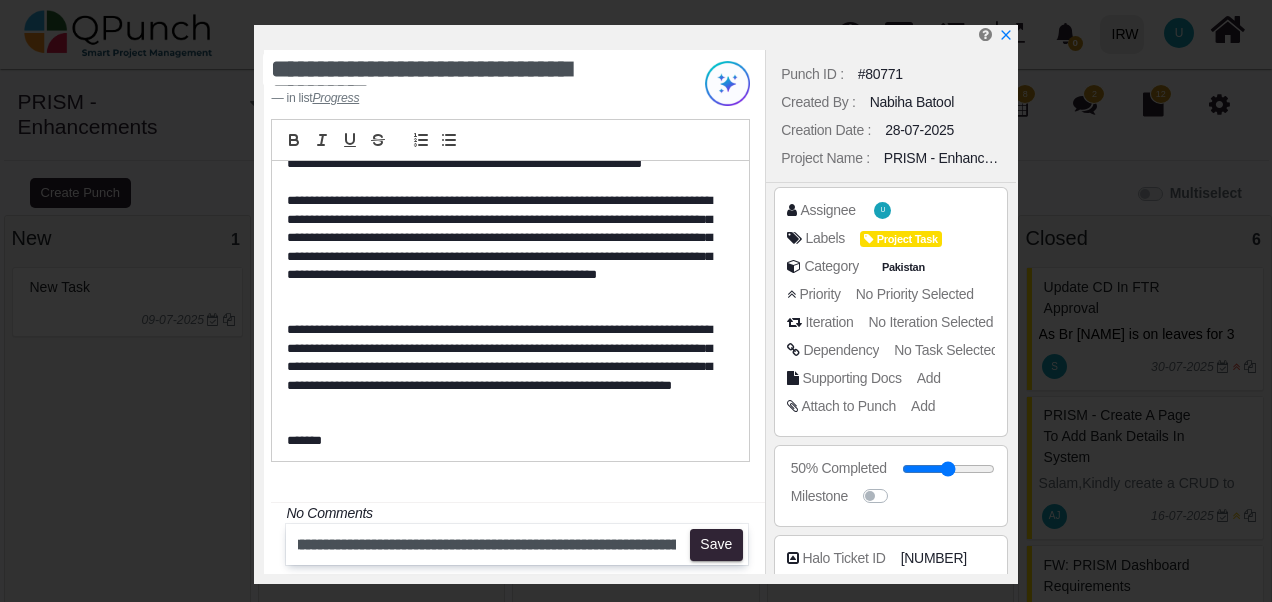 scroll, scrollTop: 0, scrollLeft: 0, axis: both 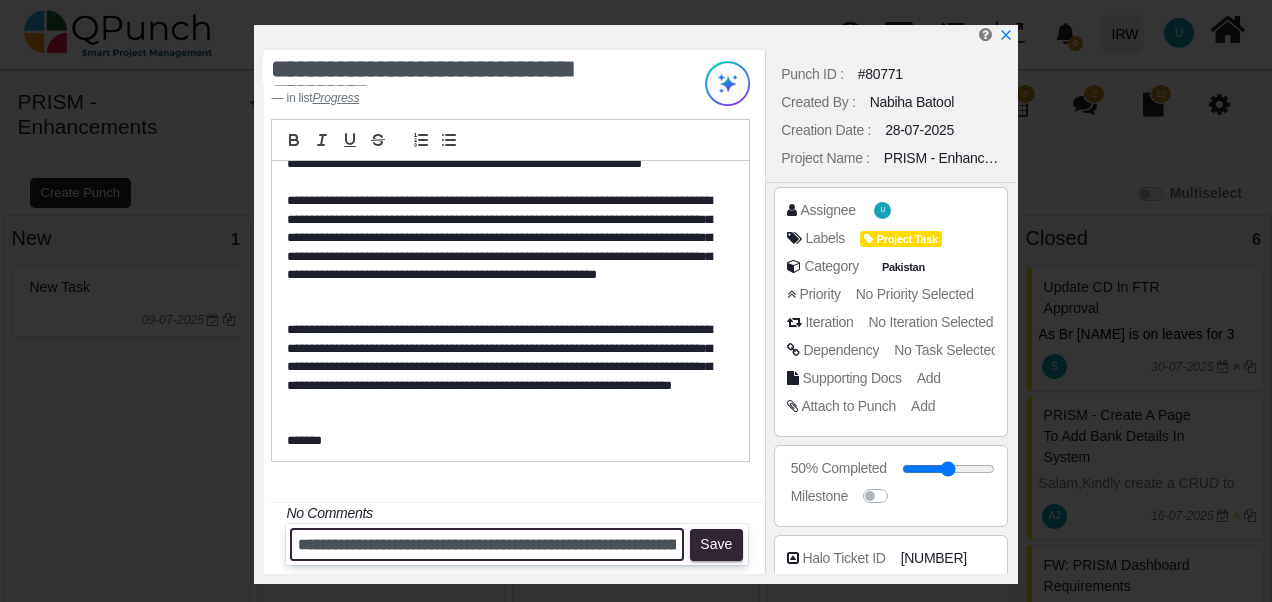 click on "**********" at bounding box center (487, 544) 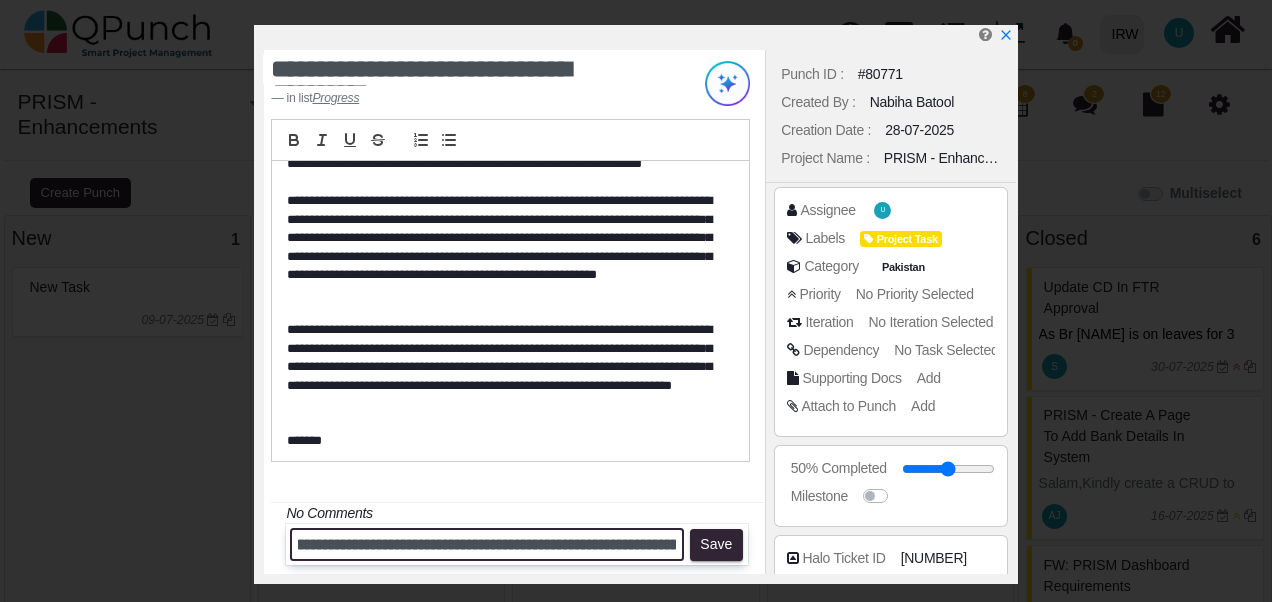 scroll, scrollTop: 0, scrollLeft: 560, axis: horizontal 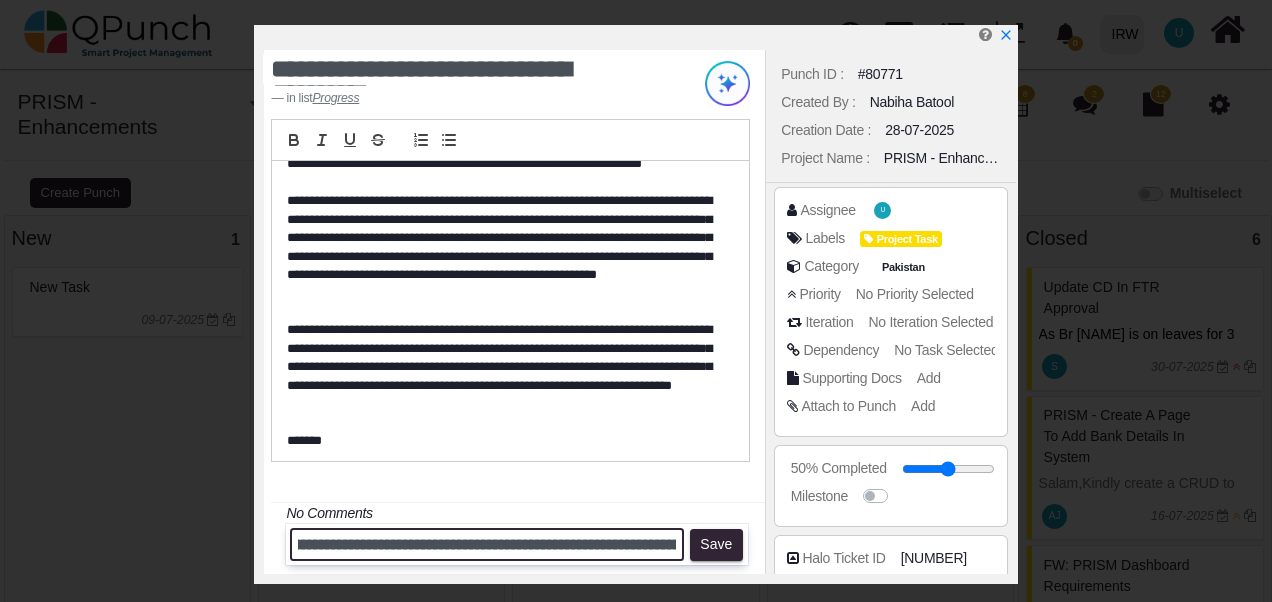 drag, startPoint x: 353, startPoint y: 548, endPoint x: 468, endPoint y: 542, distance: 115.15642 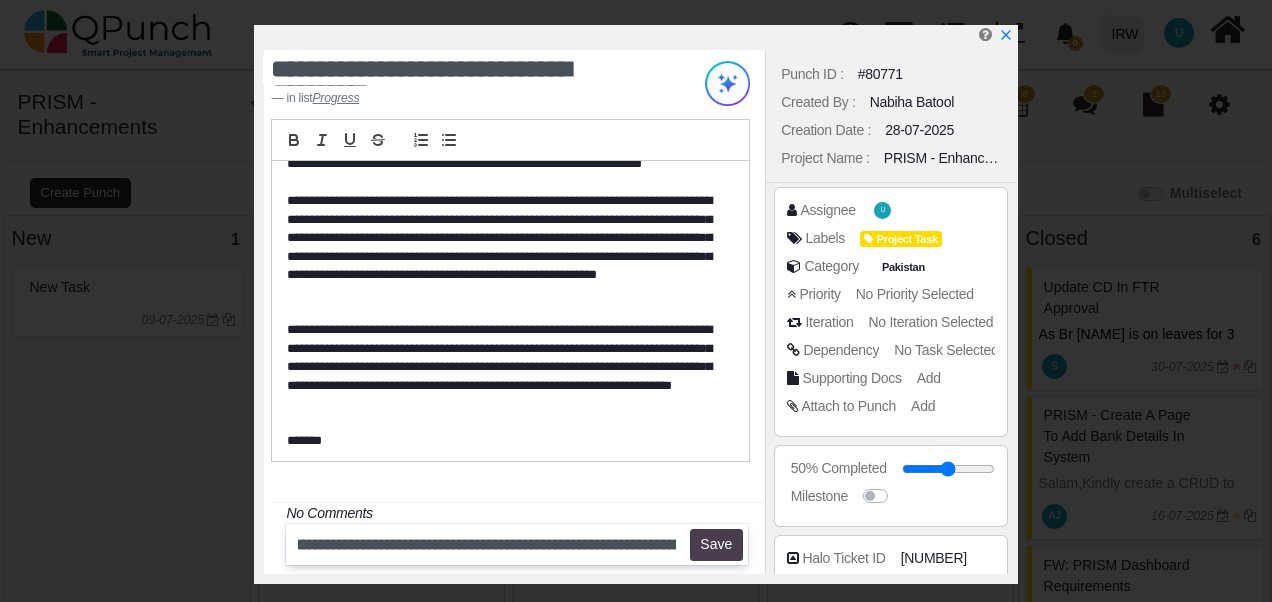 click on "Save" at bounding box center (716, 545) 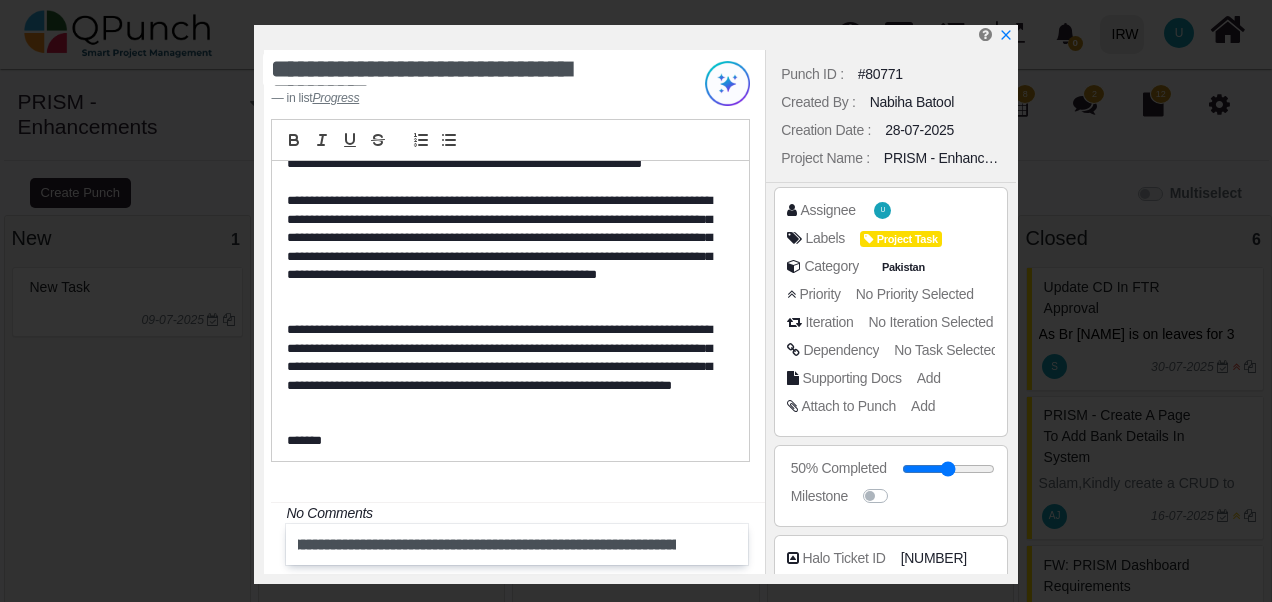 scroll, scrollTop: 0, scrollLeft: 0, axis: both 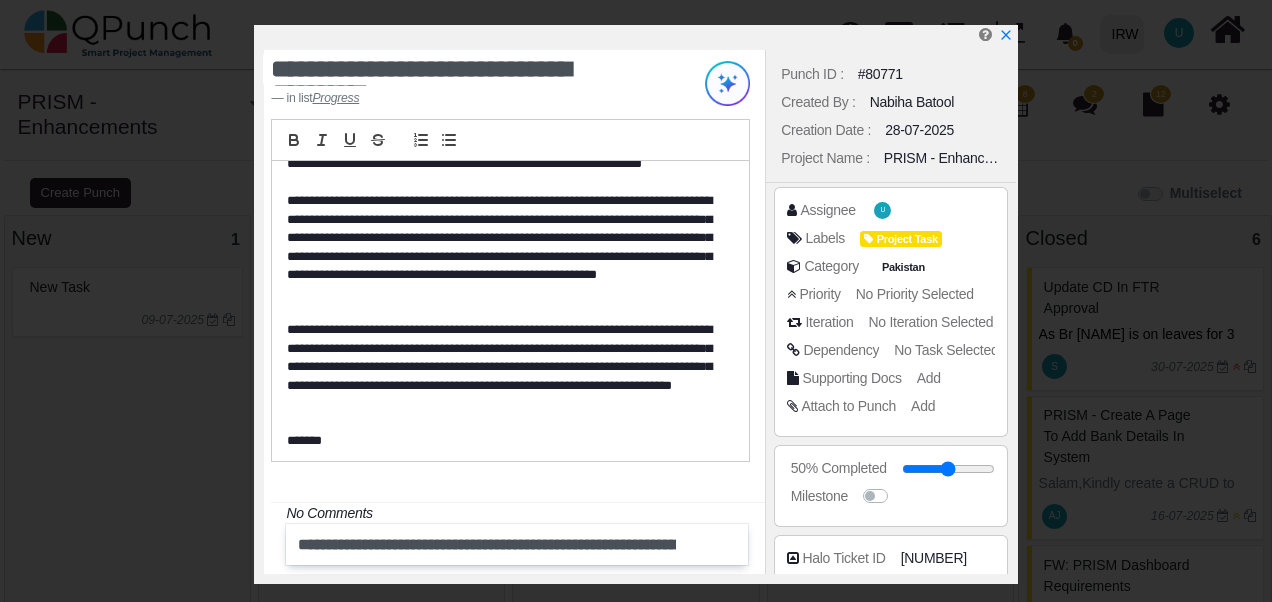 type 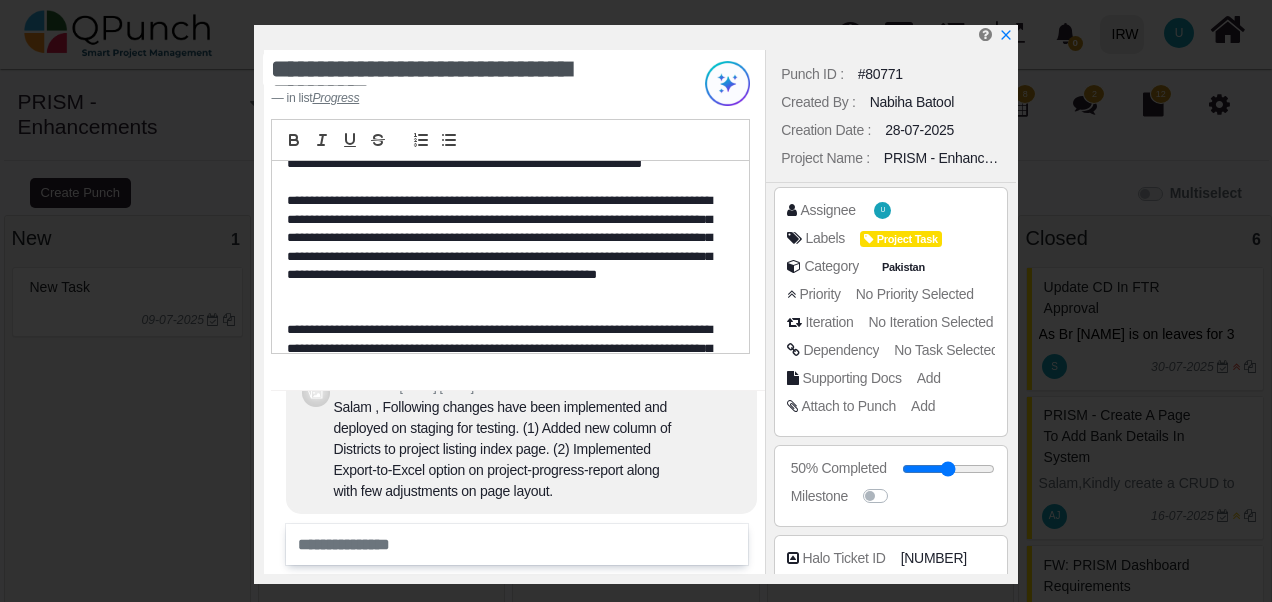 scroll, scrollTop: 0, scrollLeft: 0, axis: both 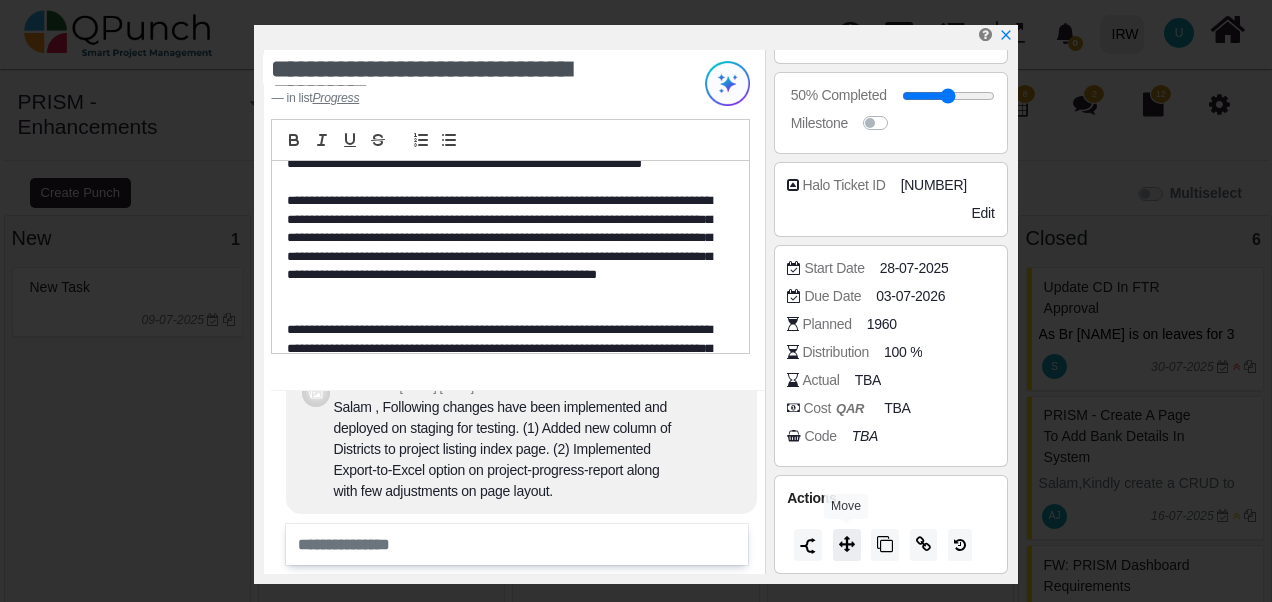 click at bounding box center (847, 544) 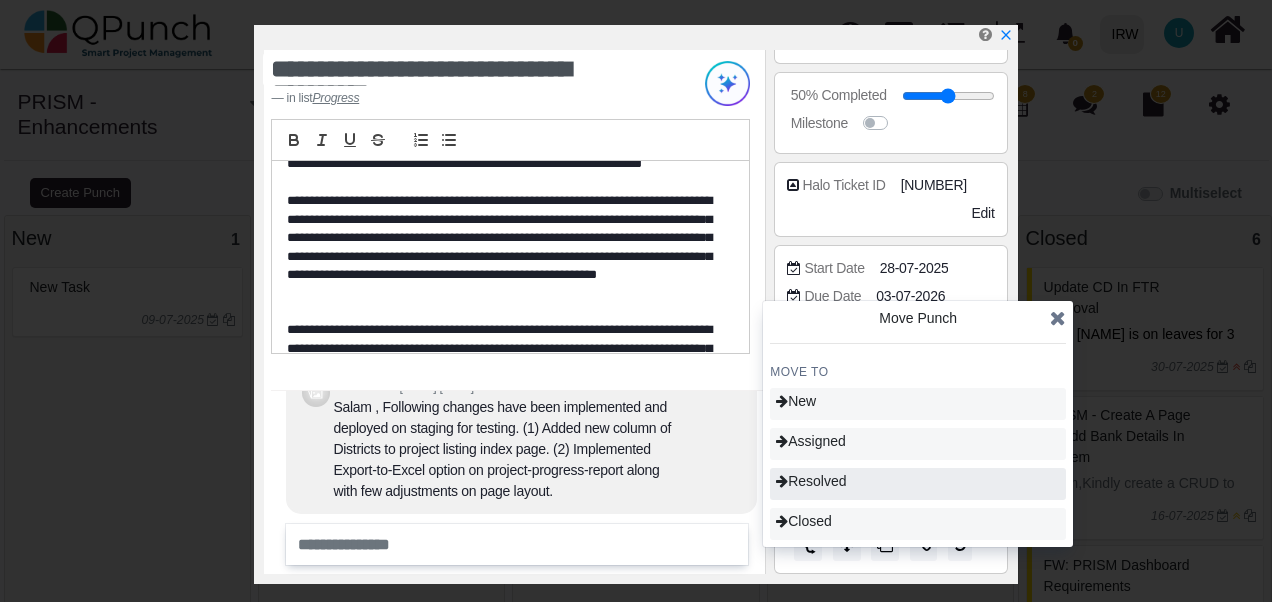 click on "Resolved" at bounding box center [811, 481] 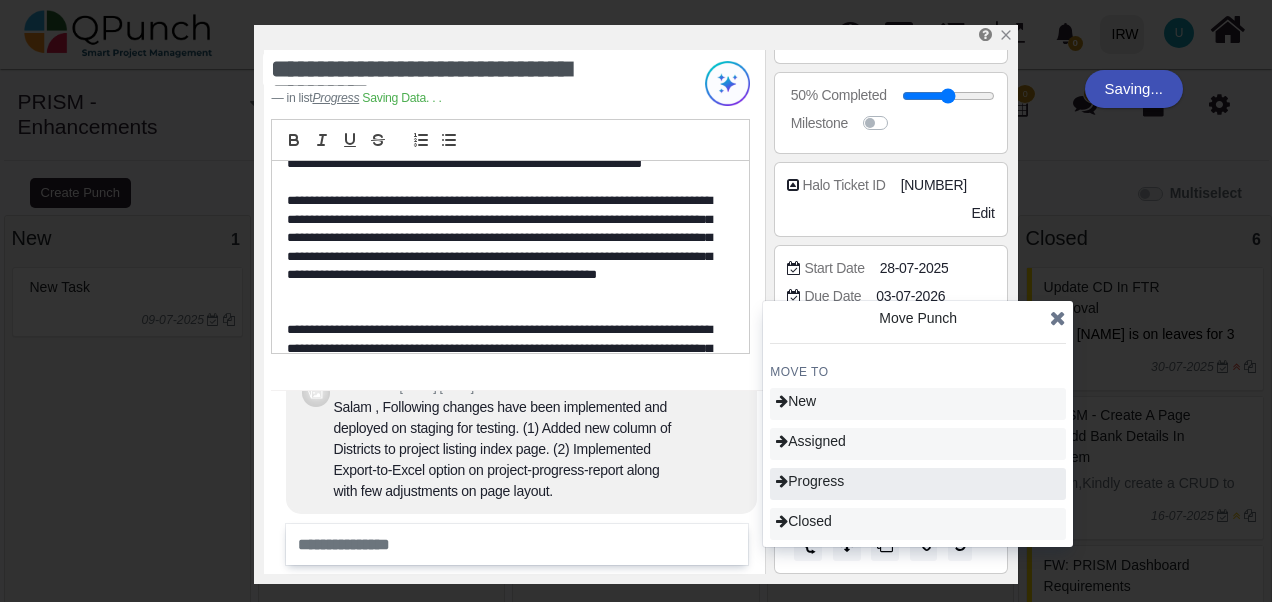 type on "**" 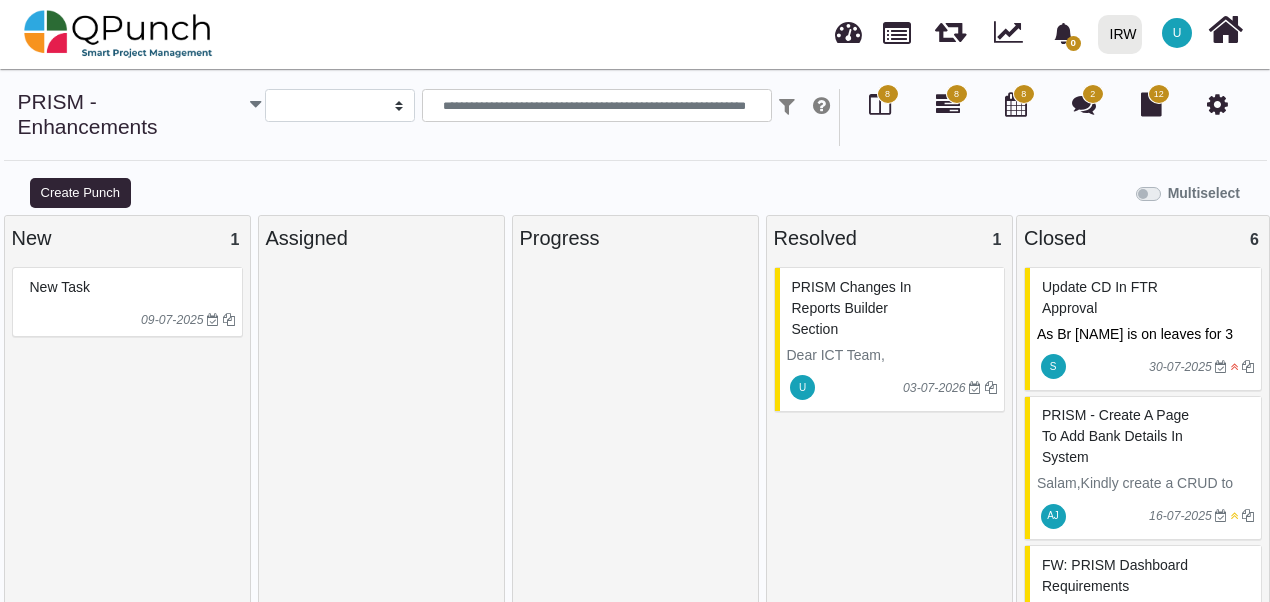 click on "PRISM changes in Reports Builder Section" at bounding box center [892, 308] 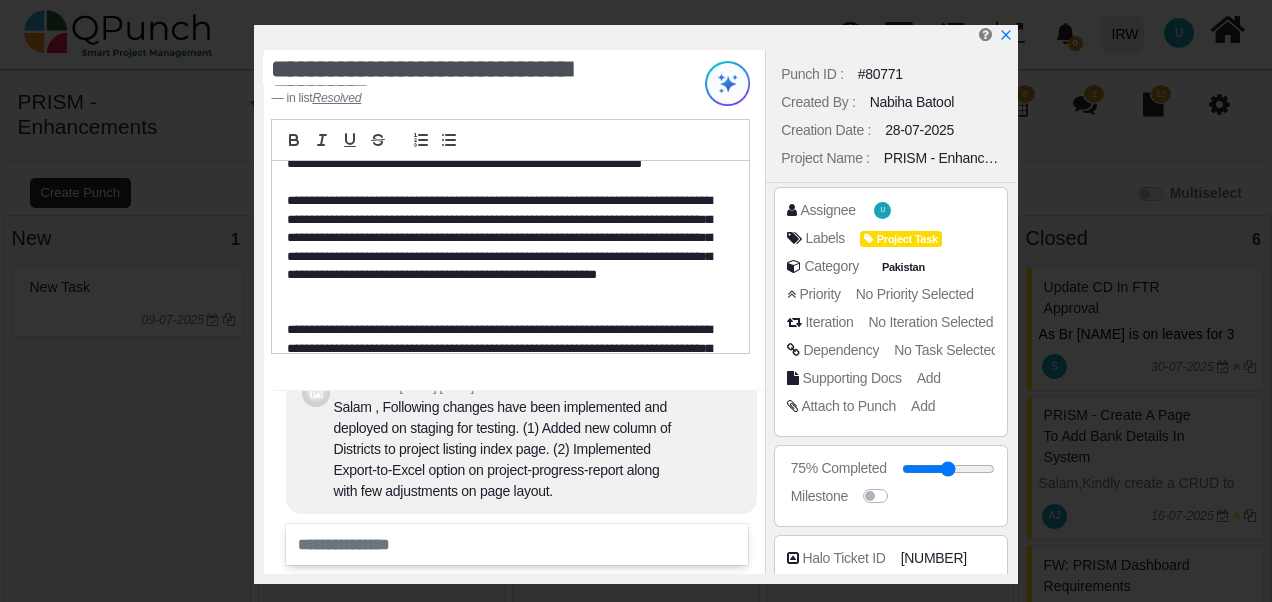 scroll, scrollTop: 74, scrollLeft: 0, axis: vertical 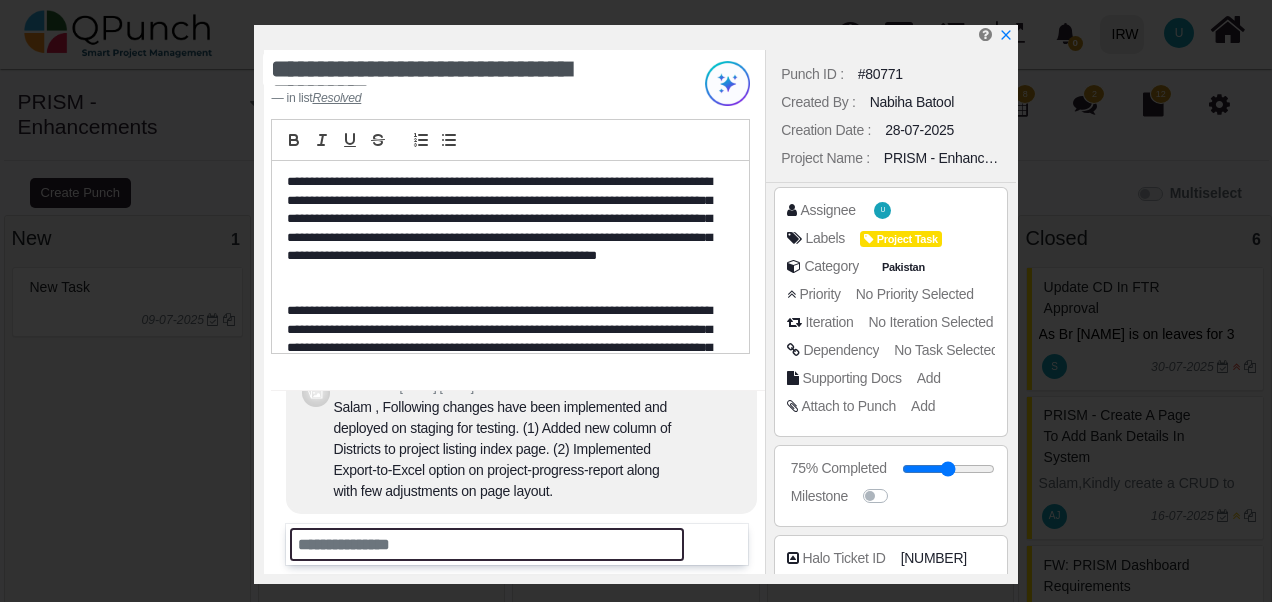 click at bounding box center (487, 544) 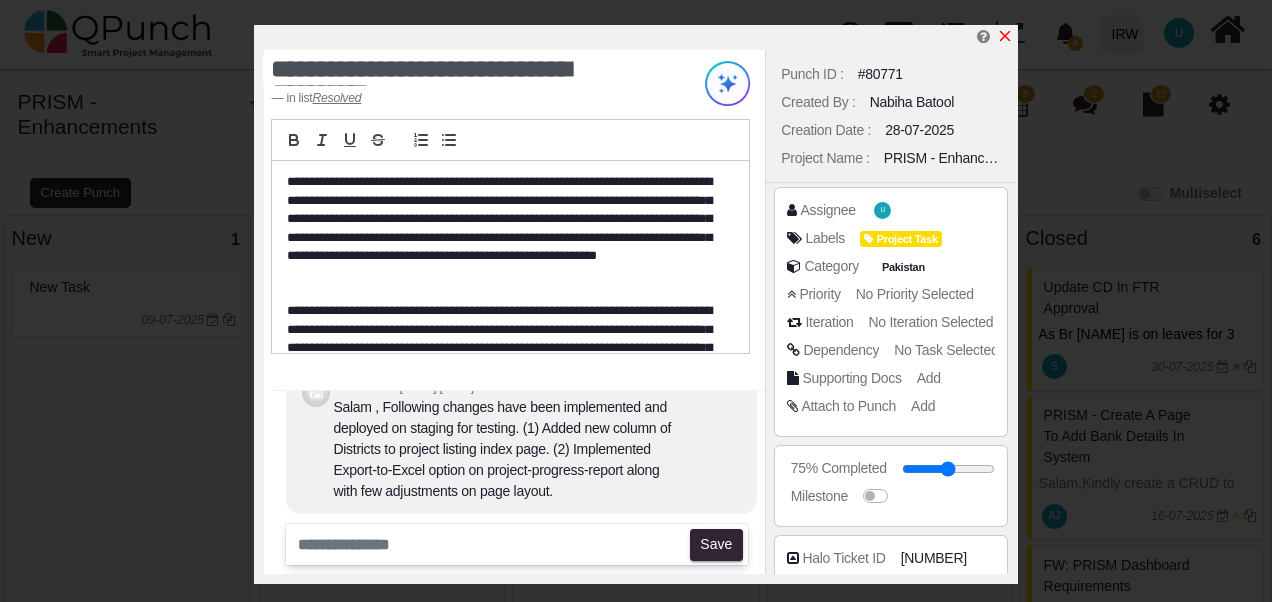click 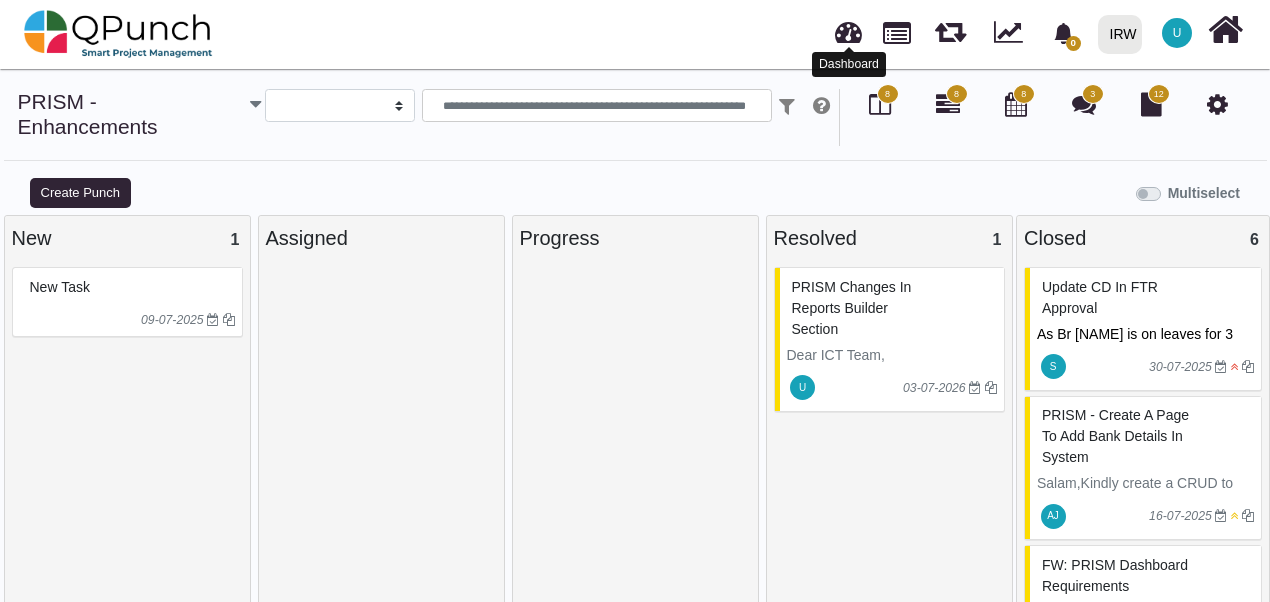click at bounding box center [848, 29] 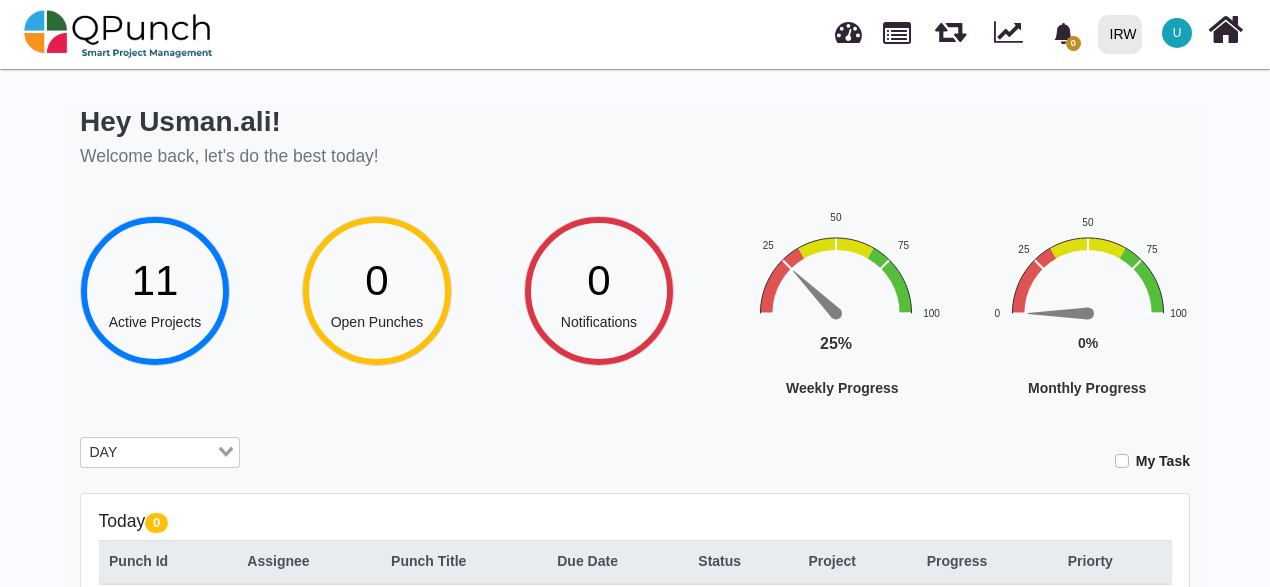 click at bounding box center (169, 453) 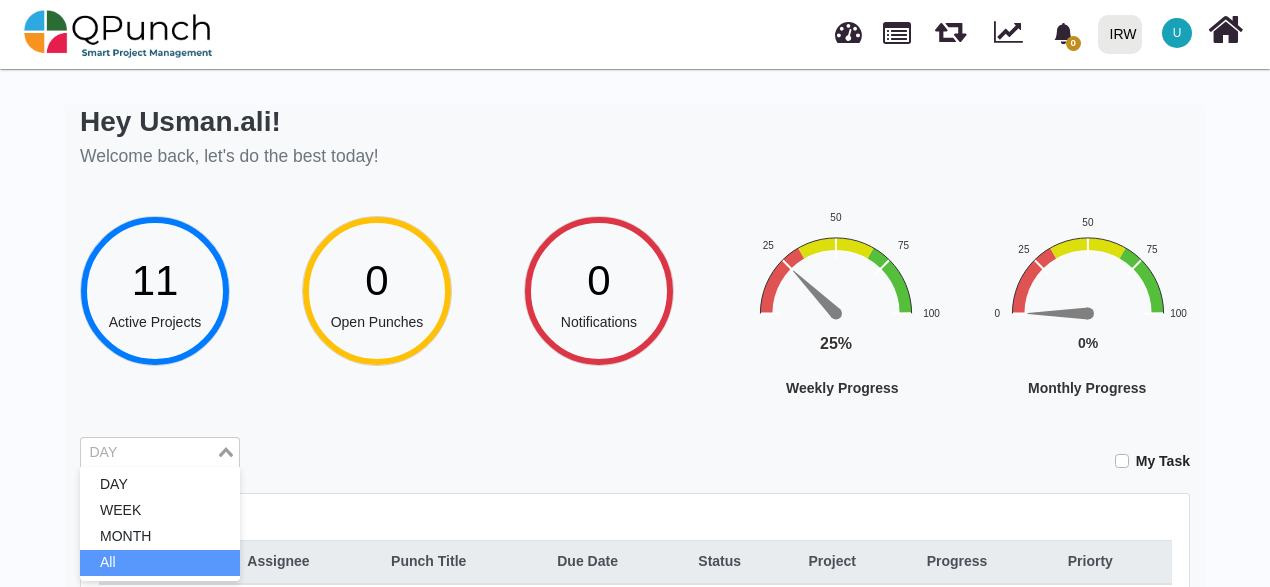 click on "All" at bounding box center [160, 563] 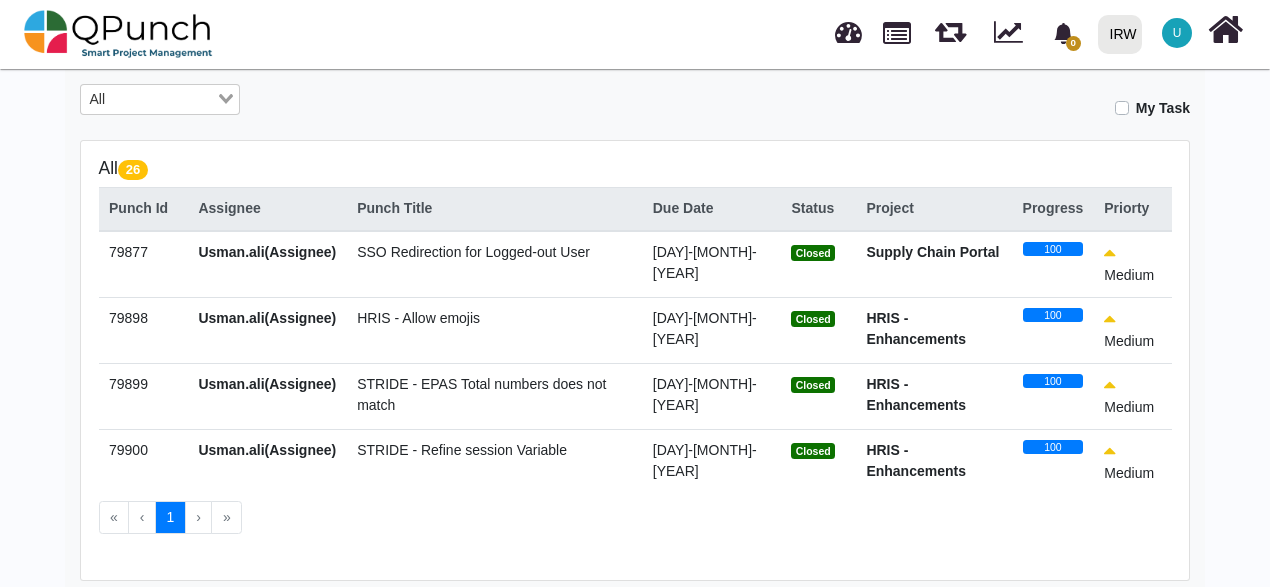 scroll, scrollTop: 500, scrollLeft: 0, axis: vertical 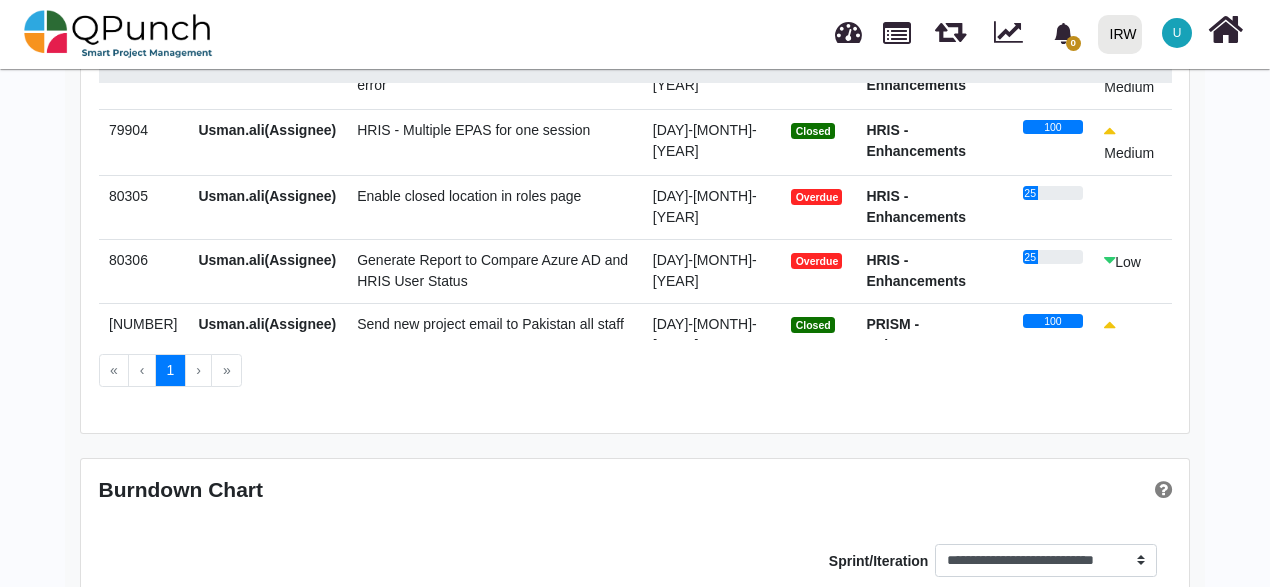 click on "Enable closed location in roles page" at bounding box center [469, 196] 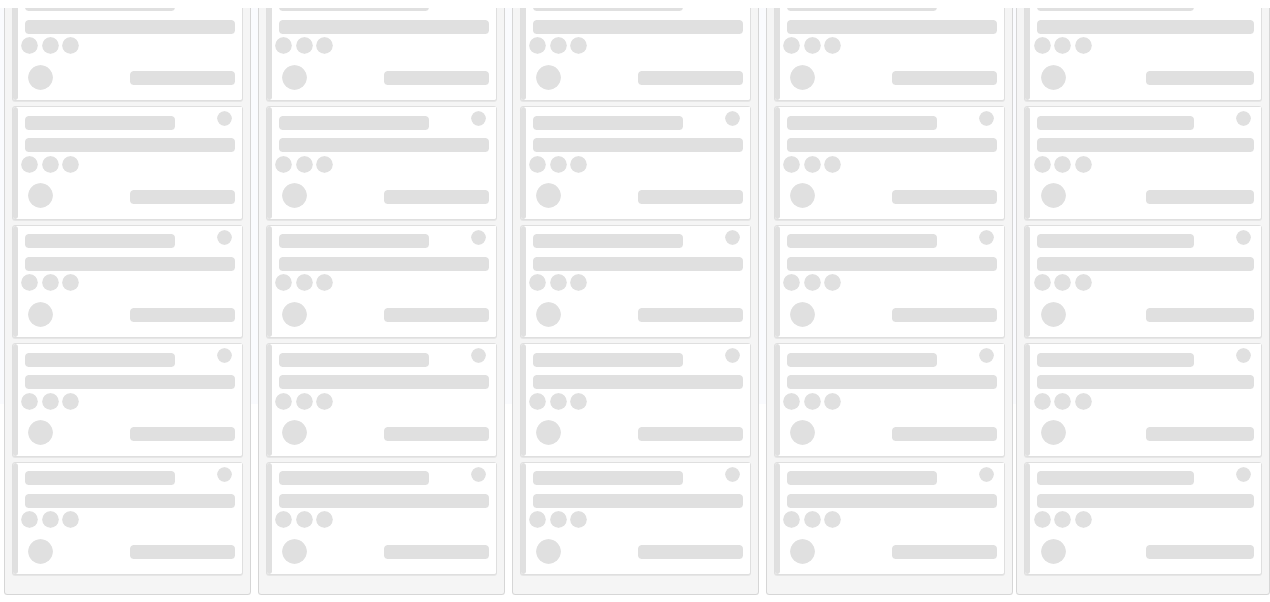 scroll, scrollTop: 0, scrollLeft: 0, axis: both 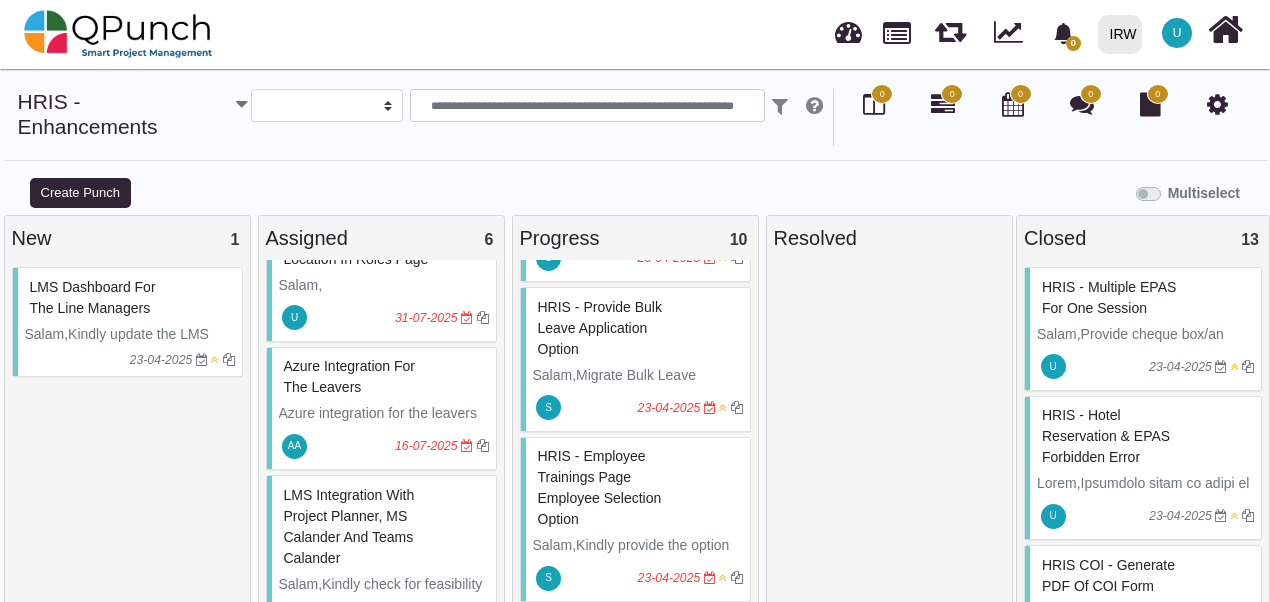 select 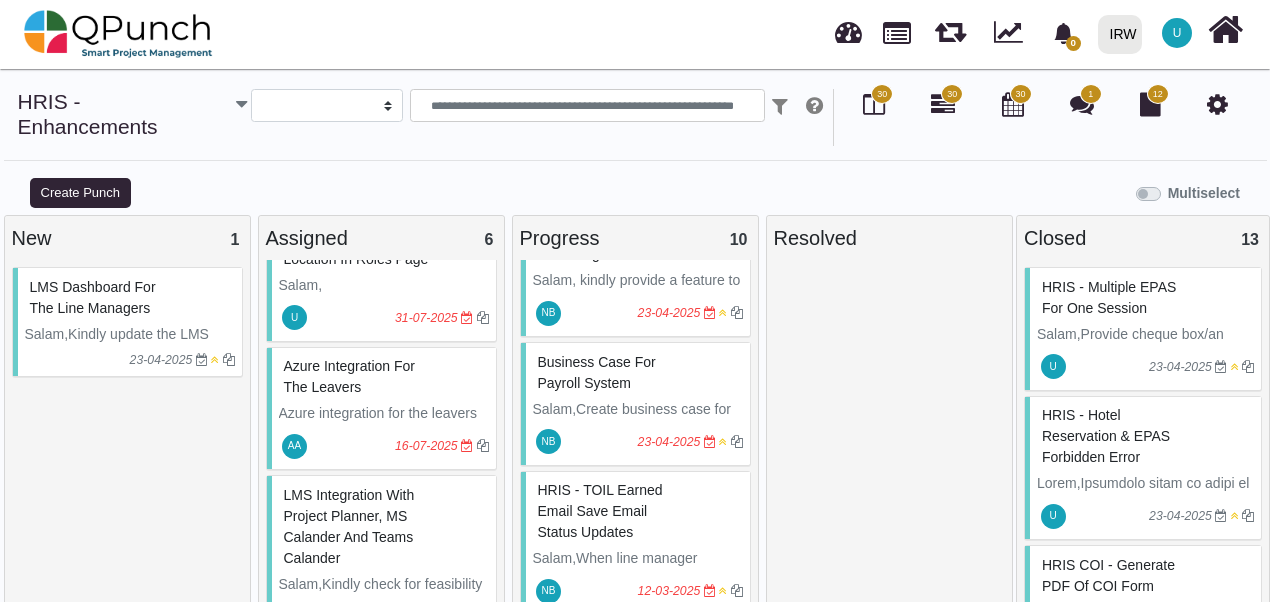 scroll, scrollTop: 1135, scrollLeft: 0, axis: vertical 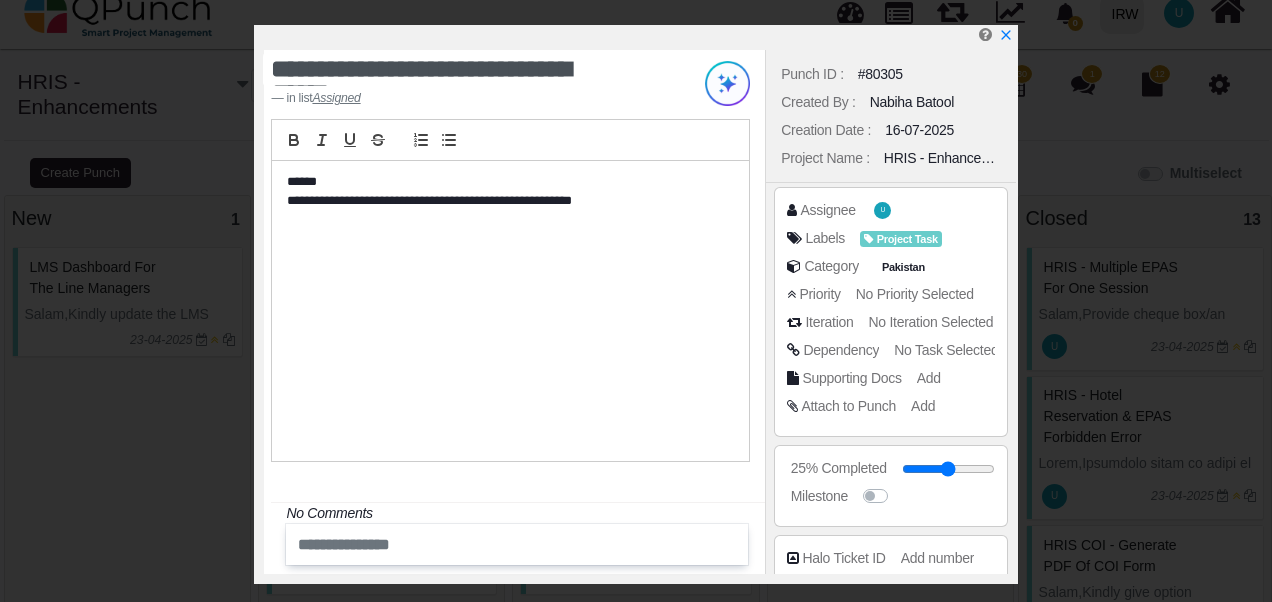 click on "**********" at bounding box center (510, 311) 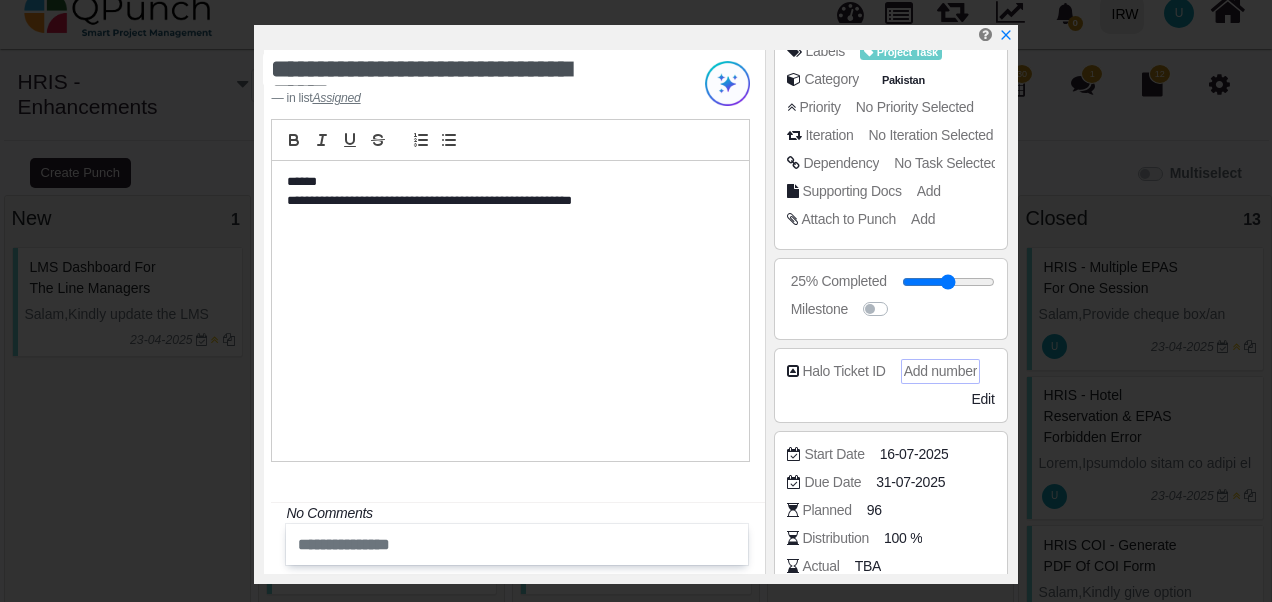 scroll, scrollTop: 373, scrollLeft: 0, axis: vertical 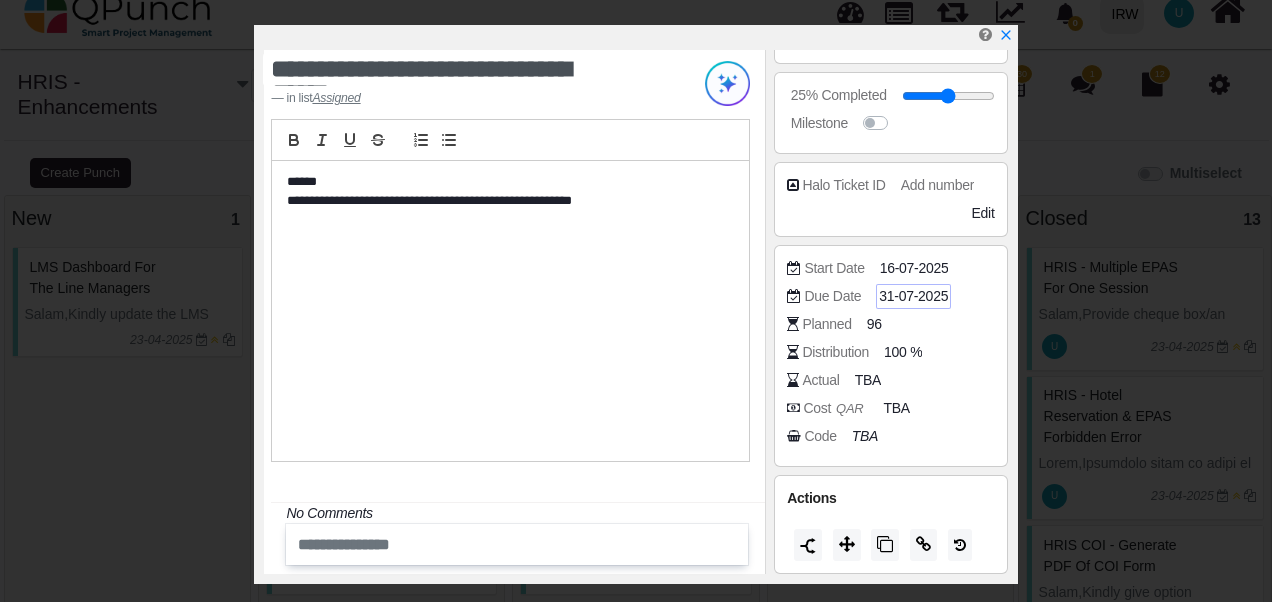 click on "31-07-2025" at bounding box center [913, 296] 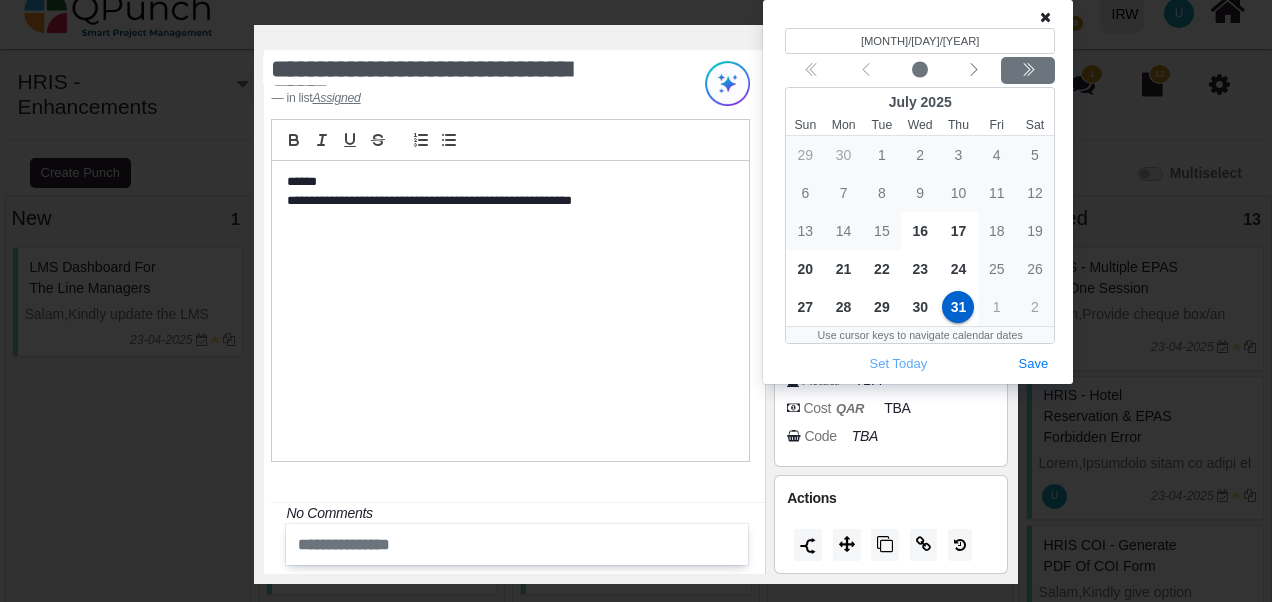 click 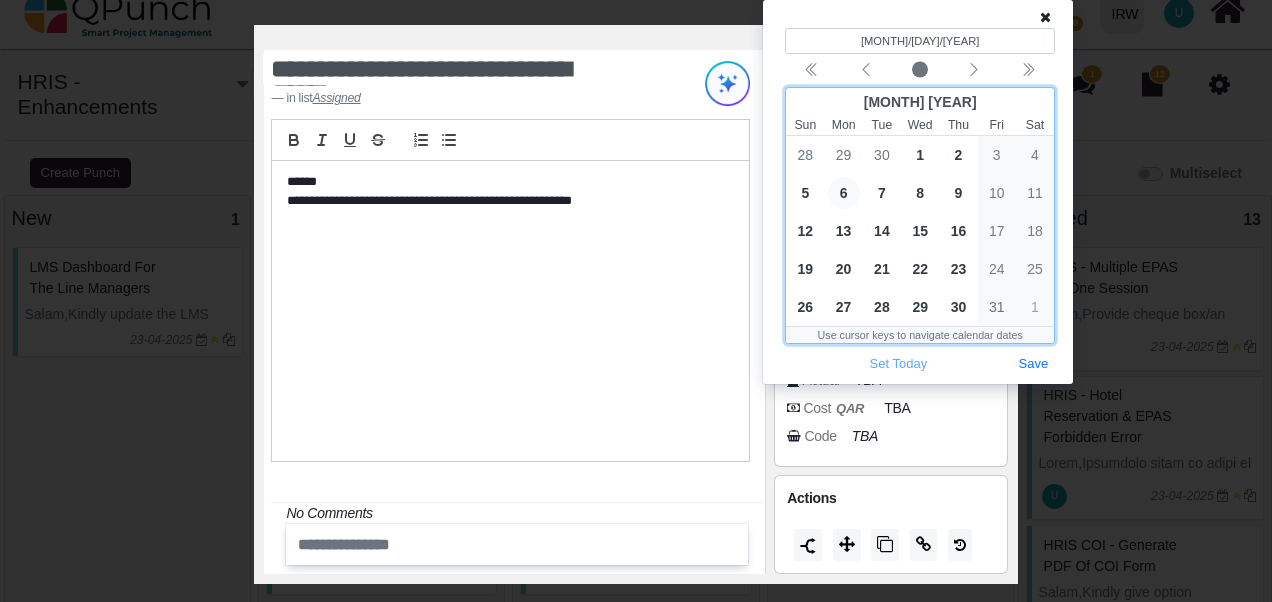 click on "6" at bounding box center [844, 193] 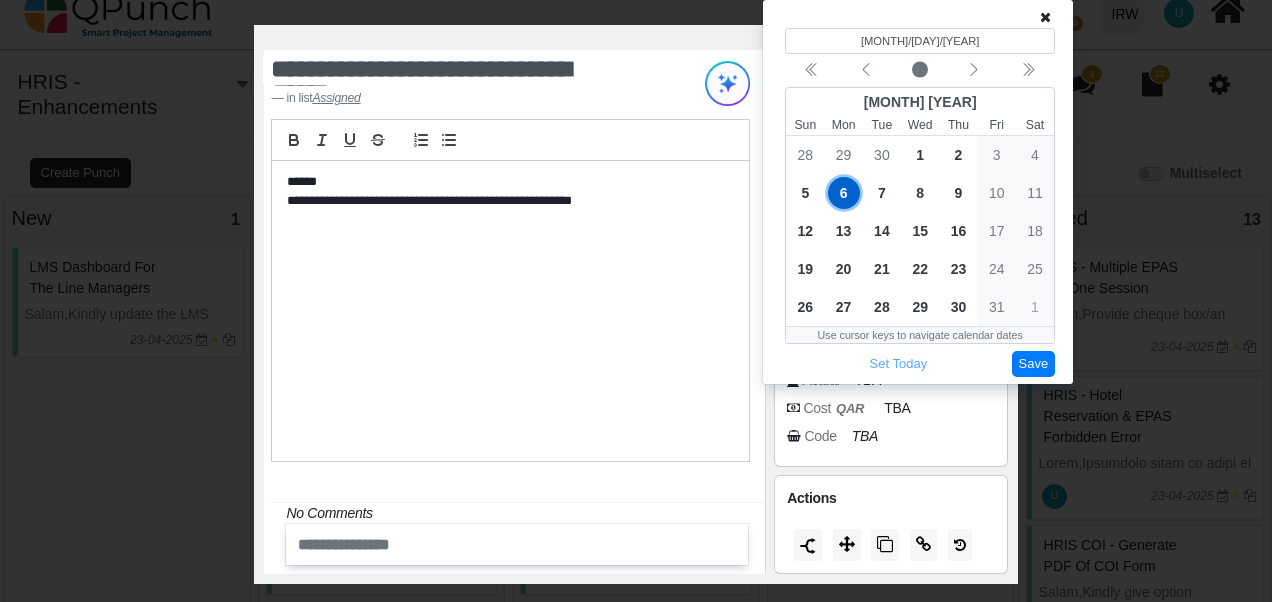 click on "Save" at bounding box center (1034, 364) 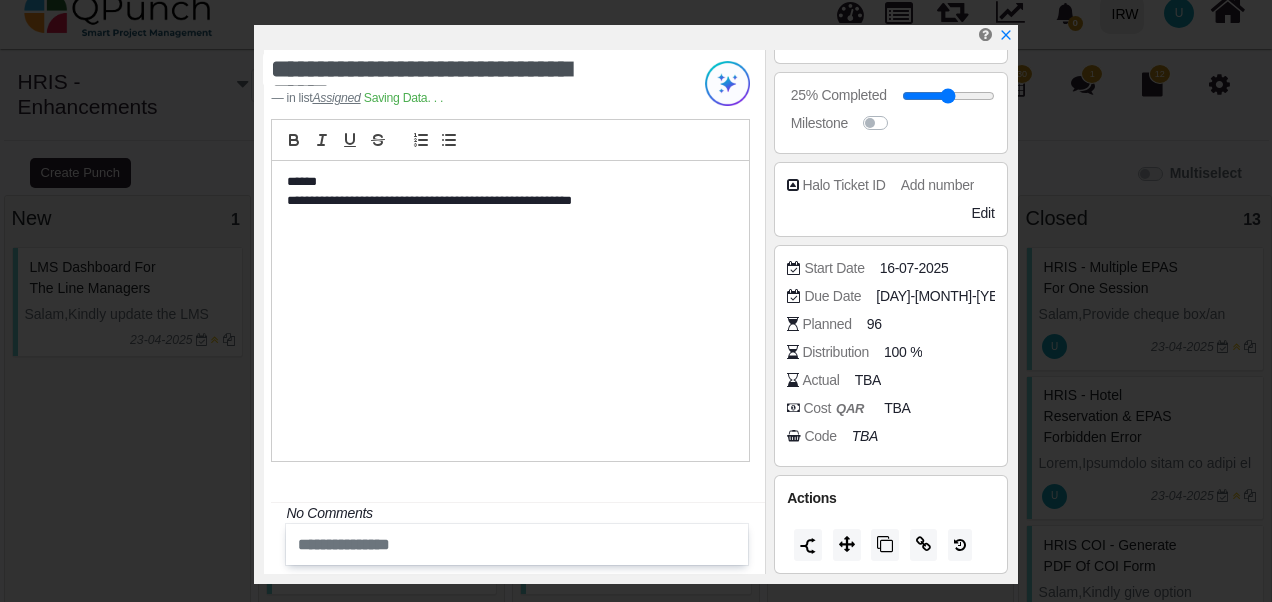 scroll, scrollTop: 438, scrollLeft: 0, axis: vertical 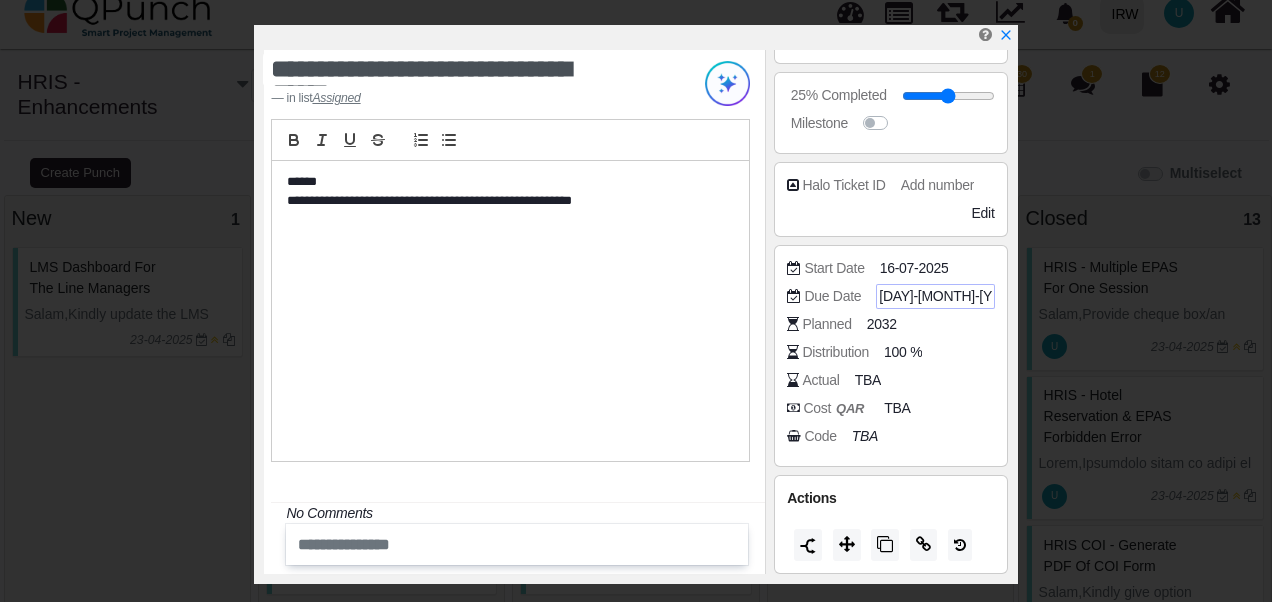 click on "[DAY]-[MONTH]-[YEAR]" at bounding box center (951, 296) 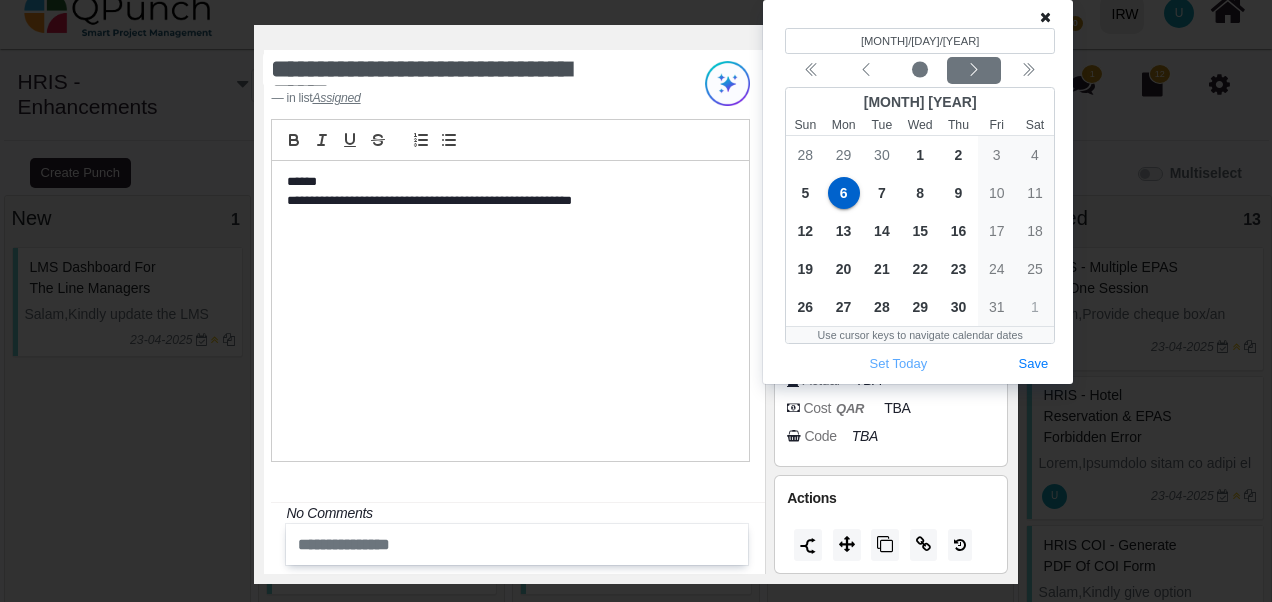 click 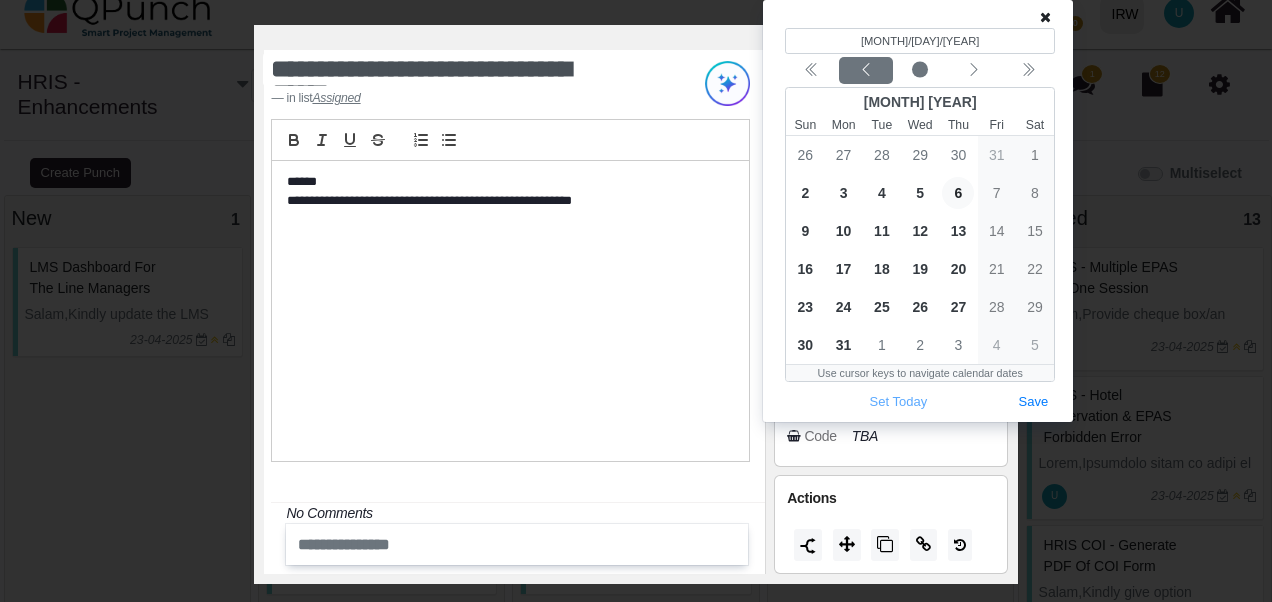 click 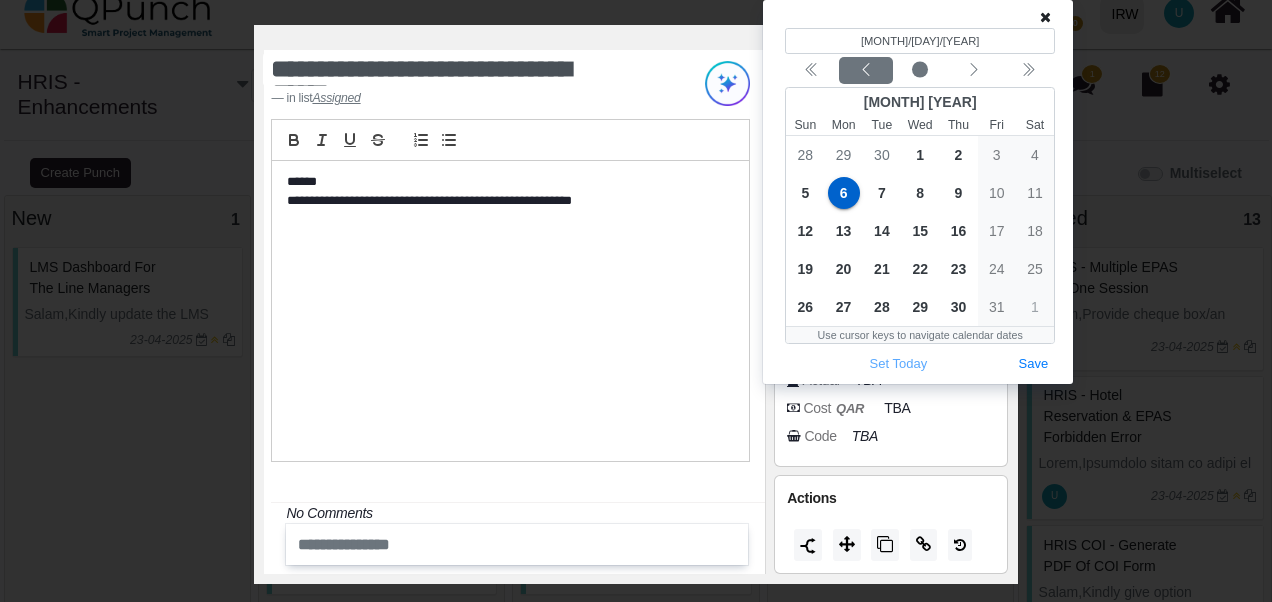 click 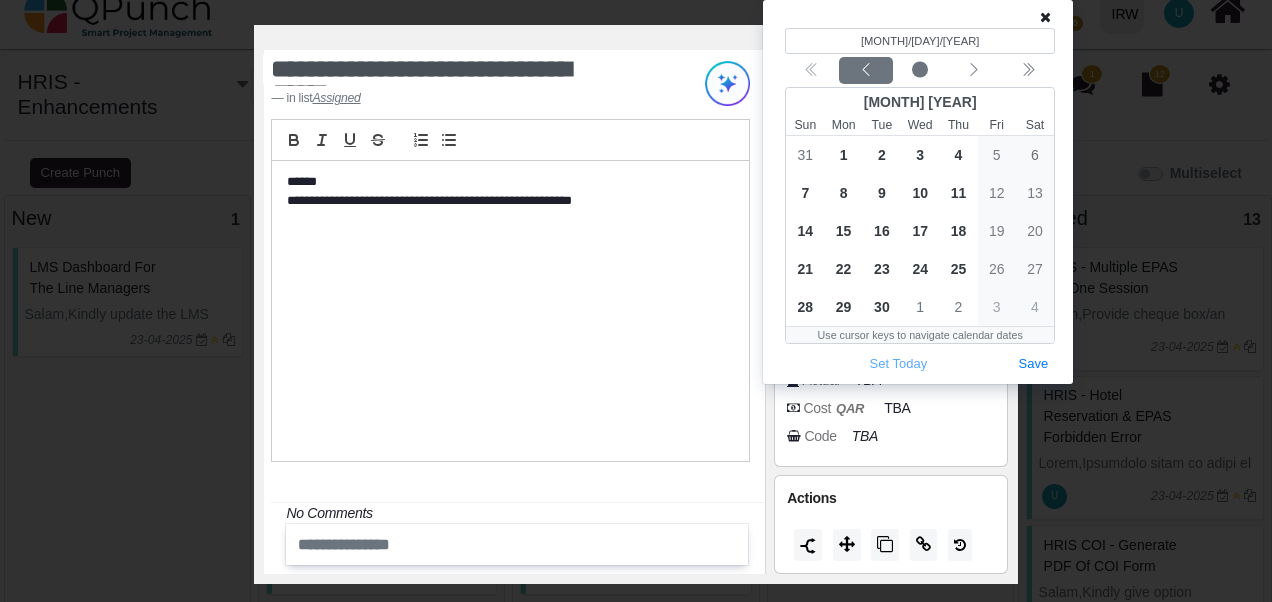 click 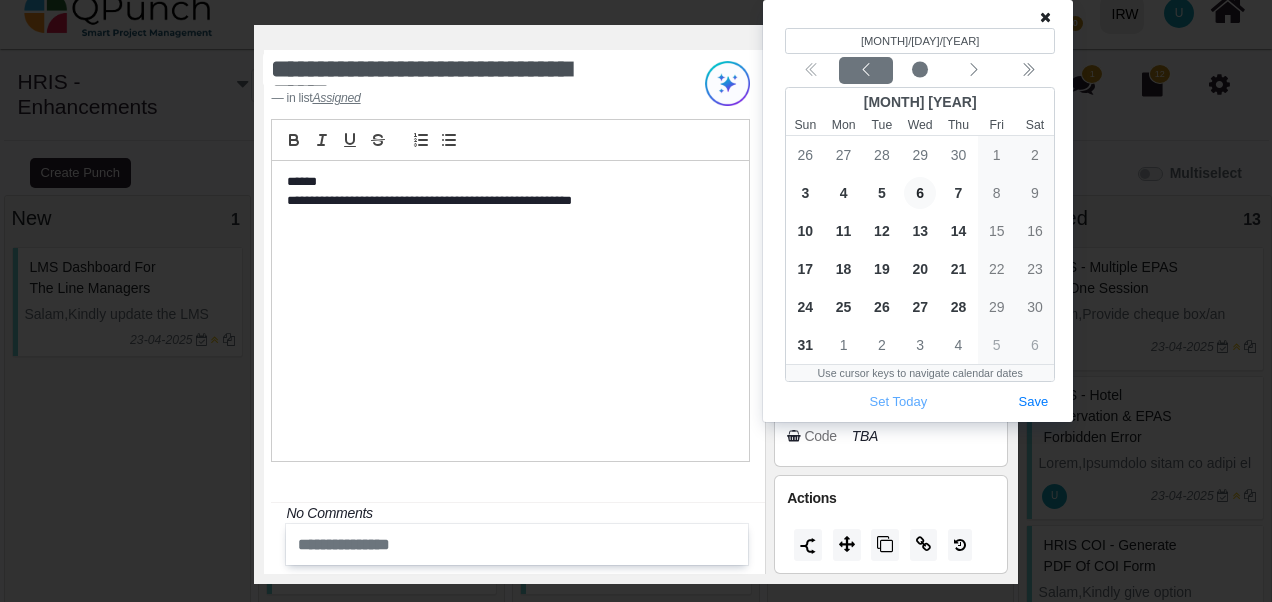 click 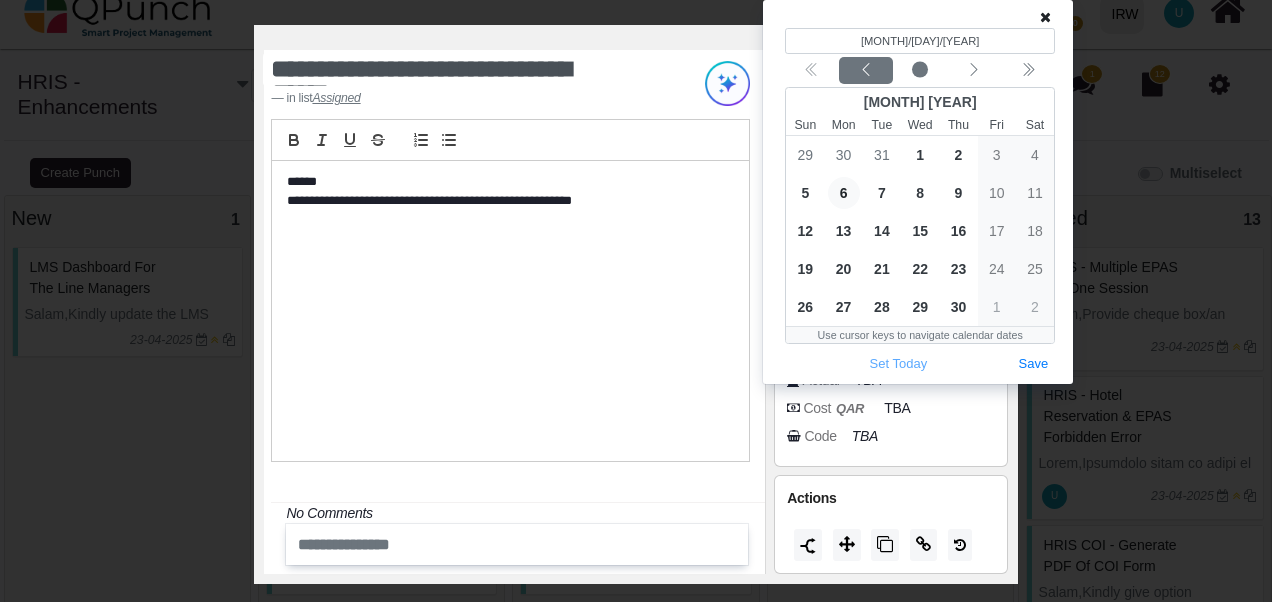 click 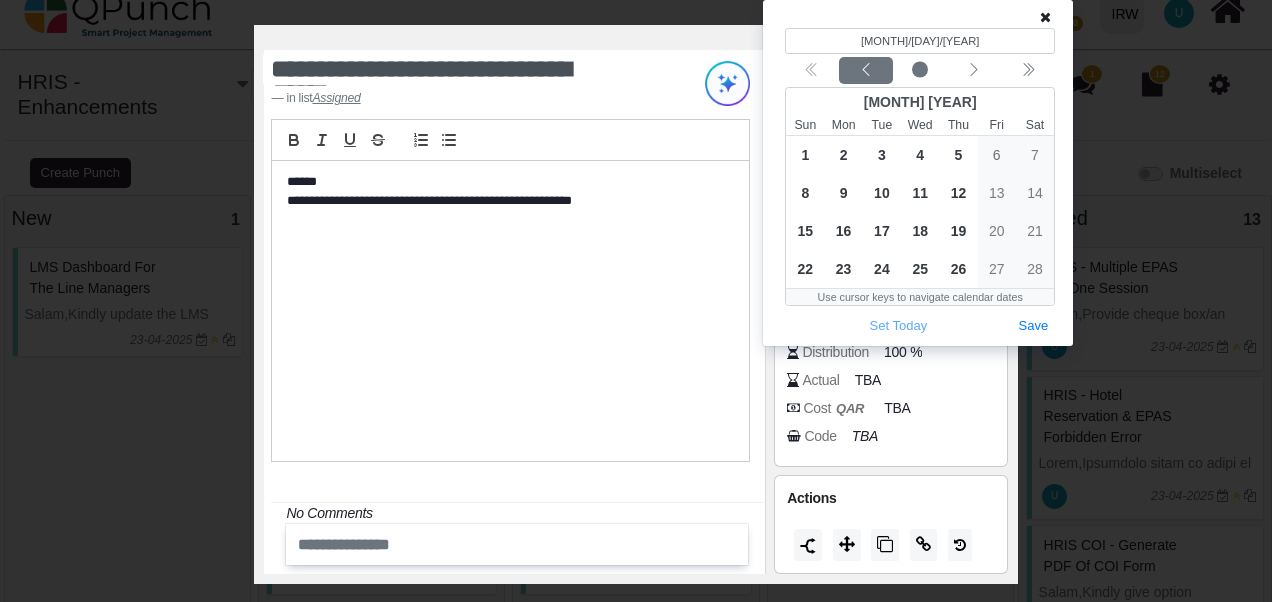 click 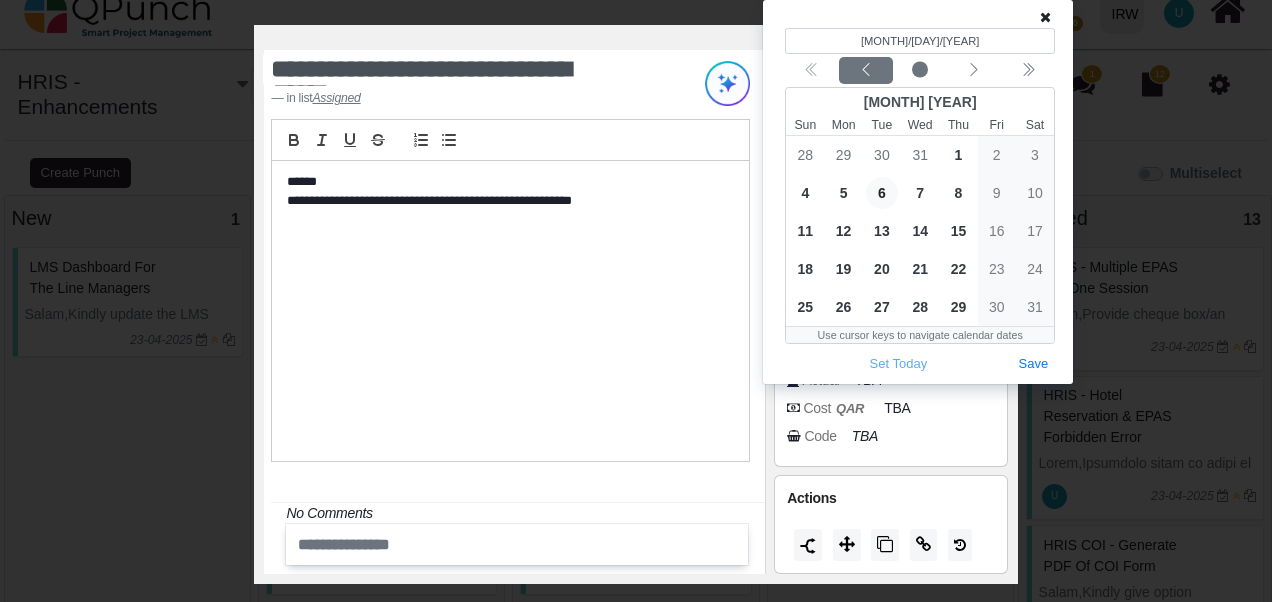 click 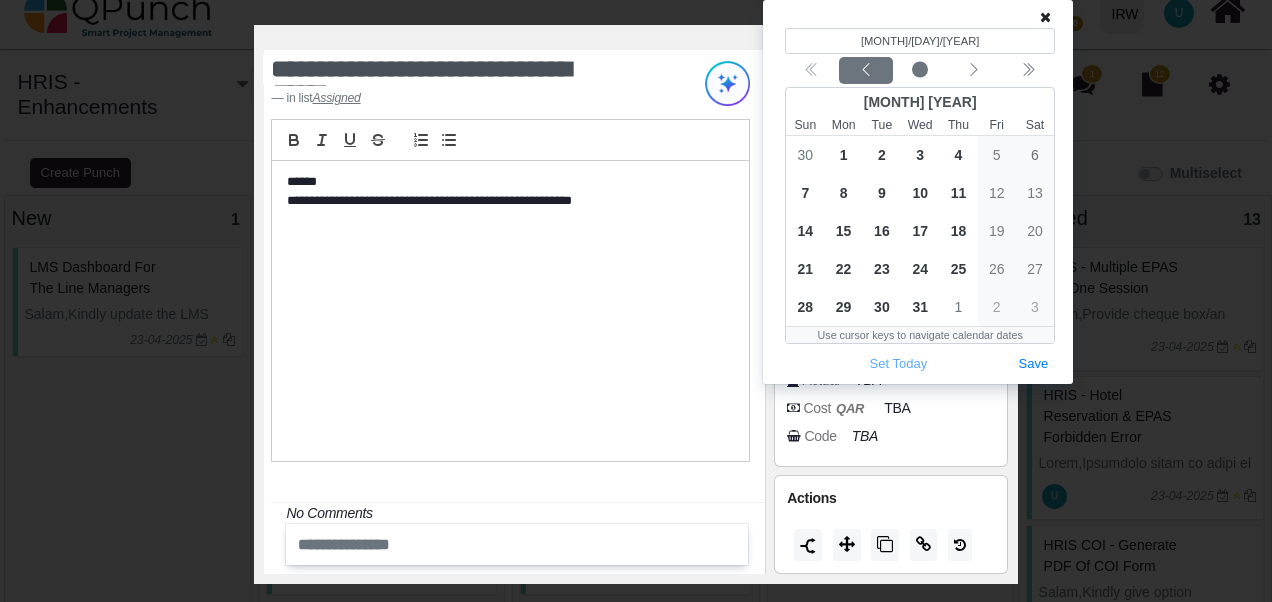 click 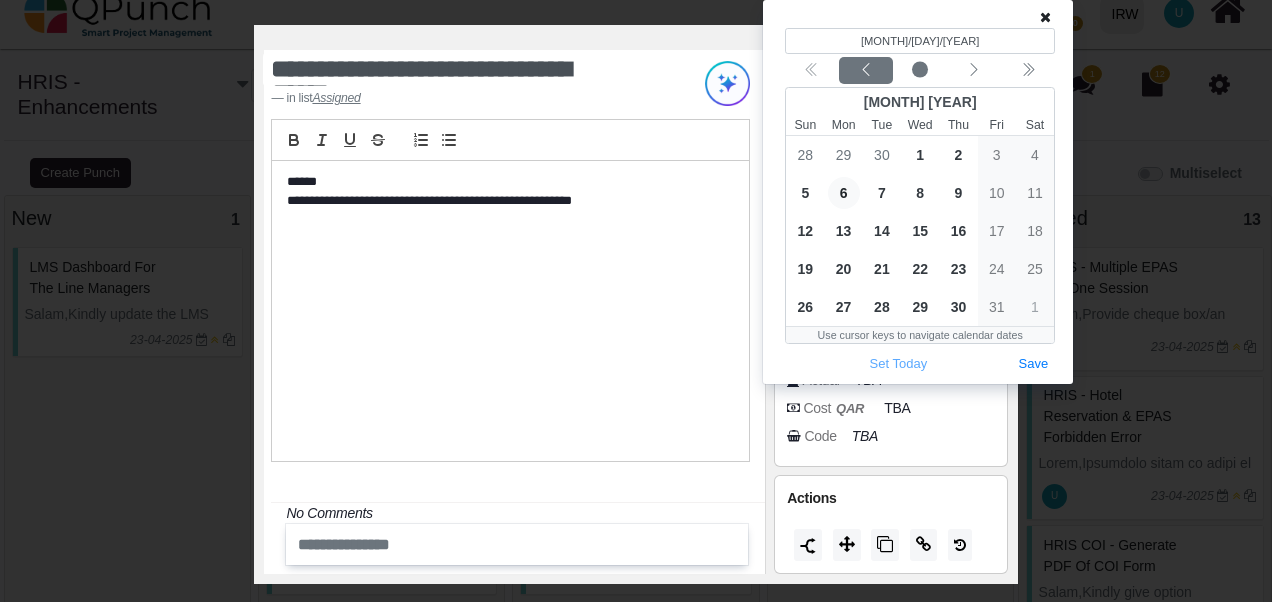 click 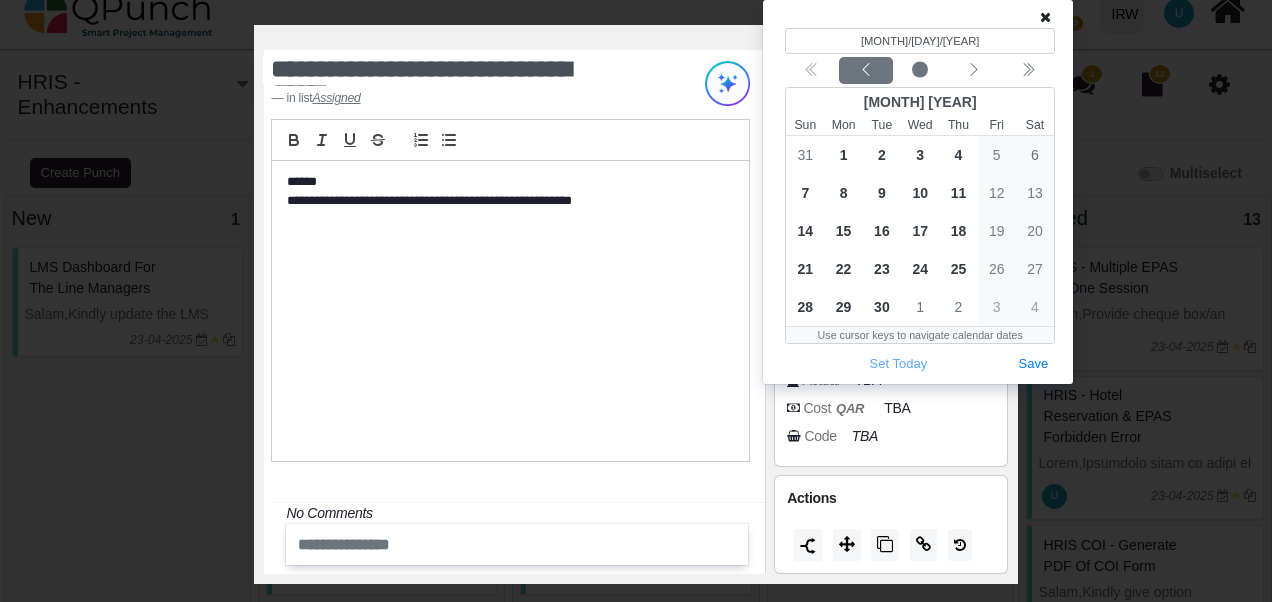 click 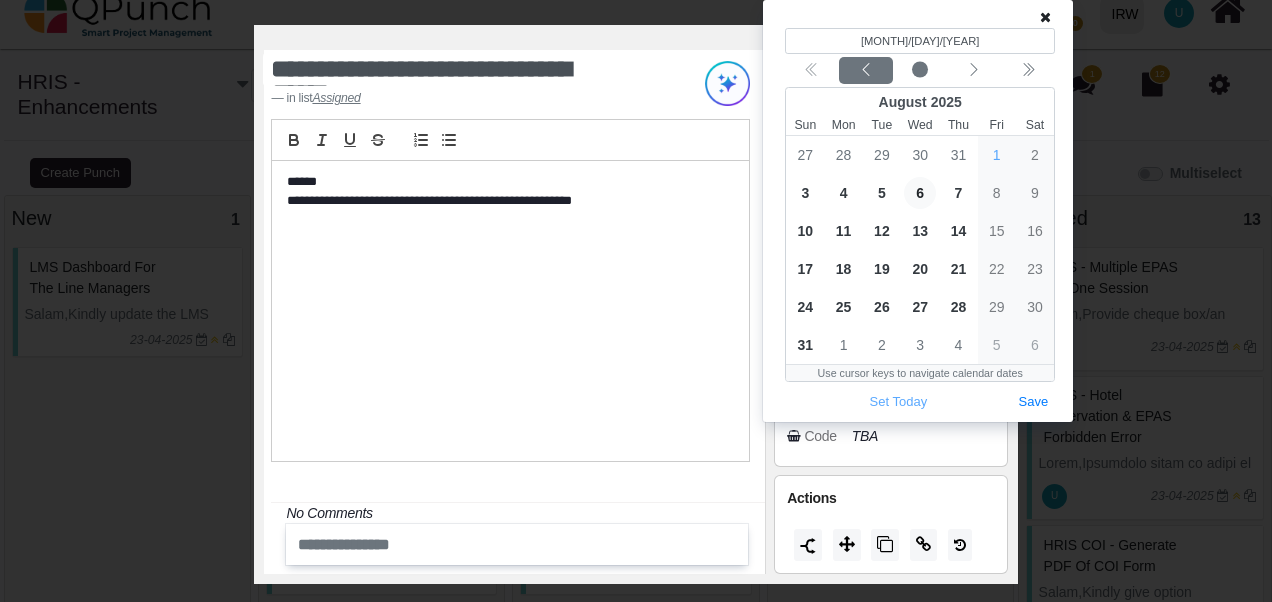 click 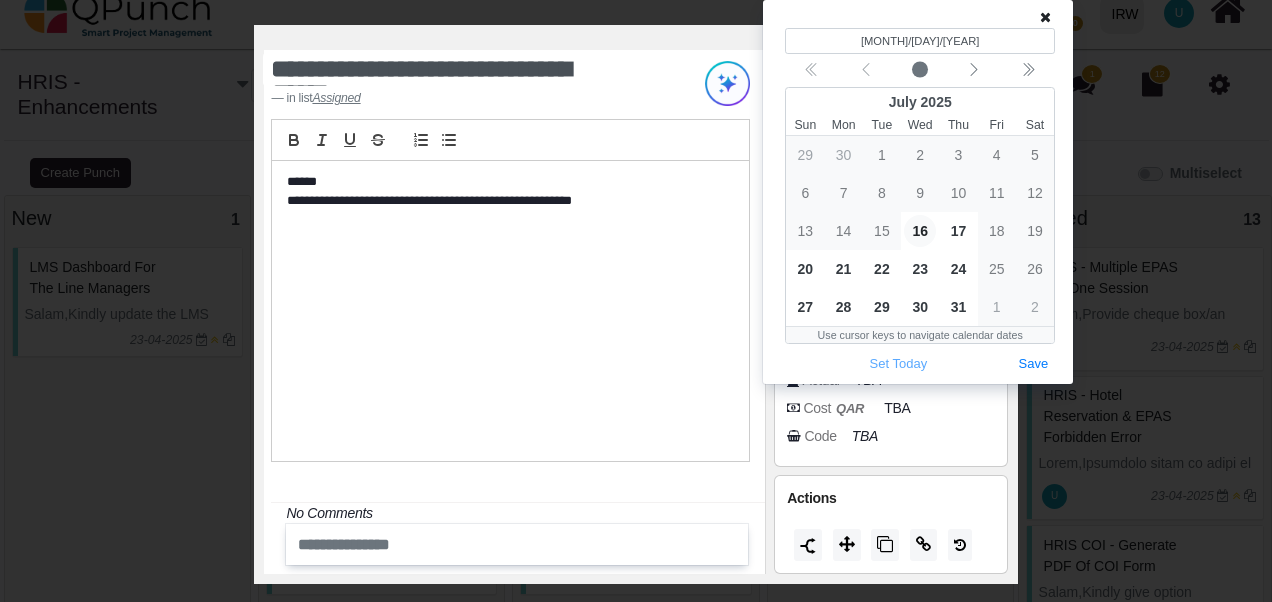 click at bounding box center [920, 70] 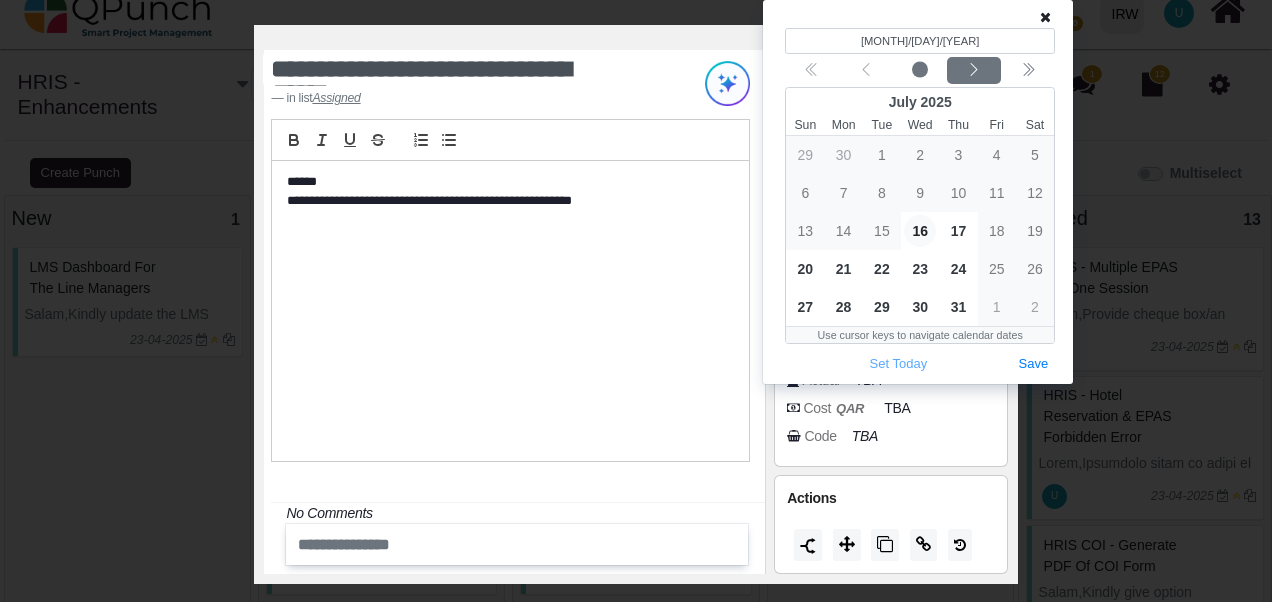 click 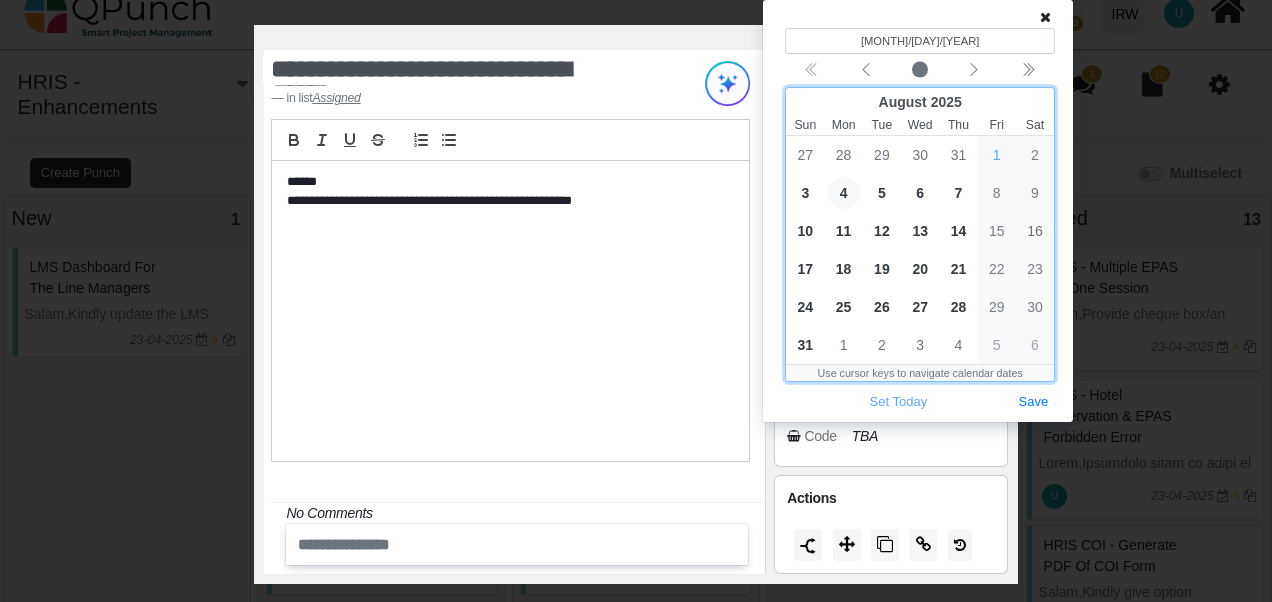 click on "4" at bounding box center [844, 193] 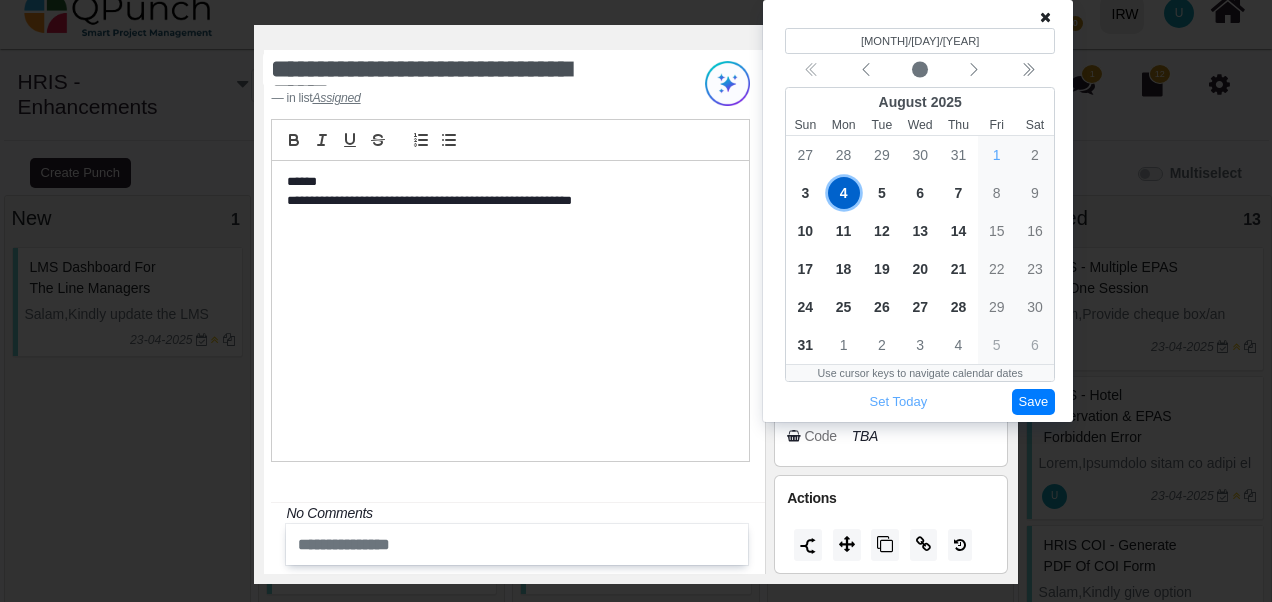 click on "Save" at bounding box center [1034, 402] 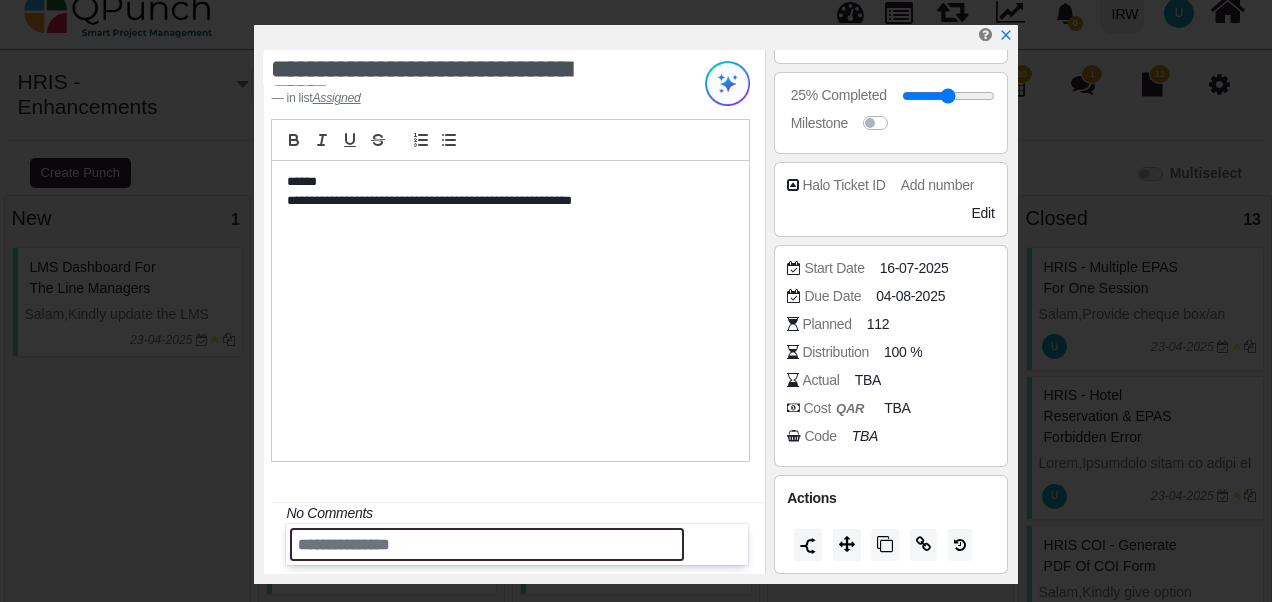 click at bounding box center (487, 544) 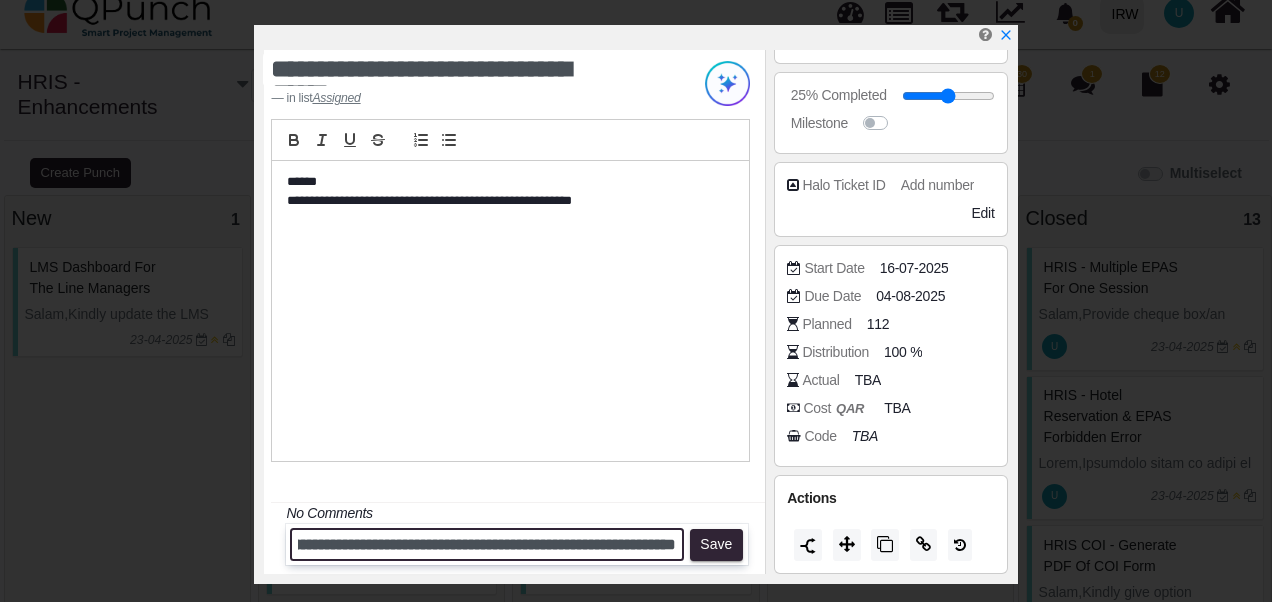 scroll, scrollTop: 0, scrollLeft: 262, axis: horizontal 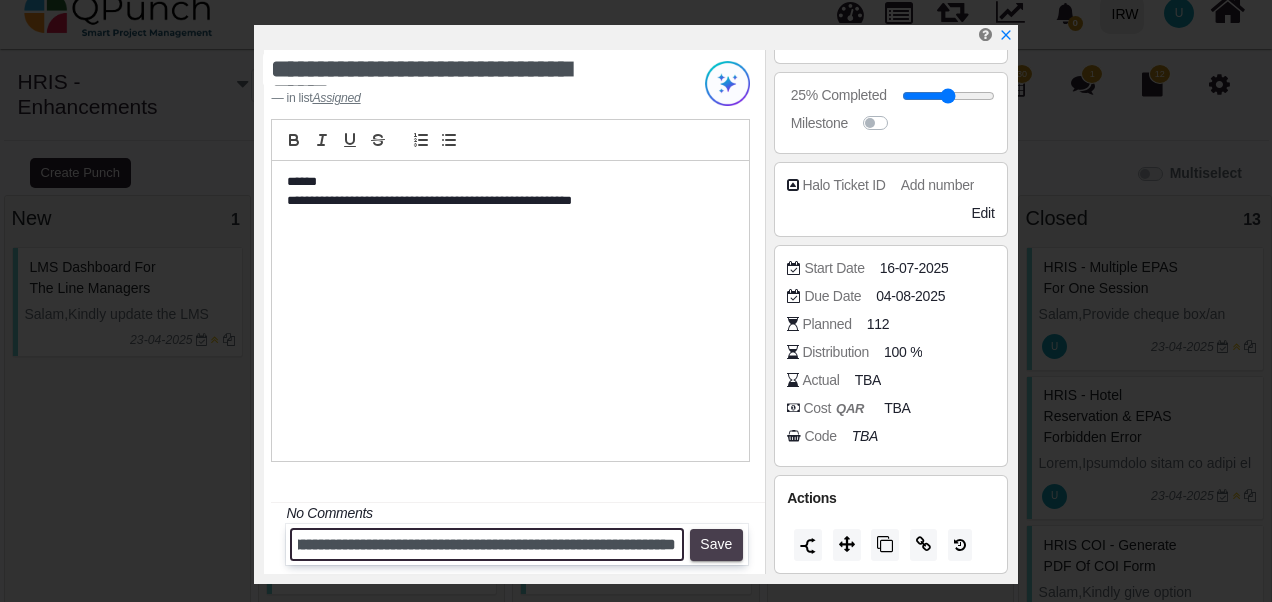 type on "**********" 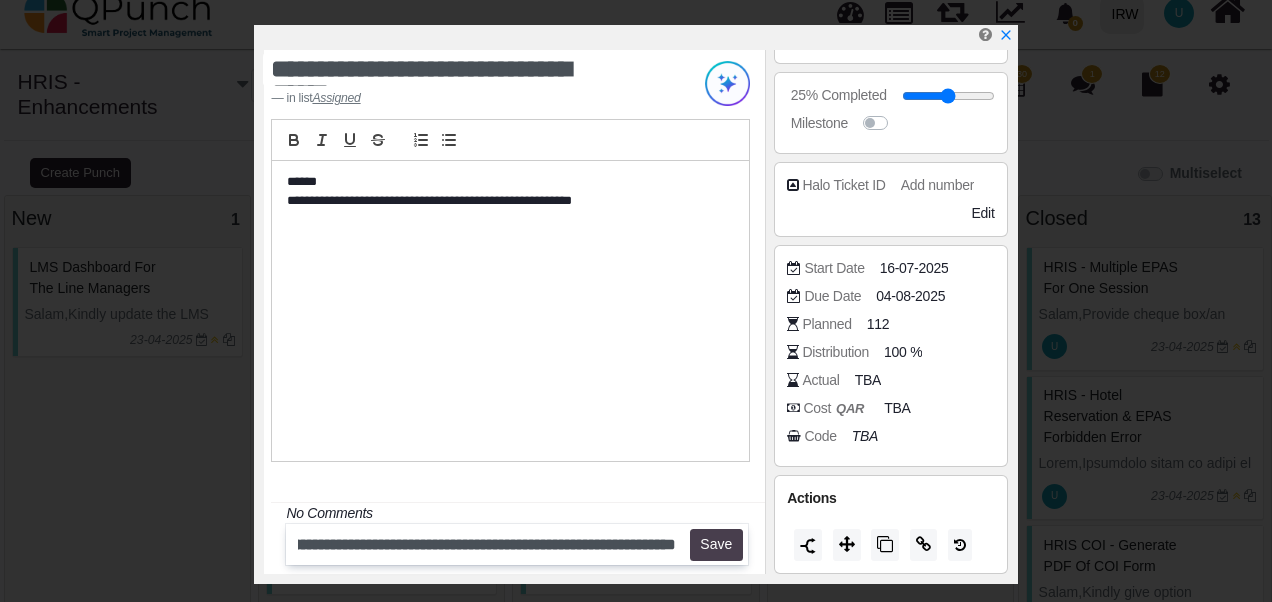 click on "Save" at bounding box center (716, 545) 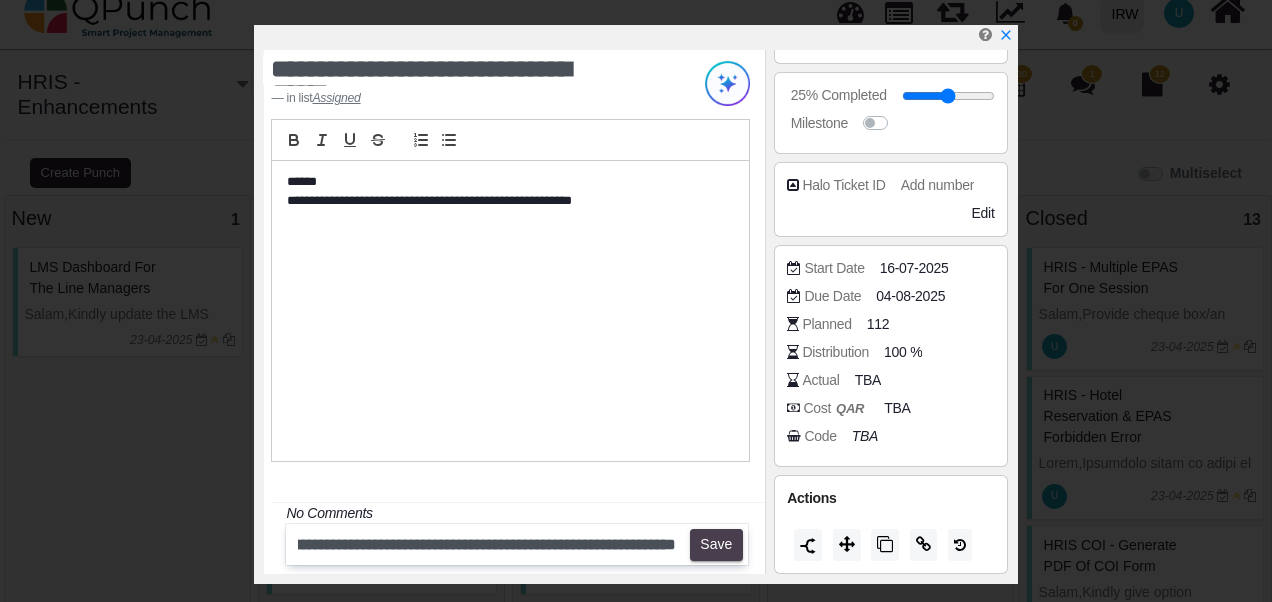 scroll, scrollTop: 0, scrollLeft: 0, axis: both 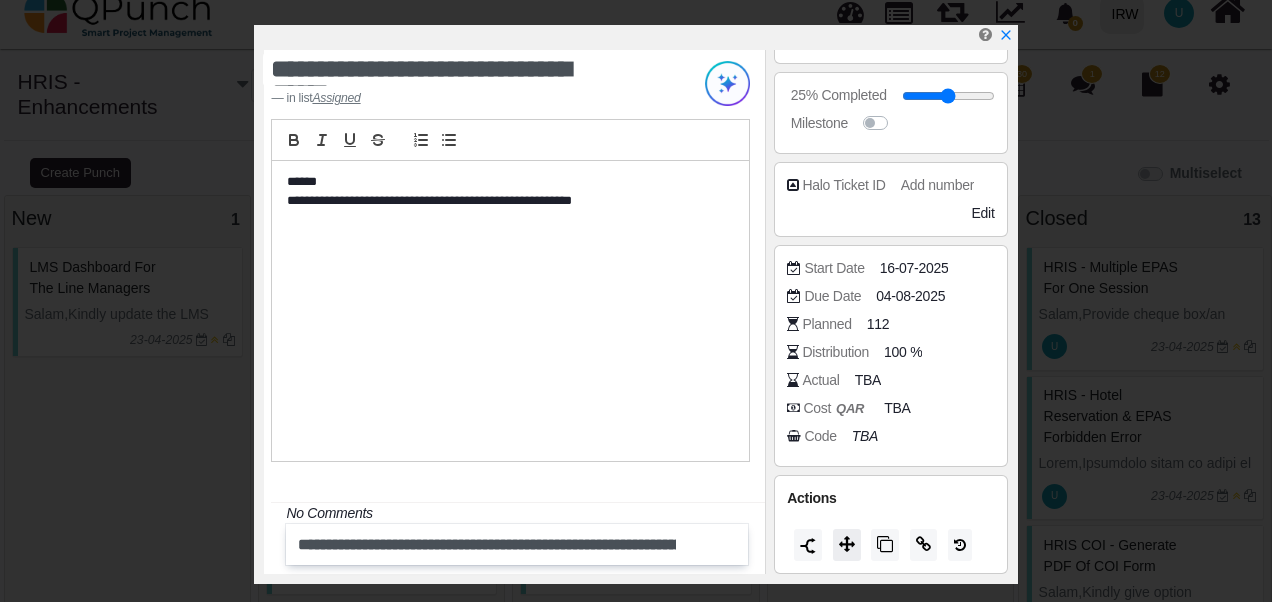 type 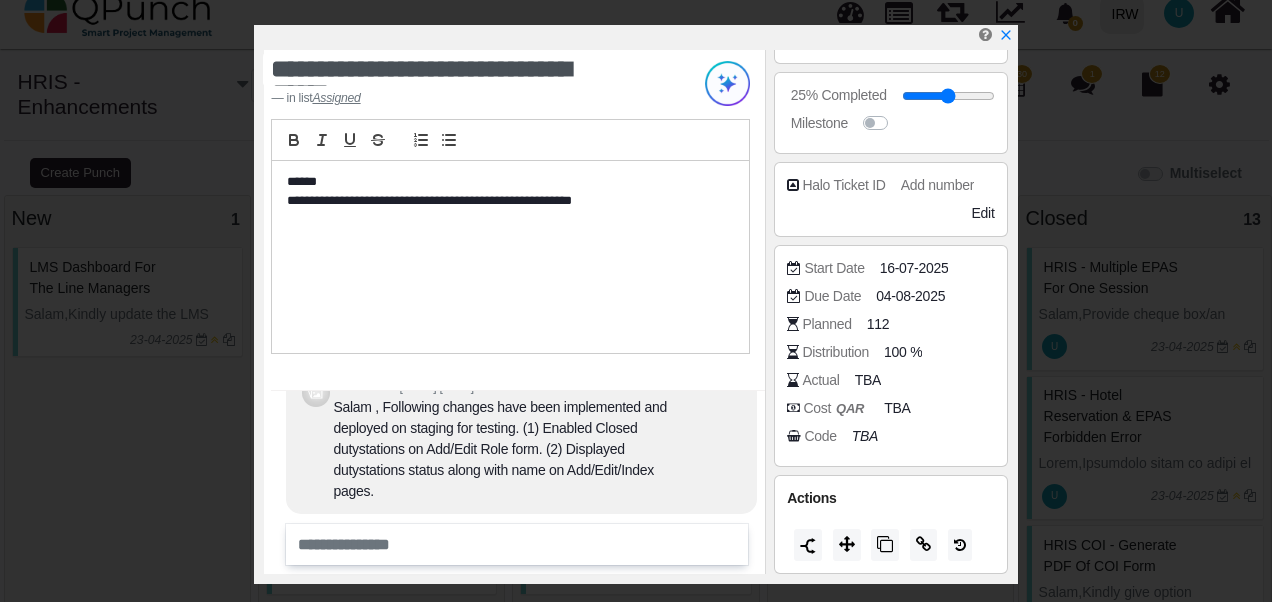 scroll, scrollTop: 0, scrollLeft: 0, axis: both 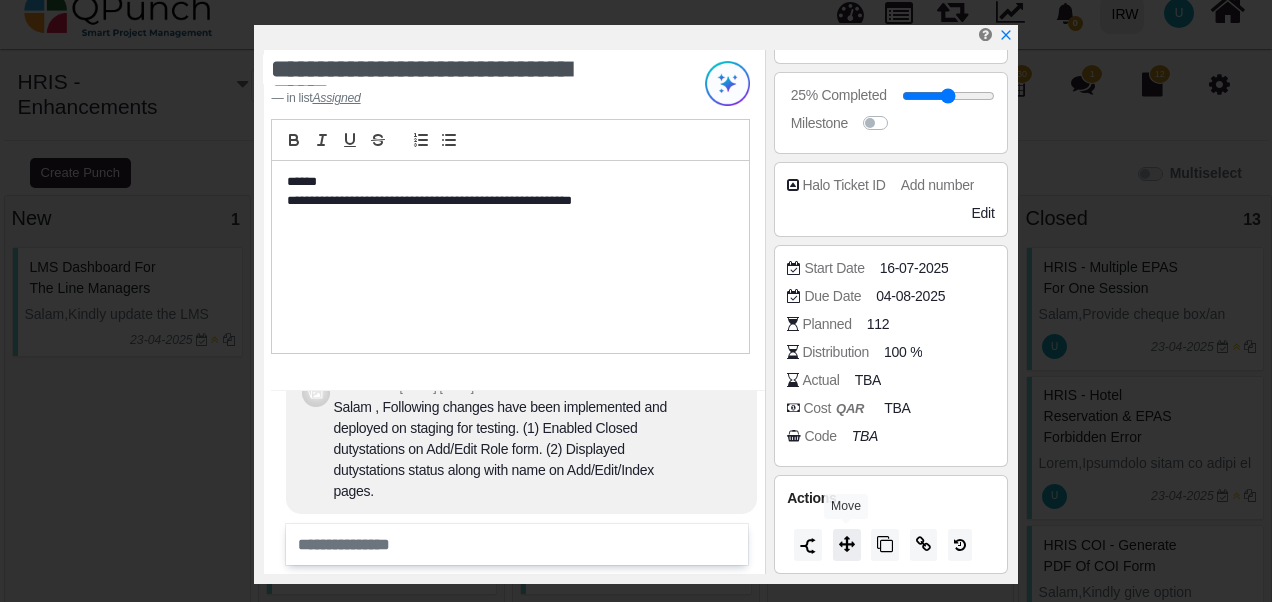 click at bounding box center (847, 545) 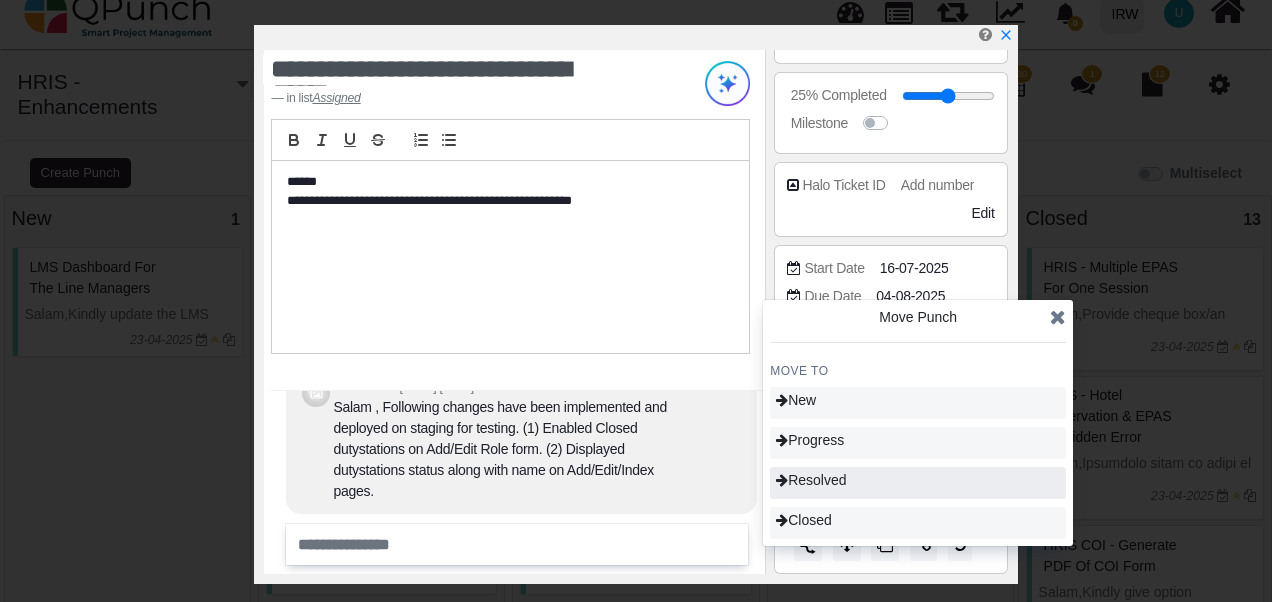 click on "Resolved" at bounding box center (811, 480) 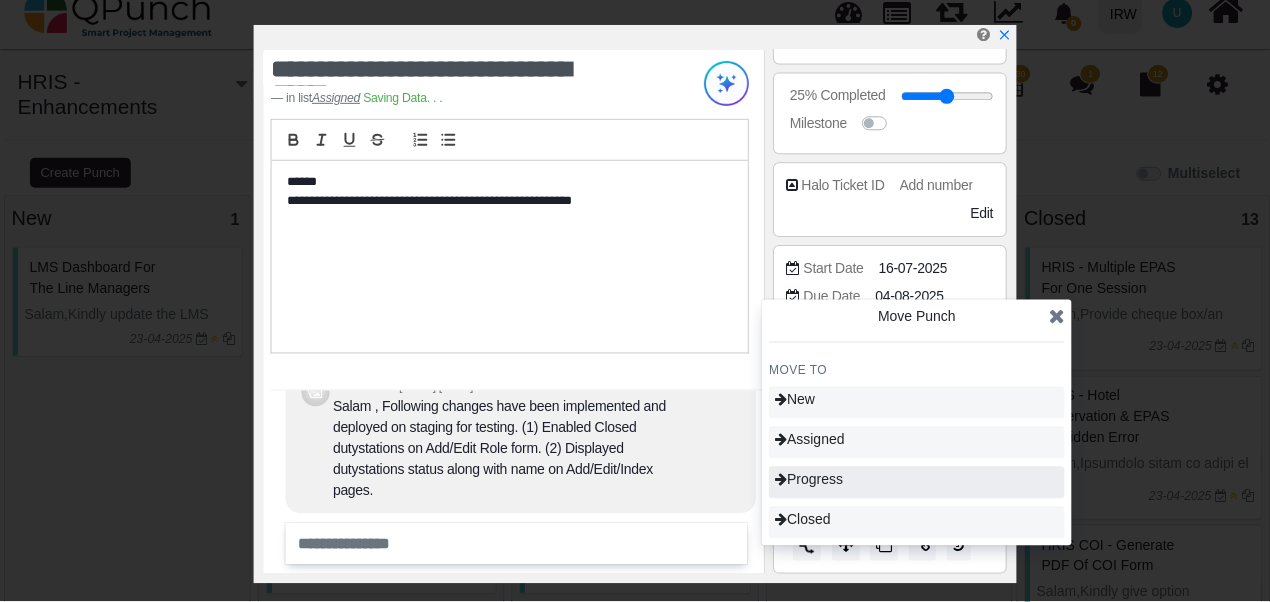 scroll, scrollTop: 308, scrollLeft: 0, axis: vertical 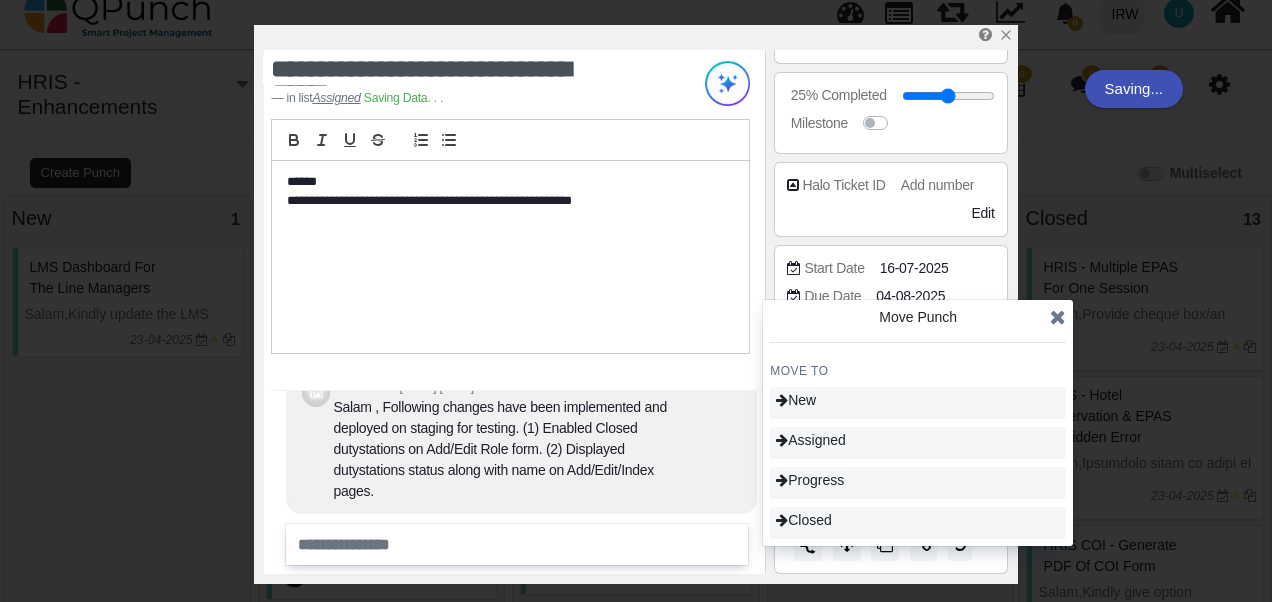 type on "**" 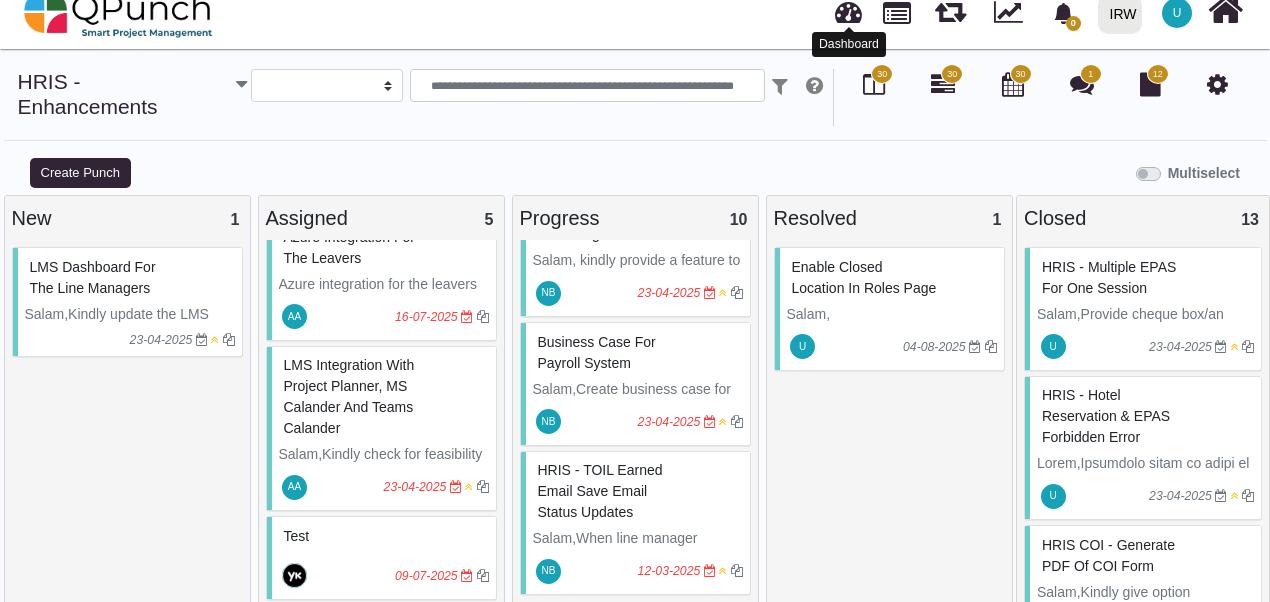 click at bounding box center (849, 29) 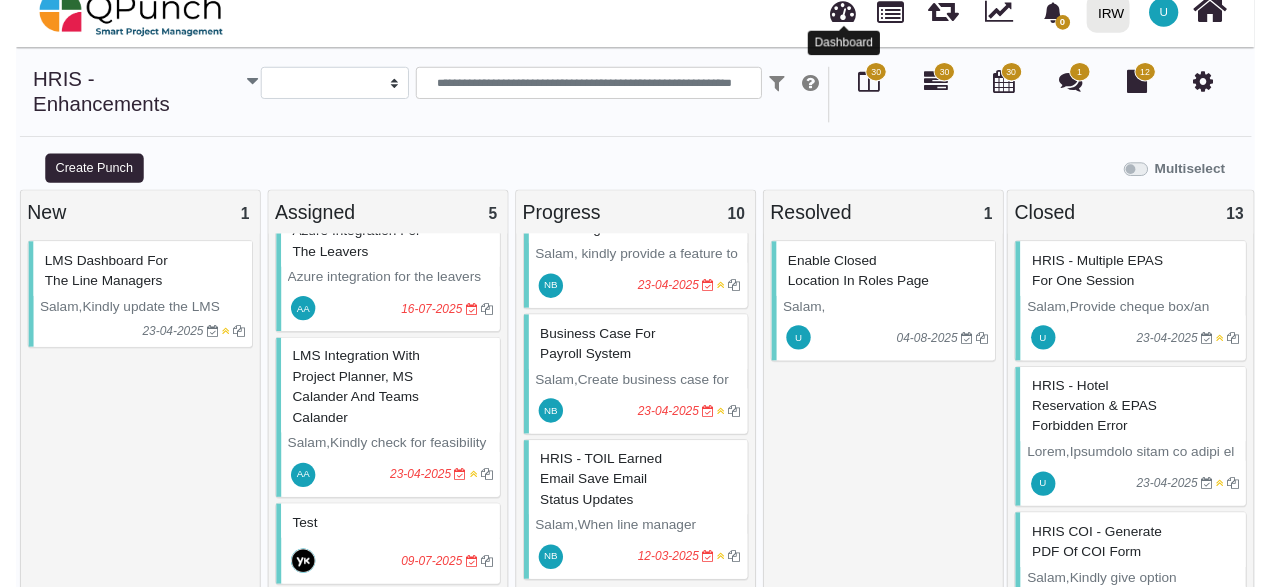 scroll, scrollTop: 0, scrollLeft: 0, axis: both 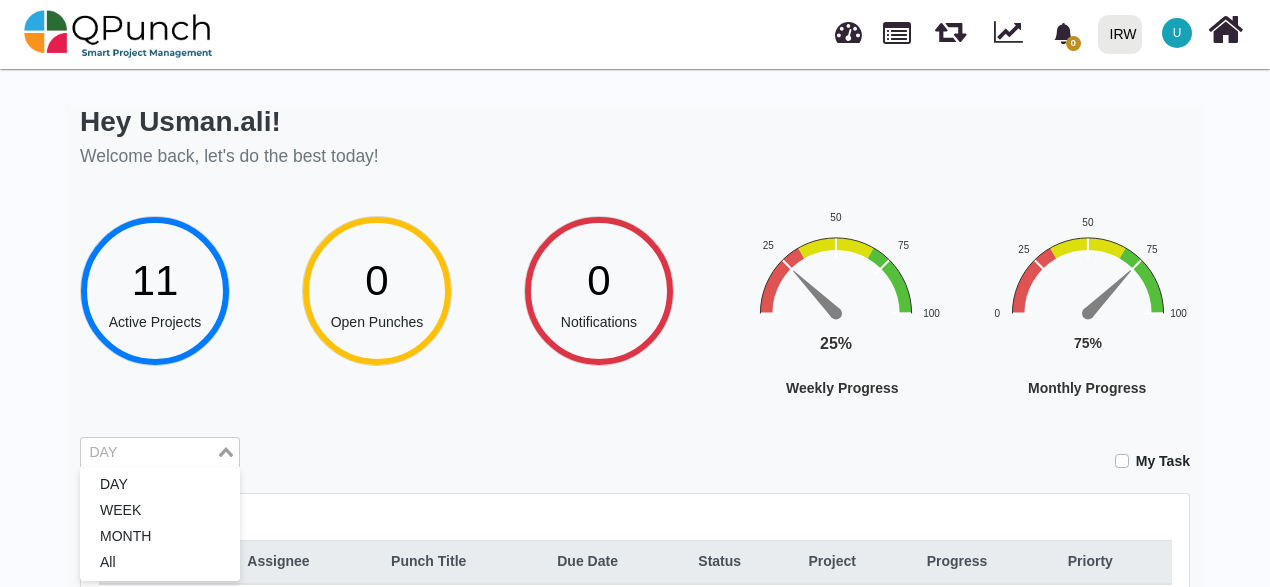 click at bounding box center (148, 453) 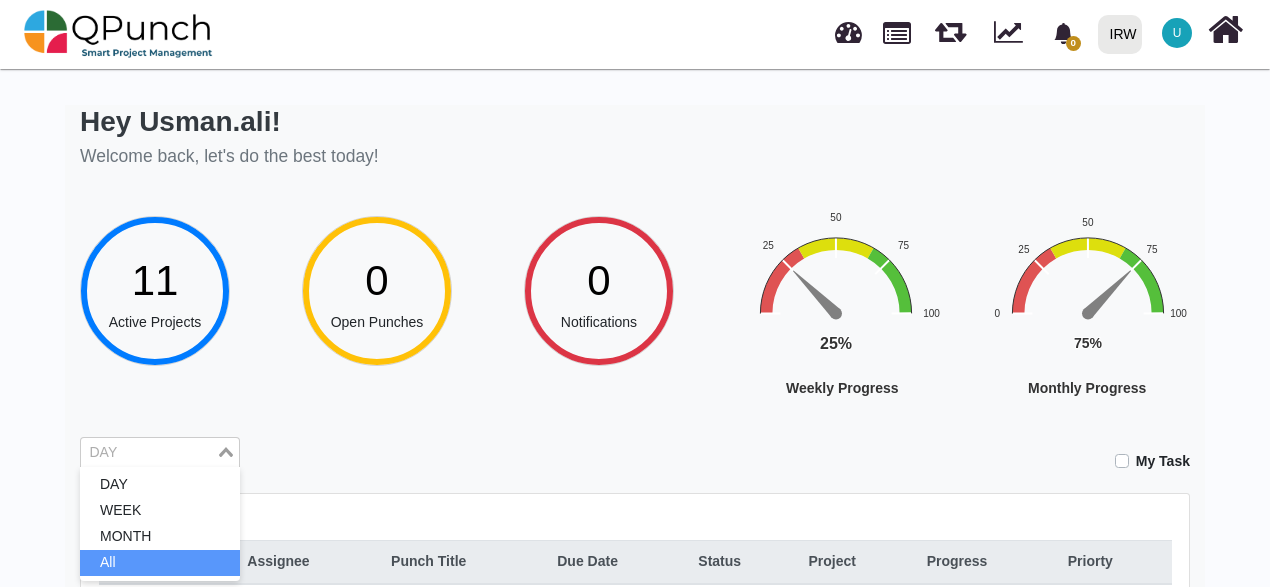click on "All" at bounding box center (160, 563) 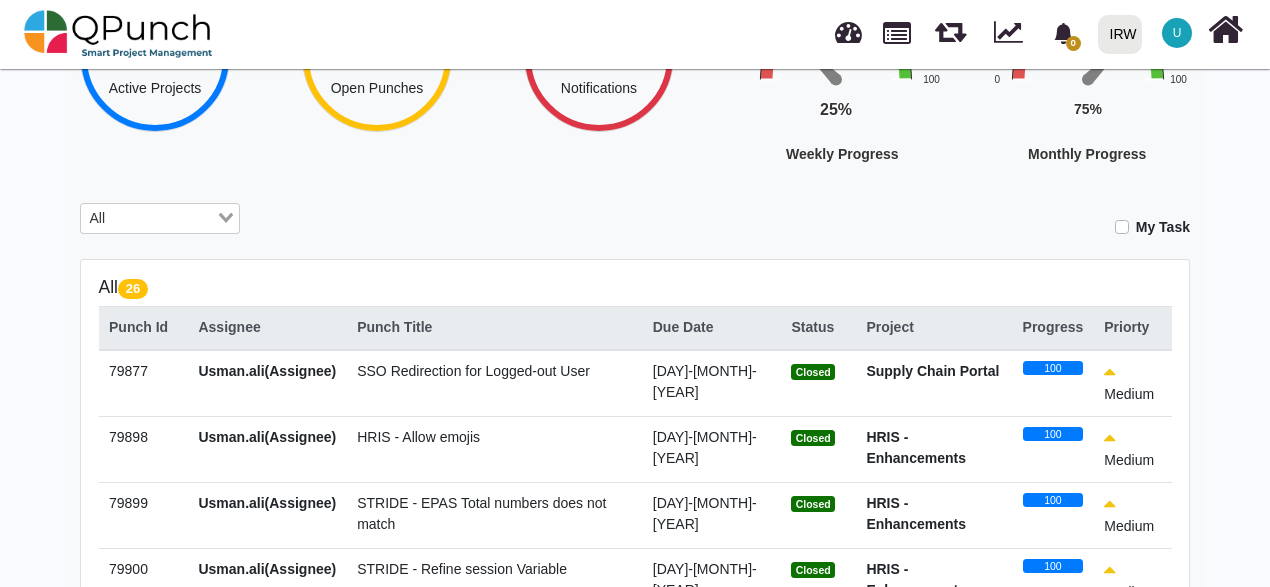 scroll, scrollTop: 564, scrollLeft: 0, axis: vertical 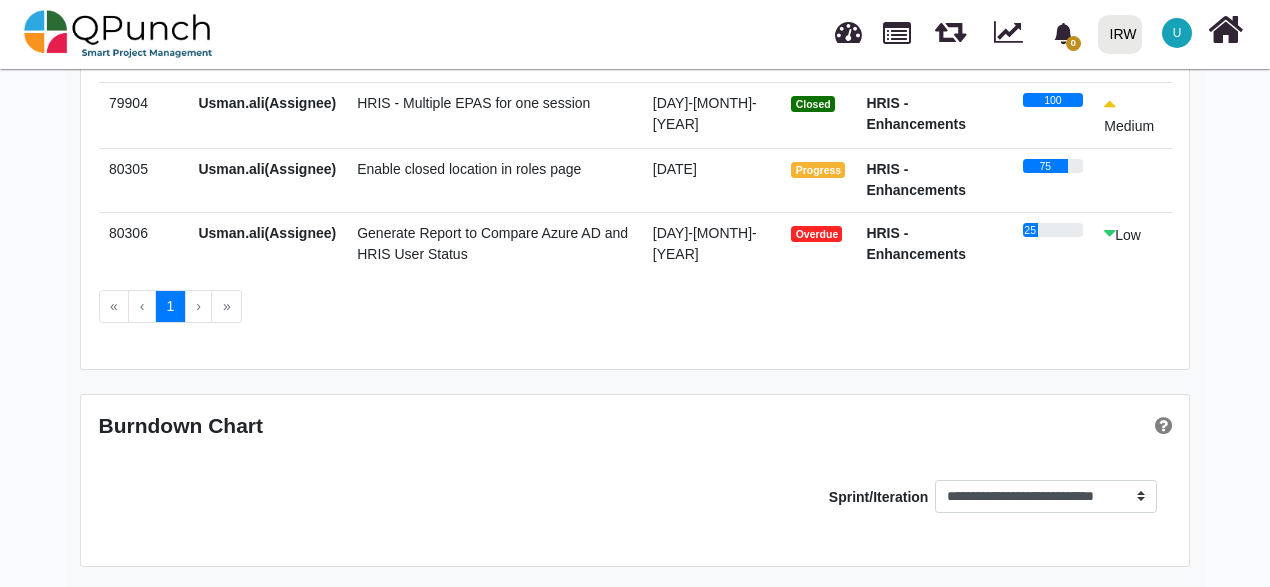 click on "HRIS  - Enhancements" at bounding box center (916, 243) 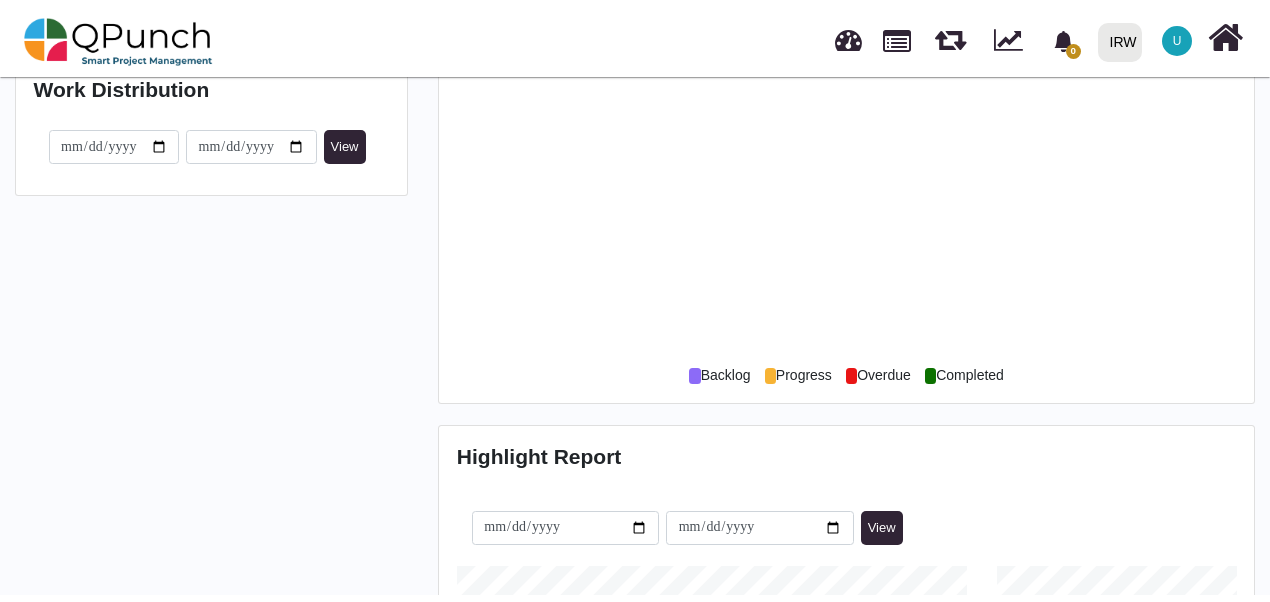 scroll, scrollTop: 0, scrollLeft: 0, axis: both 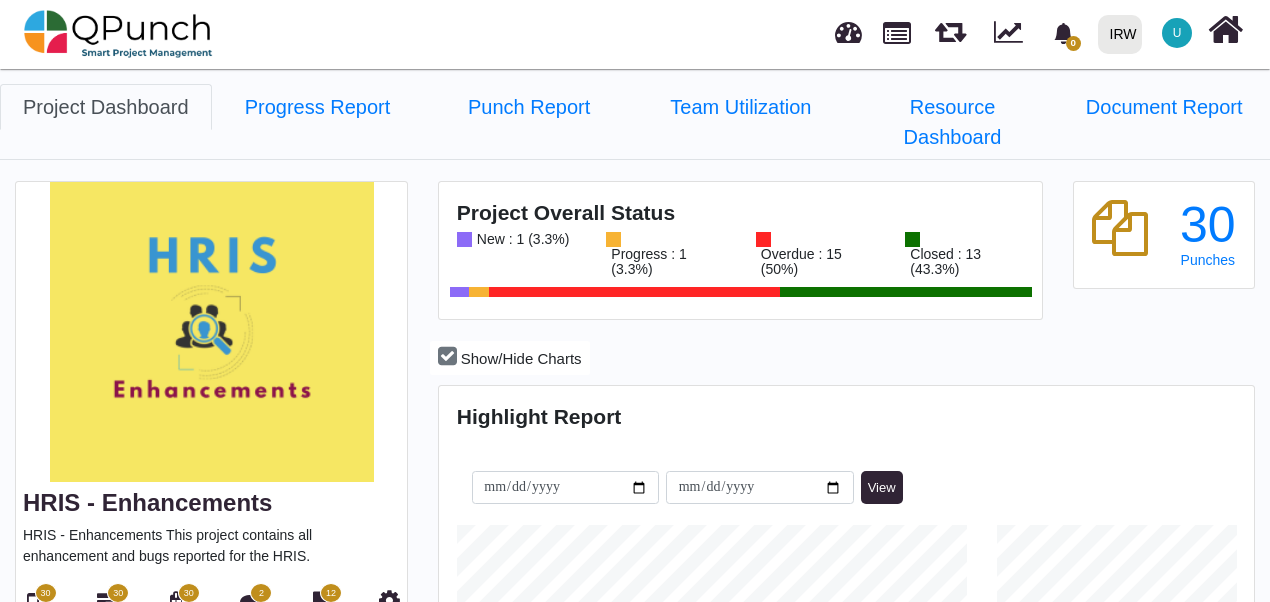 click at bounding box center (848, 29) 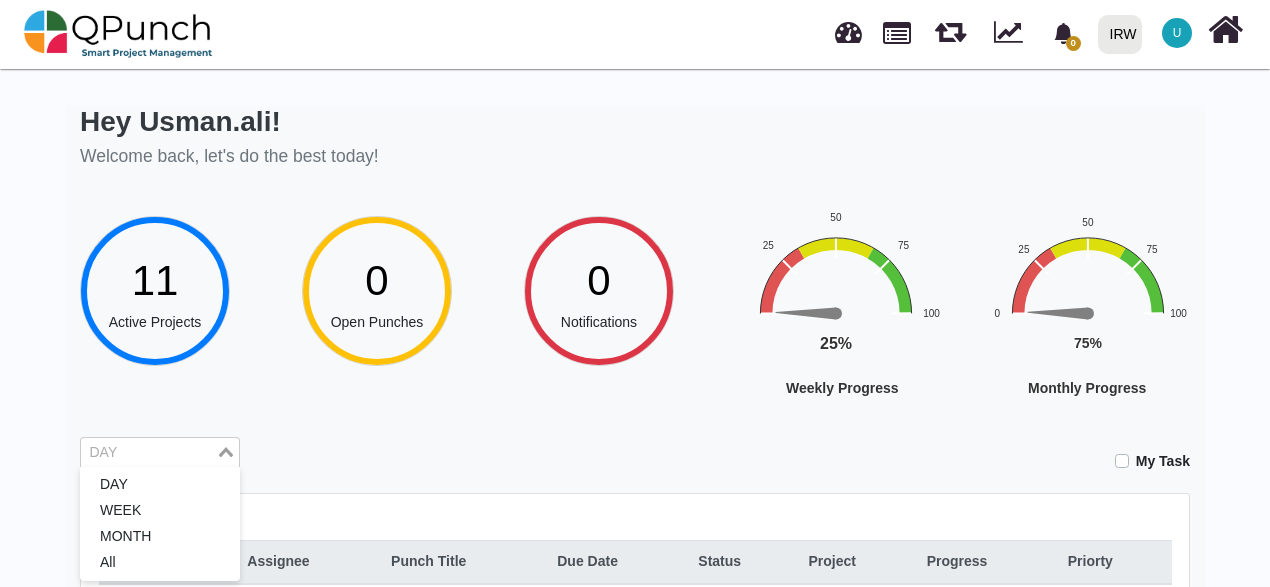 click at bounding box center (148, 453) 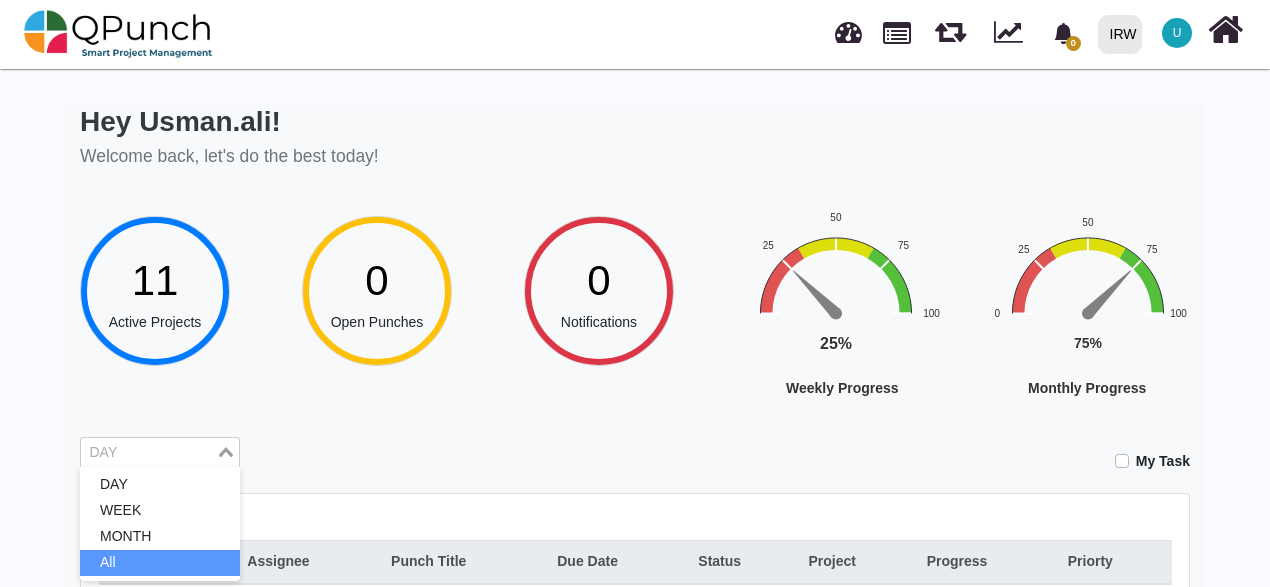 click on "All" at bounding box center (160, 563) 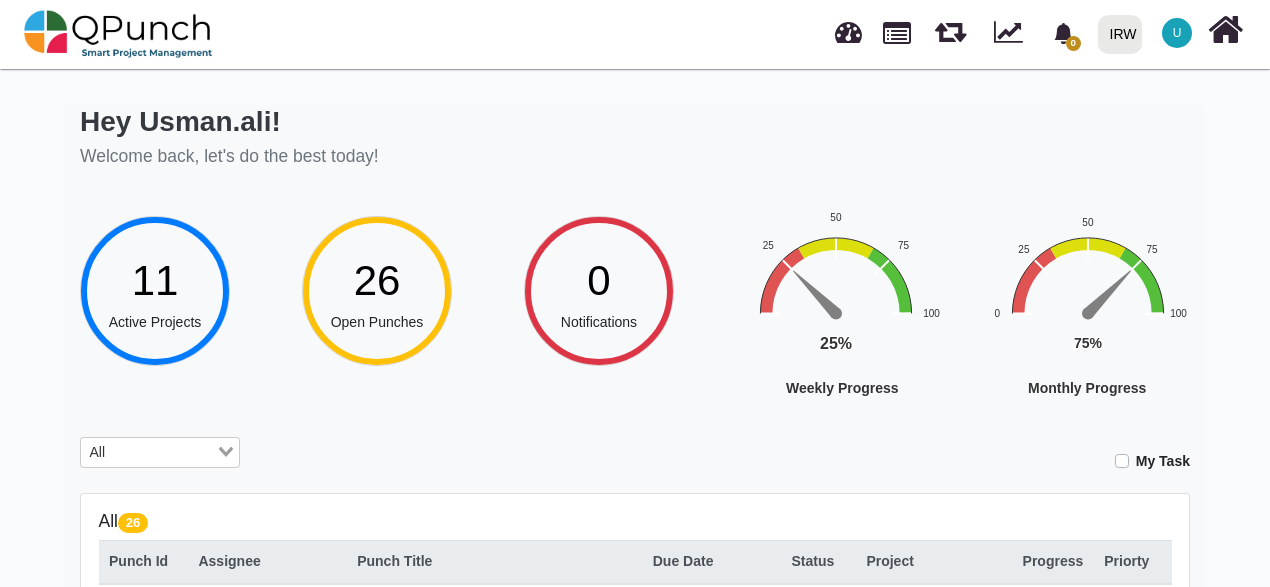scroll, scrollTop: 564, scrollLeft: 0, axis: vertical 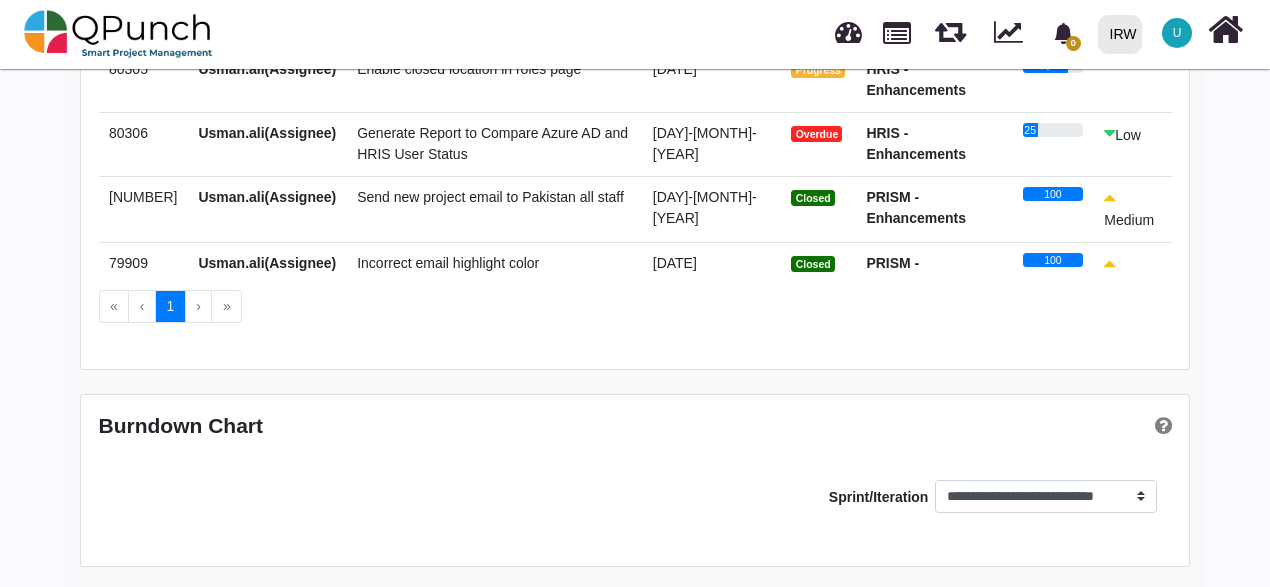 click on "Generate Report to Compare Azure AD and HRIS User Status" at bounding box center [492, 143] 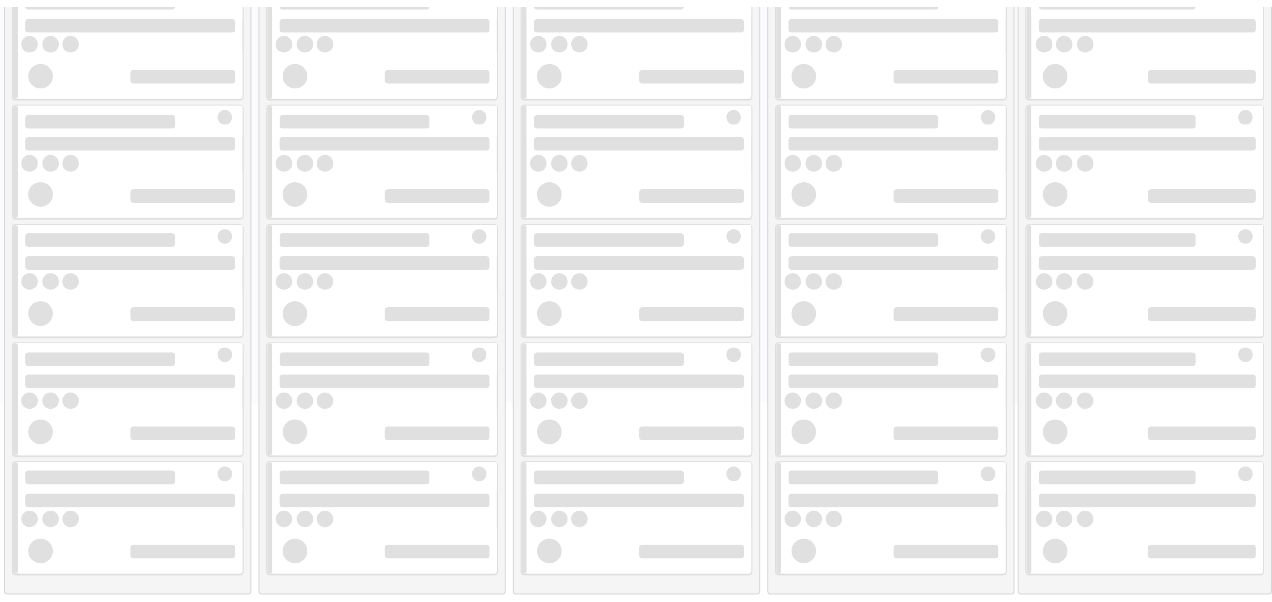 scroll, scrollTop: 0, scrollLeft: 0, axis: both 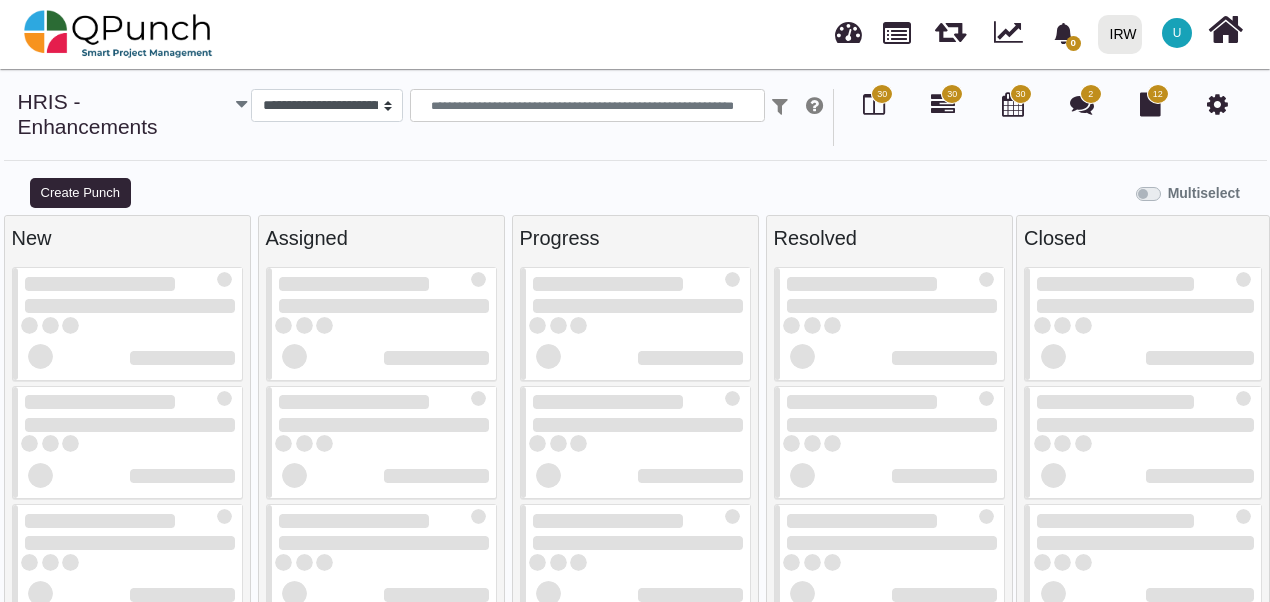 select 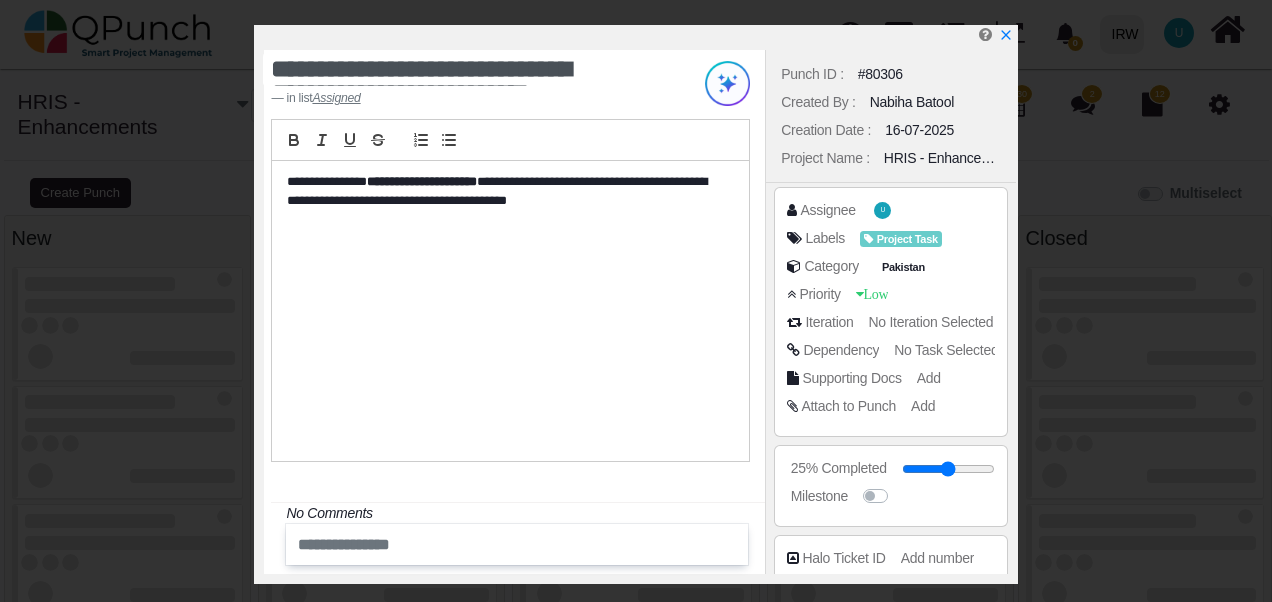 click on "**********" at bounding box center (510, 311) 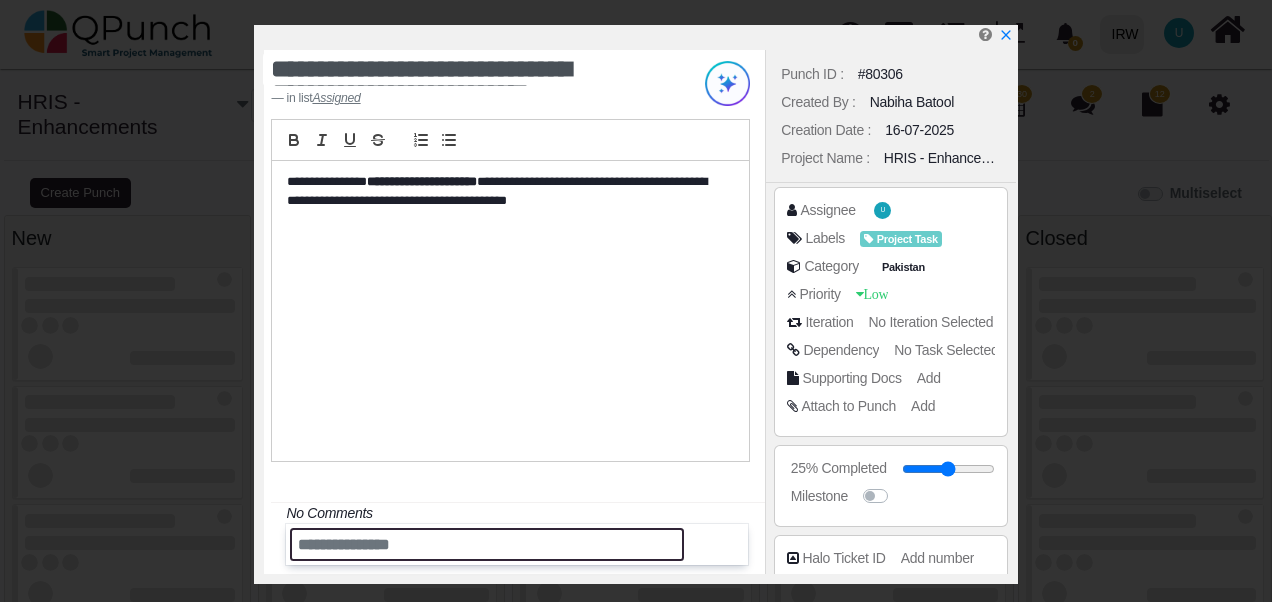 click at bounding box center [487, 544] 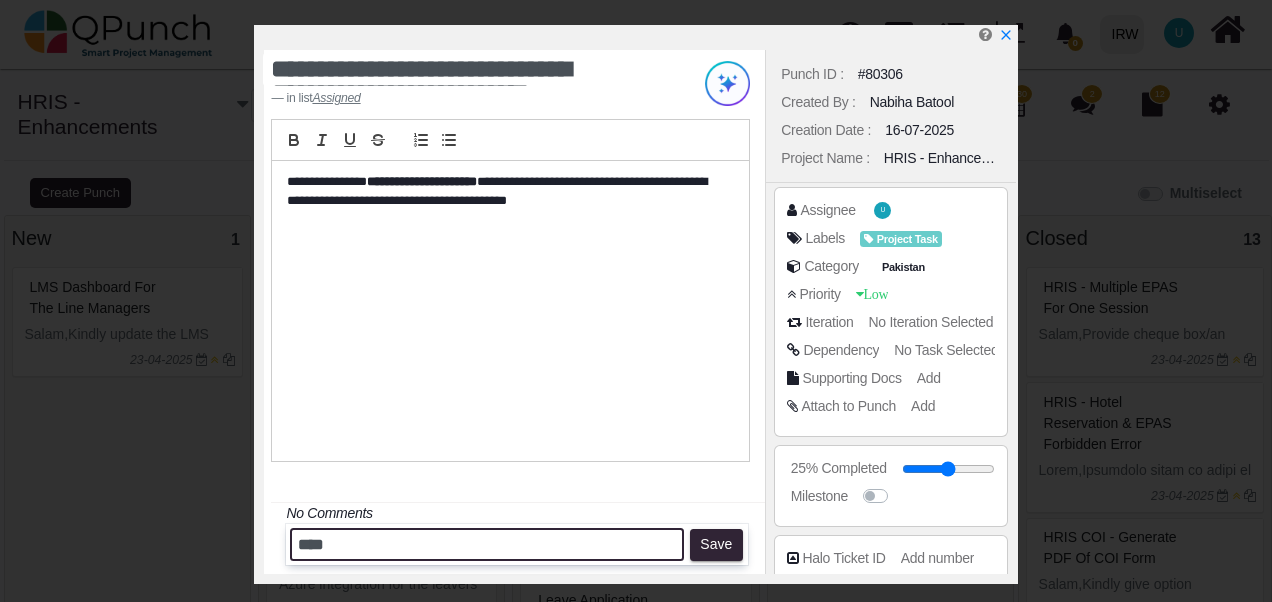 type on "*****" 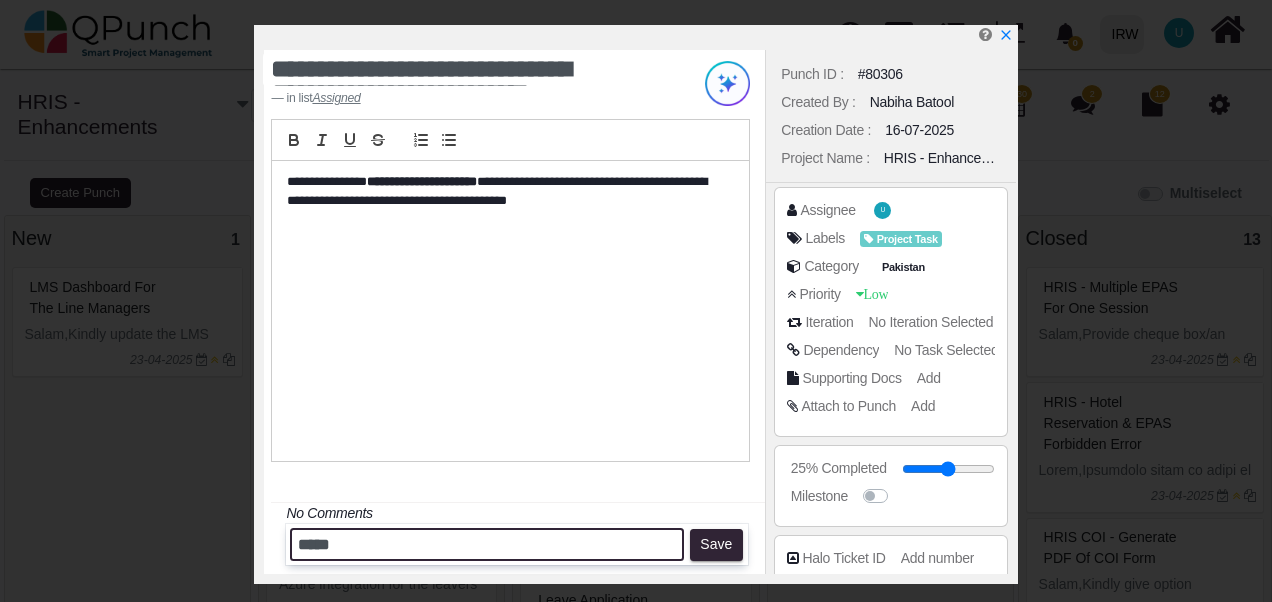 select 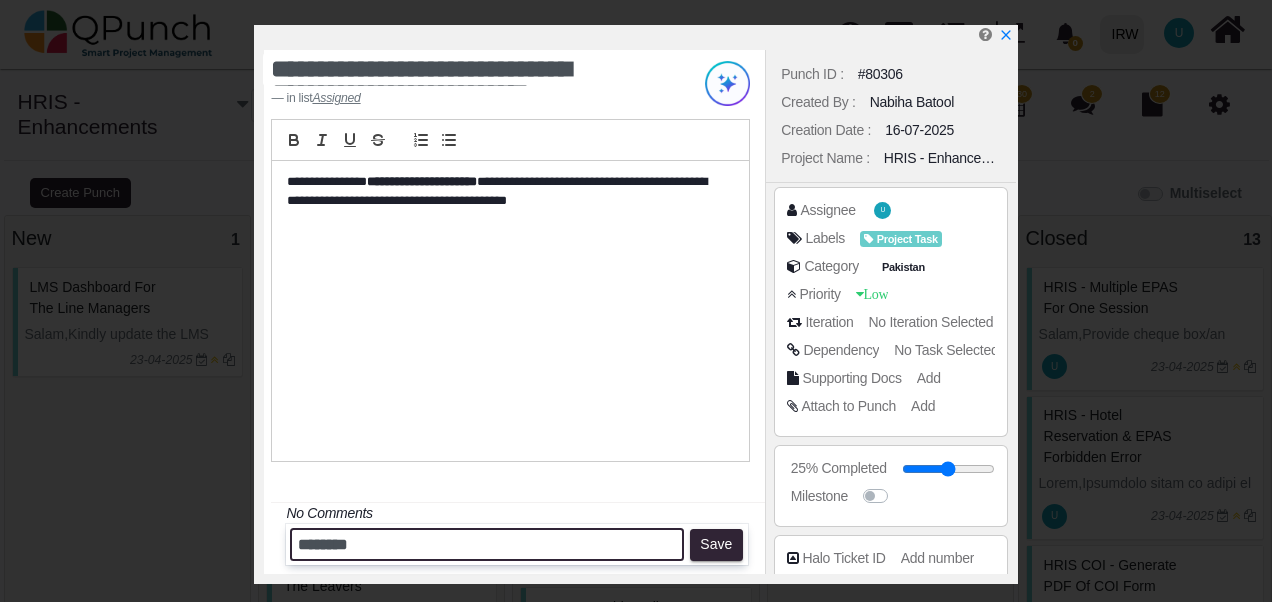 paste on "**********" 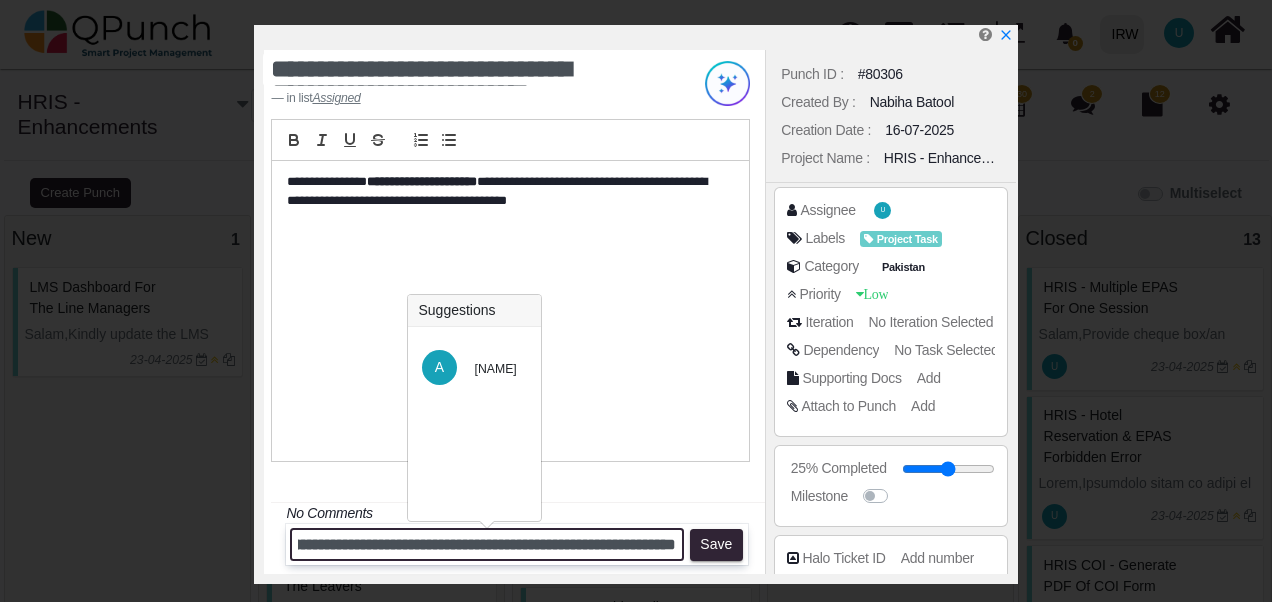 scroll, scrollTop: 0, scrollLeft: 935, axis: horizontal 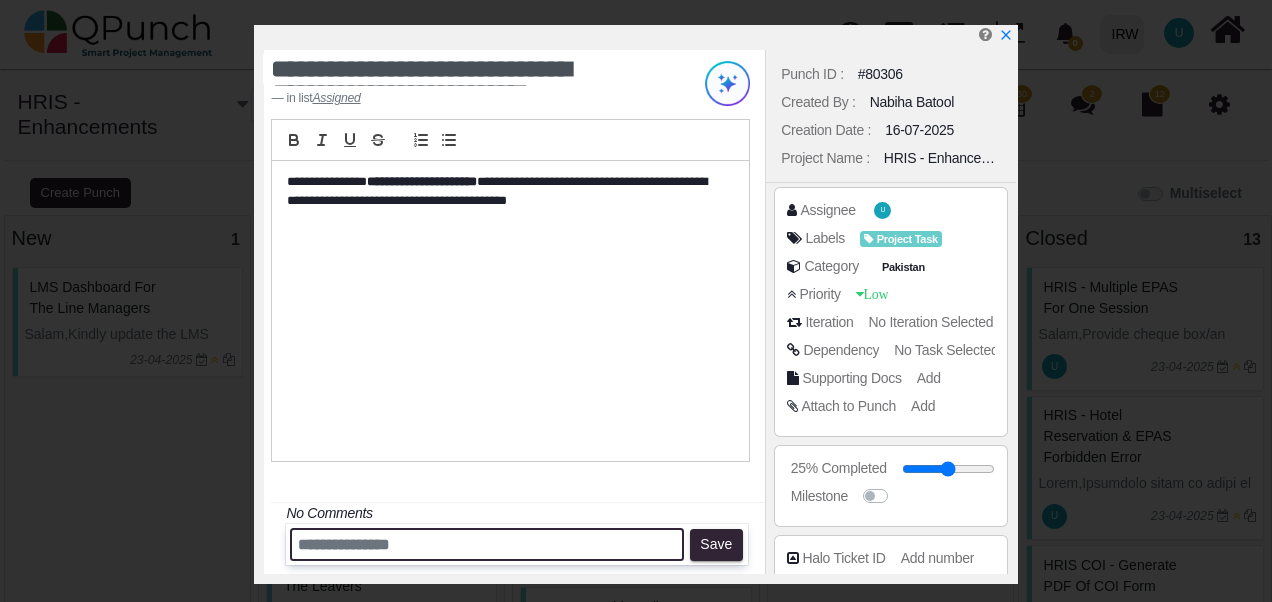 click at bounding box center [487, 544] 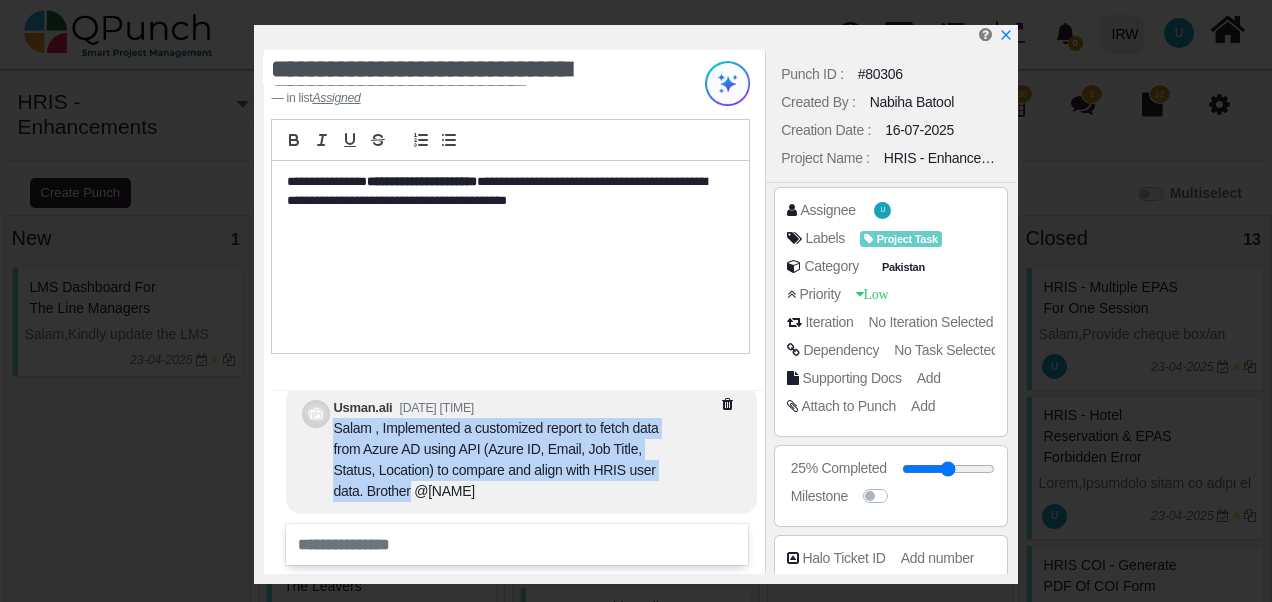 drag, startPoint x: 335, startPoint y: 428, endPoint x: 377, endPoint y: 489, distance: 74.06078 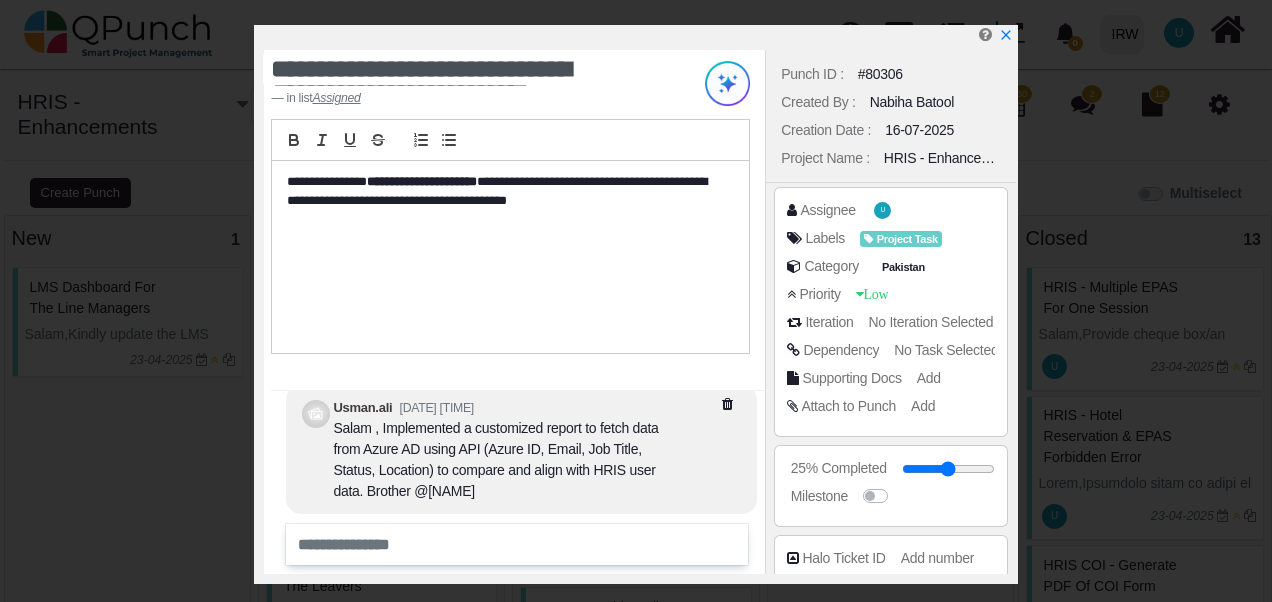 click at bounding box center (747, 404) 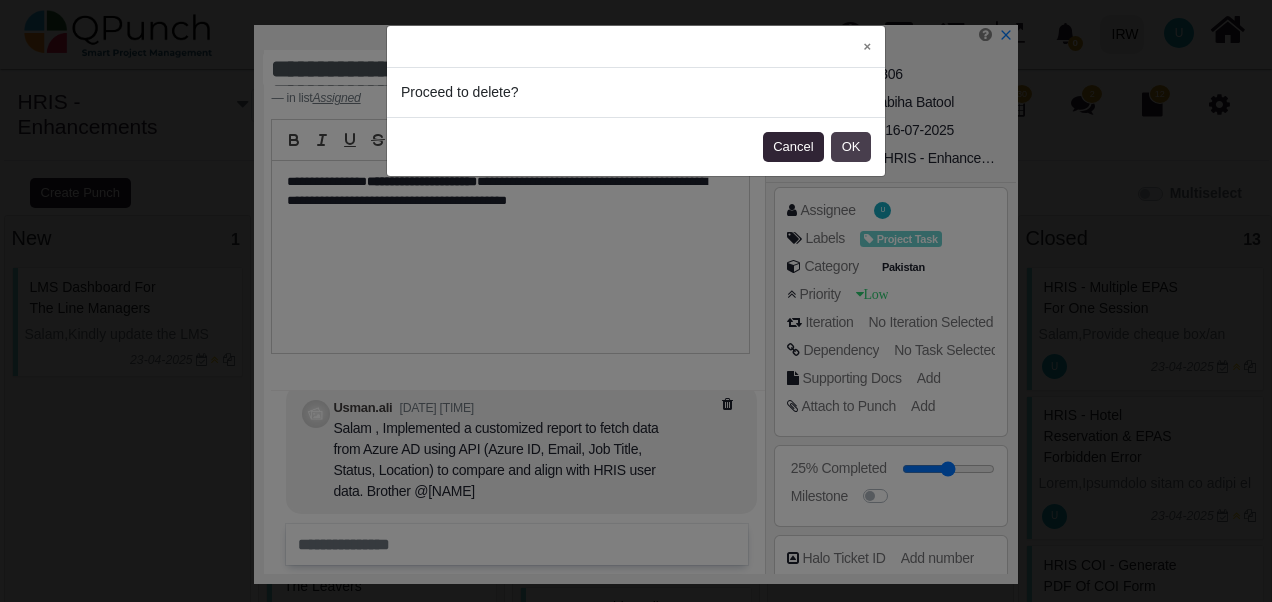 click on "OK" at bounding box center [851, 147] 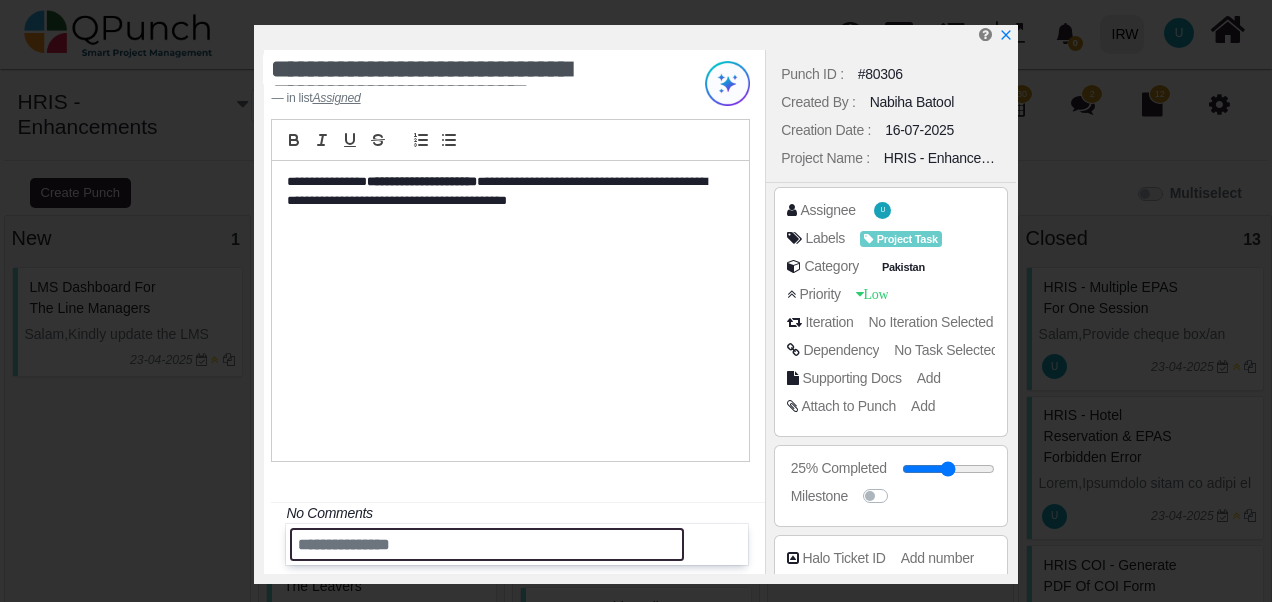click at bounding box center [487, 544] 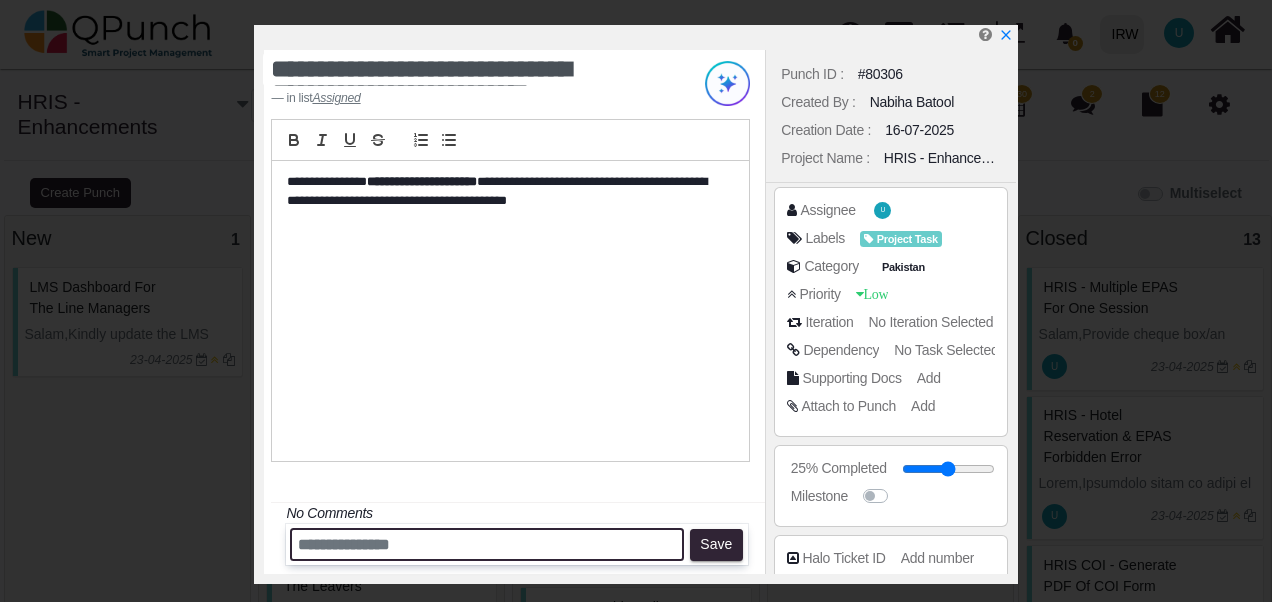 paste on "**********" 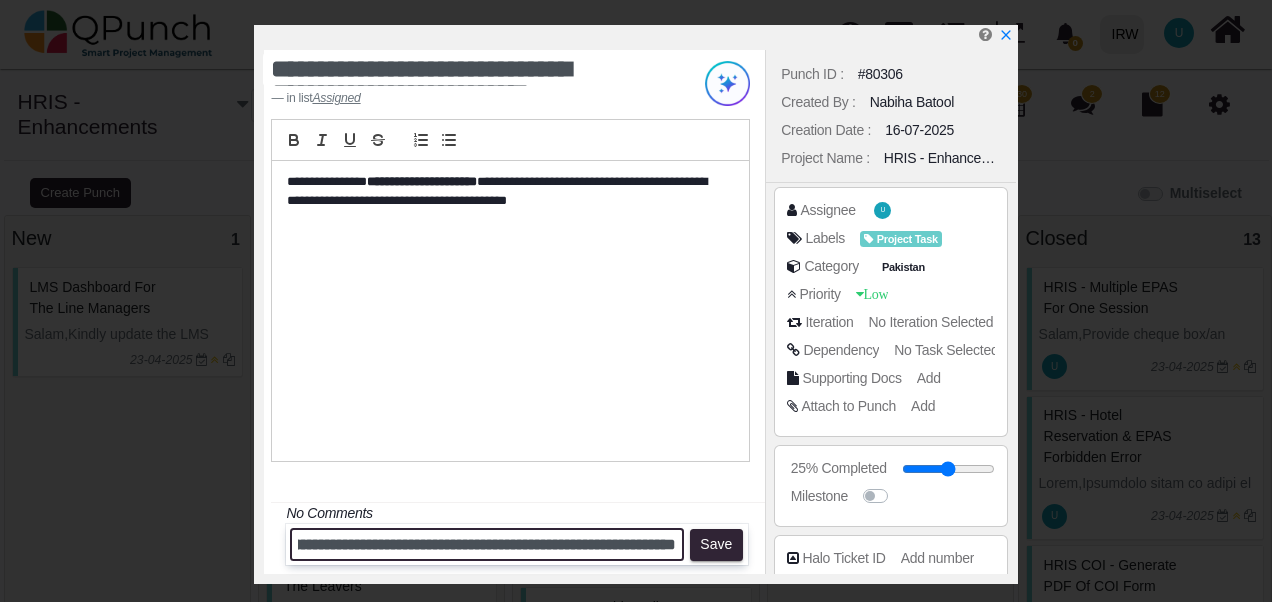 scroll, scrollTop: 0, scrollLeft: 874, axis: horizontal 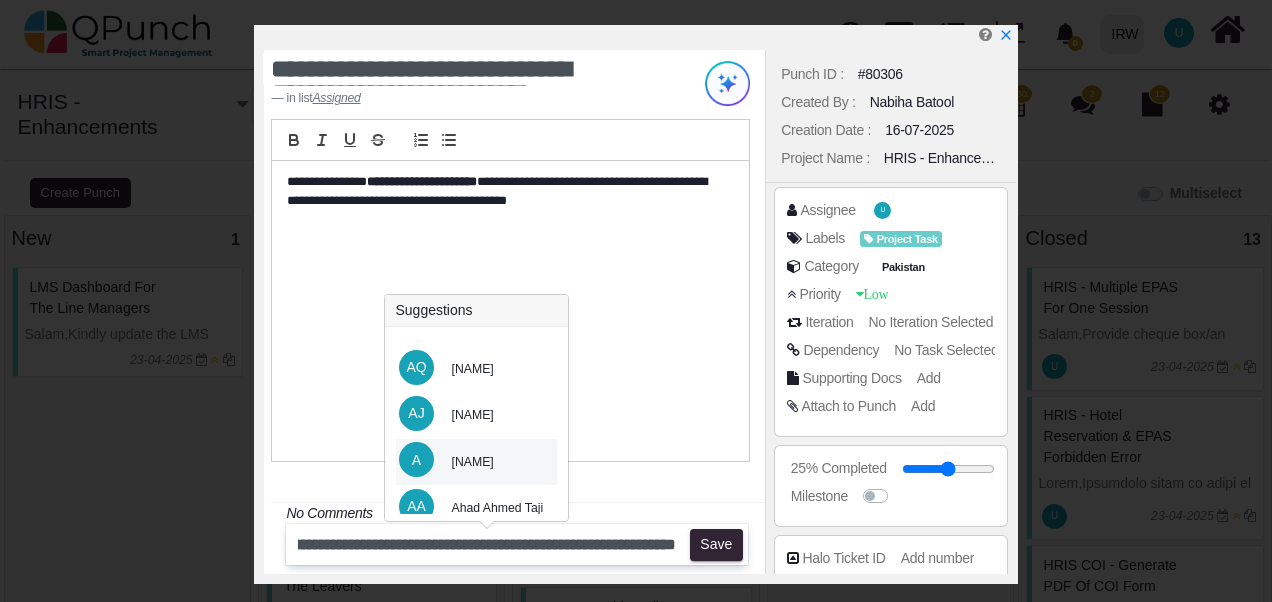 click on "[NAME]" at bounding box center (473, 462) 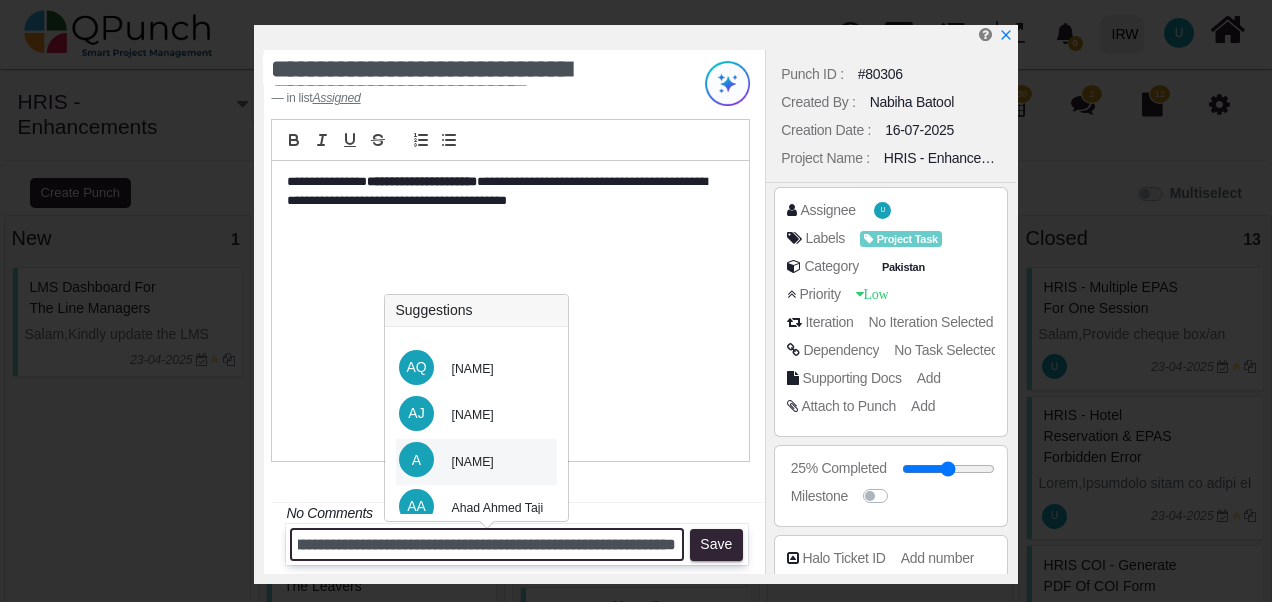 scroll, scrollTop: 0, scrollLeft: 874, axis: horizontal 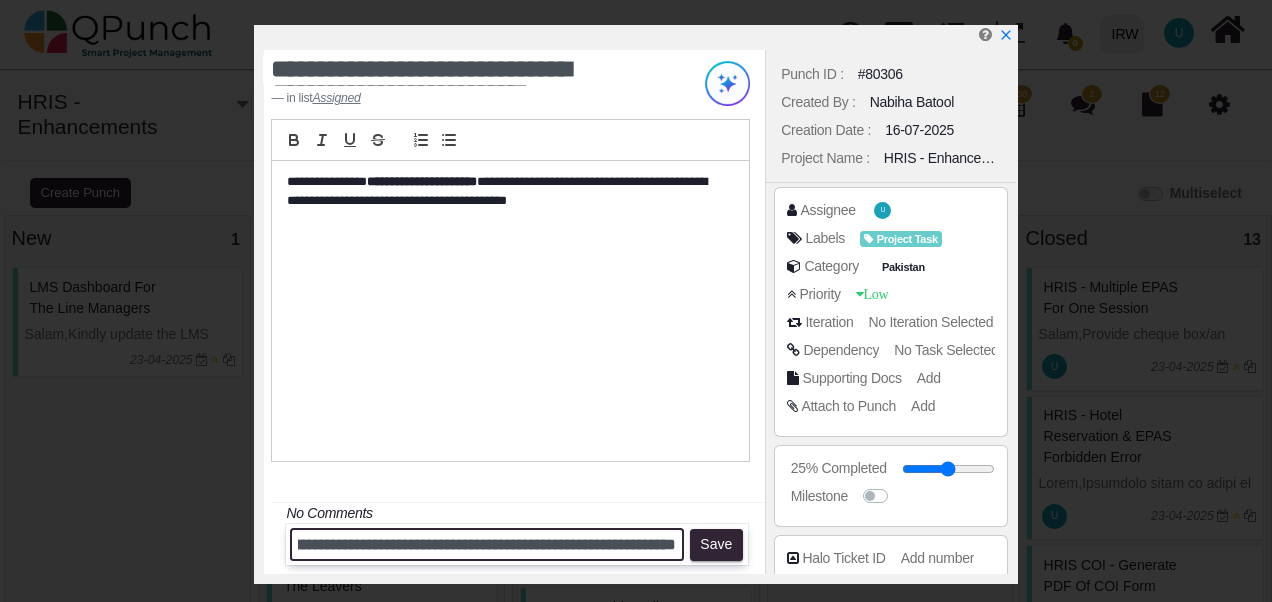 click on "**********" at bounding box center (487, 544) 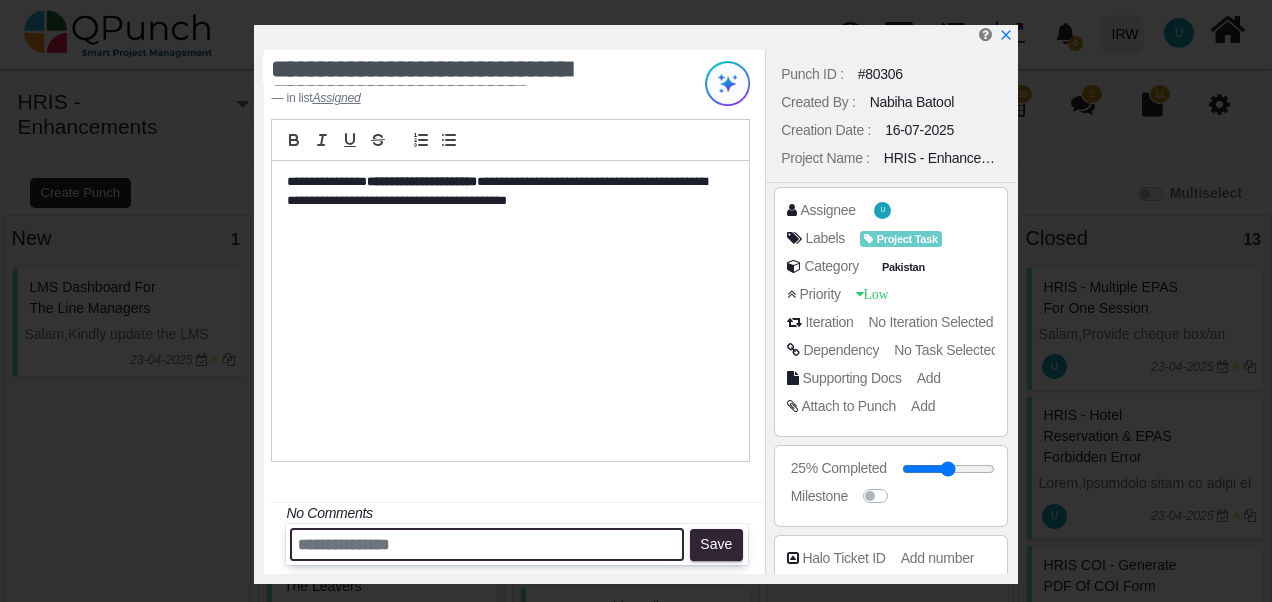 paste on "**********" 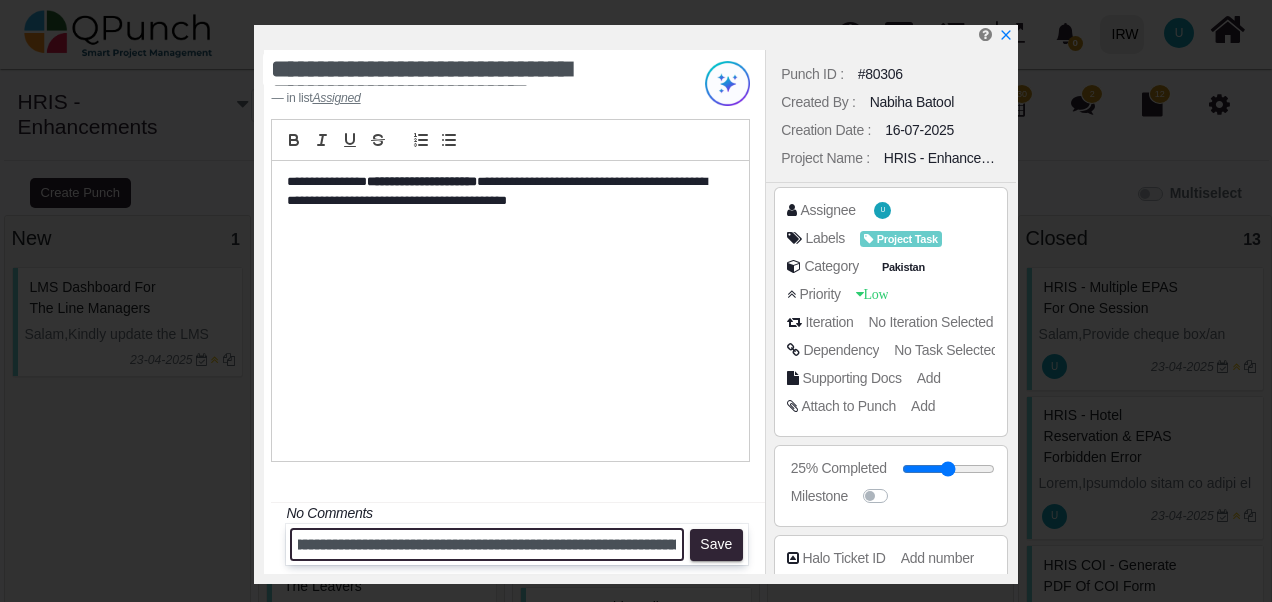 scroll, scrollTop: 0, scrollLeft: 0, axis: both 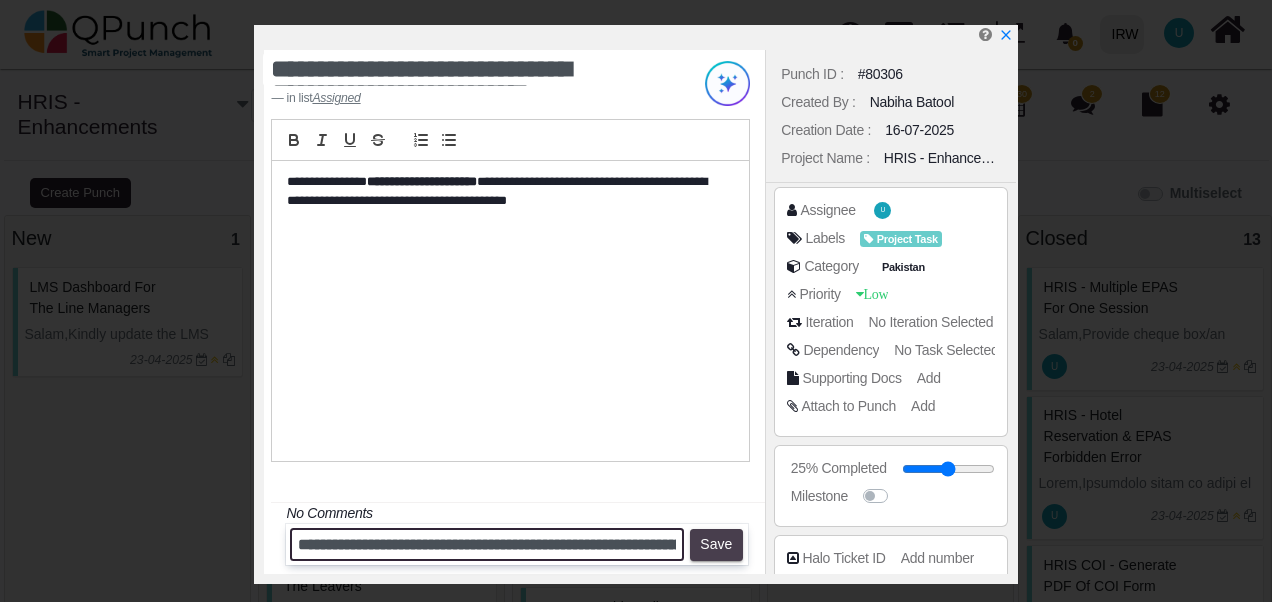 type on "**********" 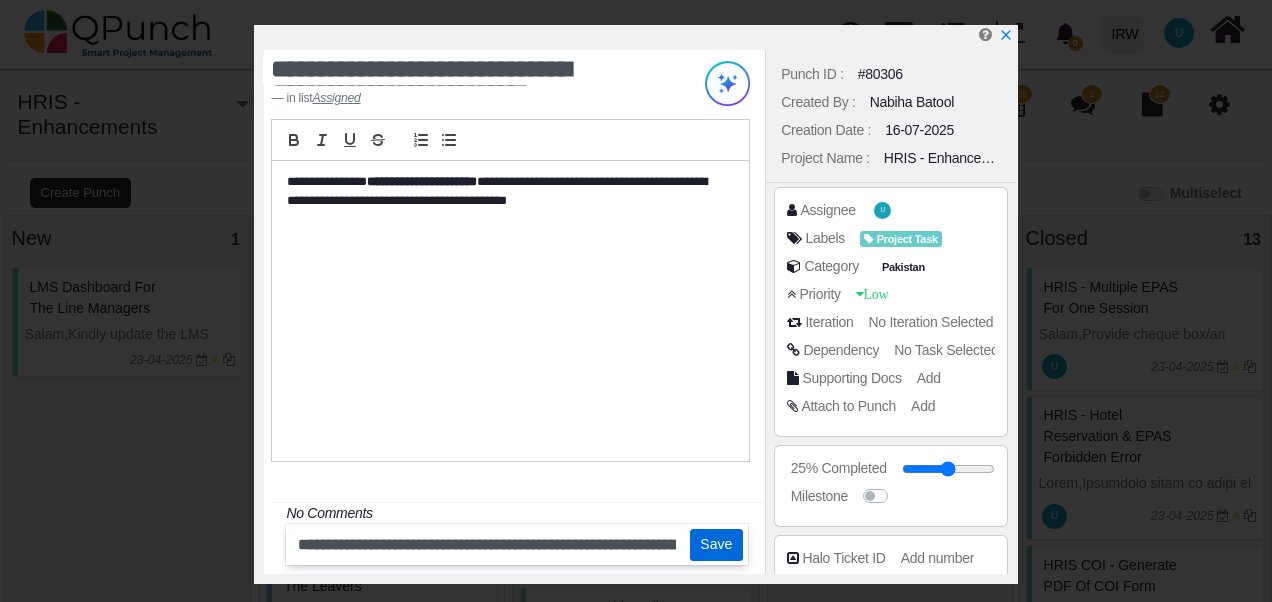 drag, startPoint x: 718, startPoint y: 544, endPoint x: 713, endPoint y: 519, distance: 25.495098 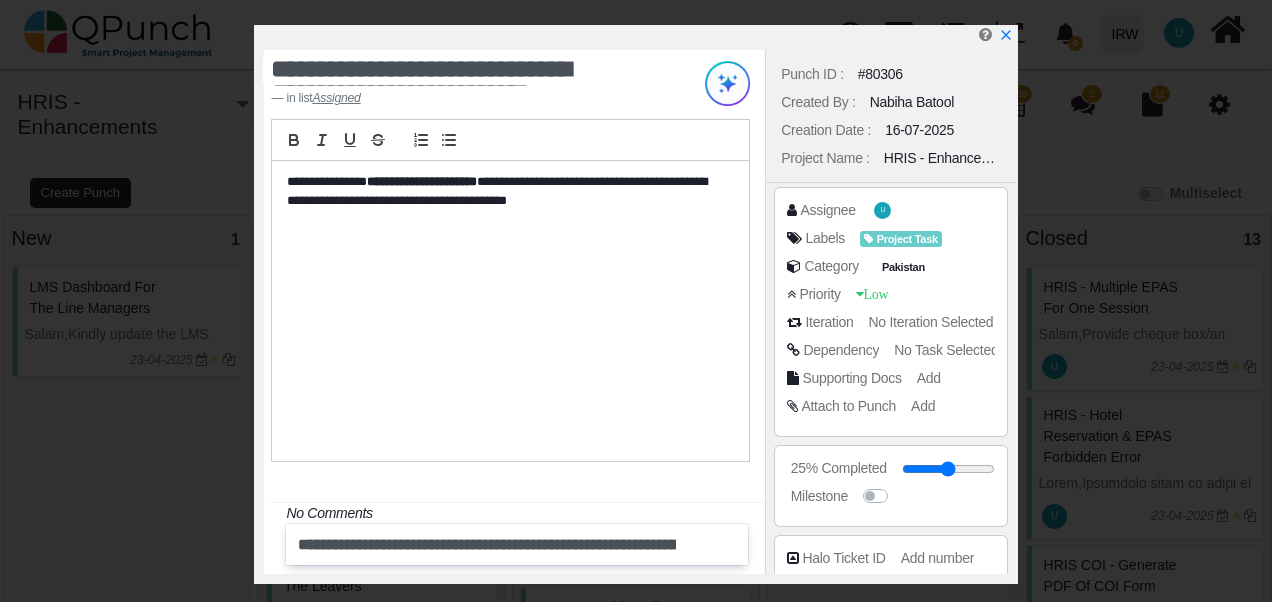 type 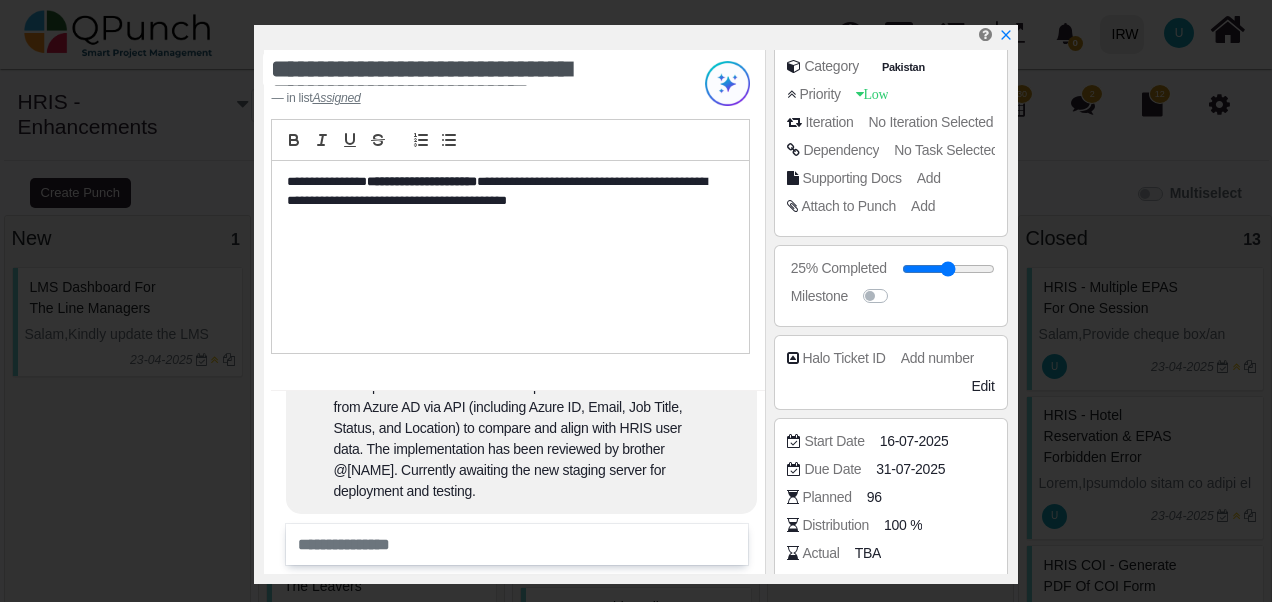 scroll, scrollTop: 373, scrollLeft: 0, axis: vertical 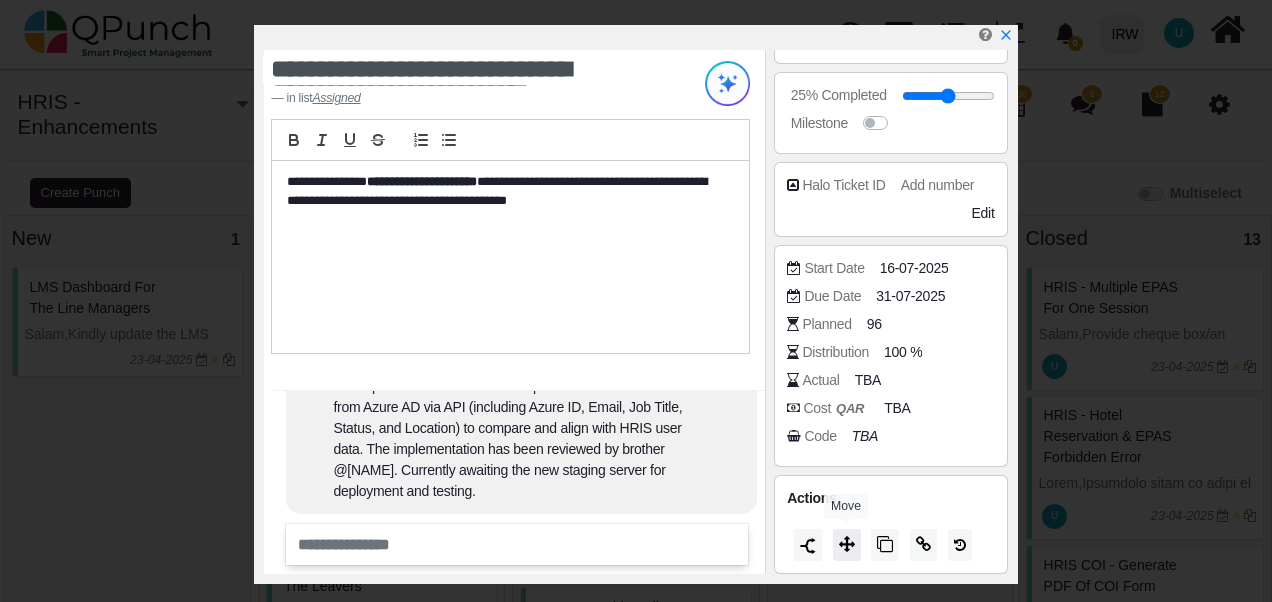 click at bounding box center [847, 545] 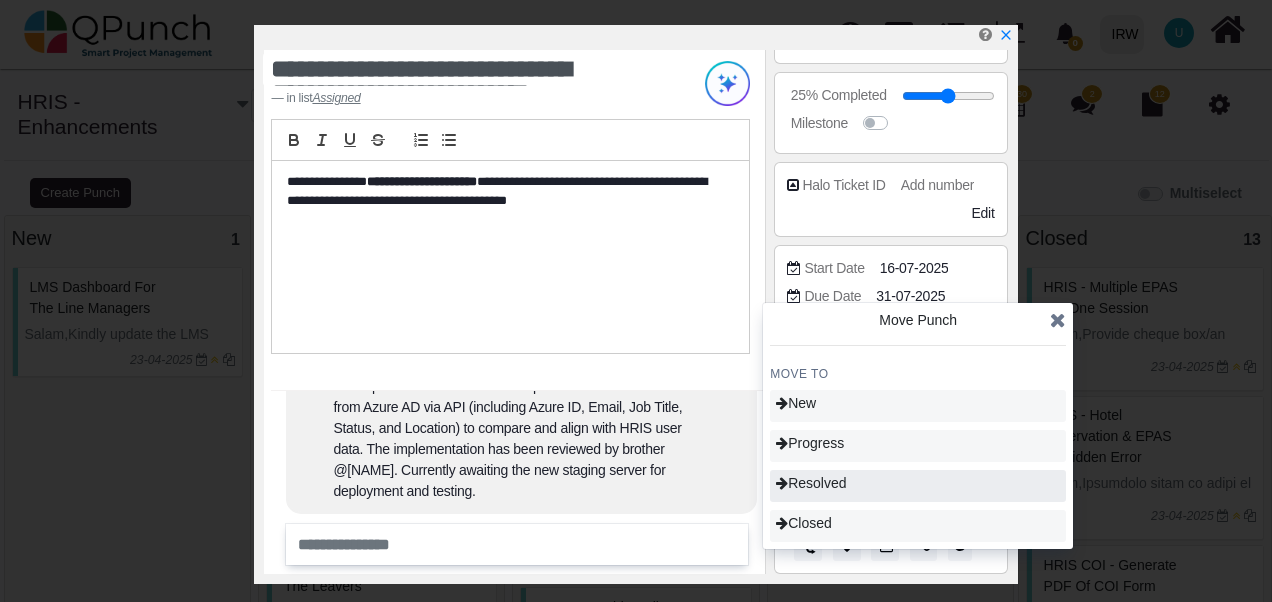 click on "Resolved" at bounding box center (811, 483) 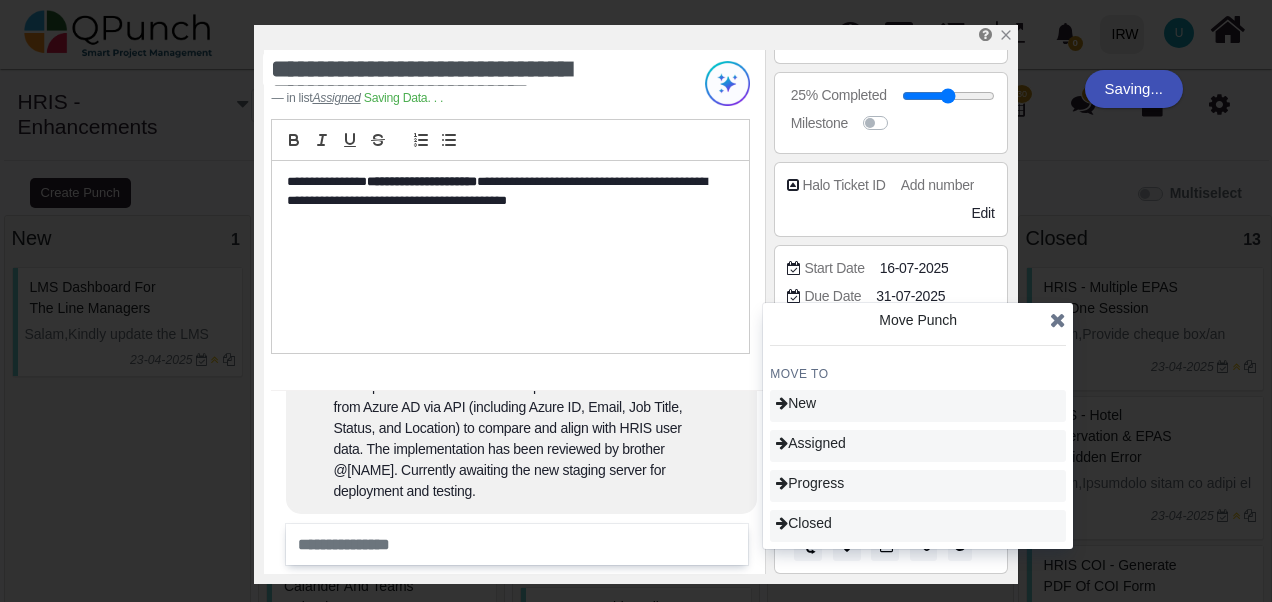 type on "**" 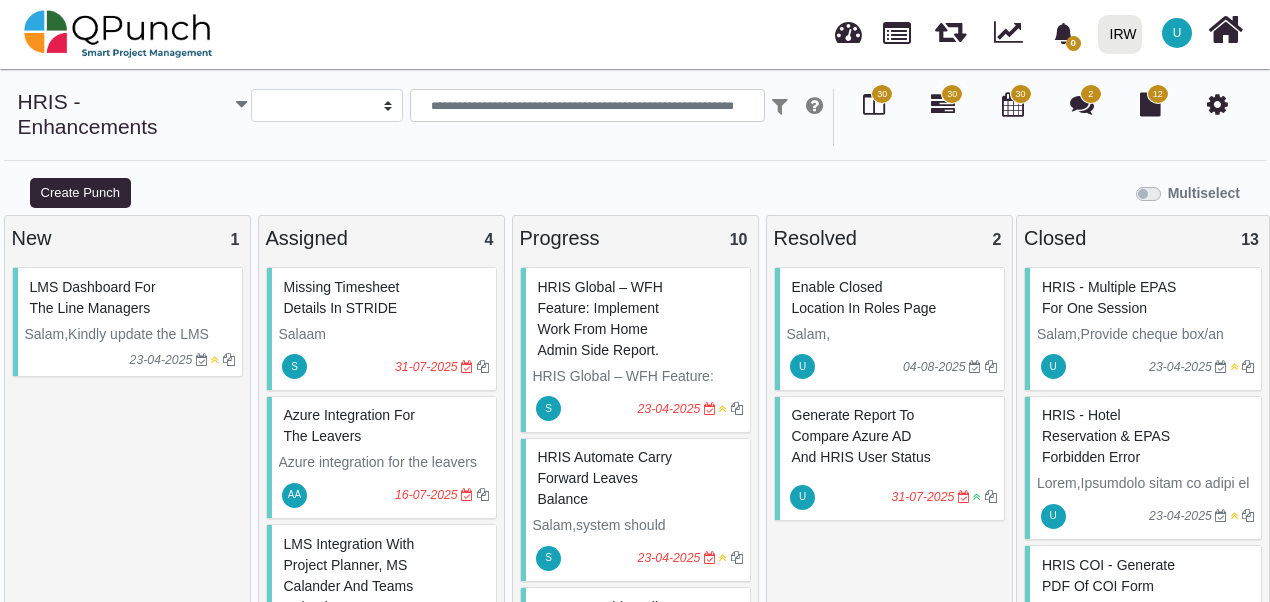click on "Generate Report to Compare Azure AD and HRIS User Status" at bounding box center [861, 436] 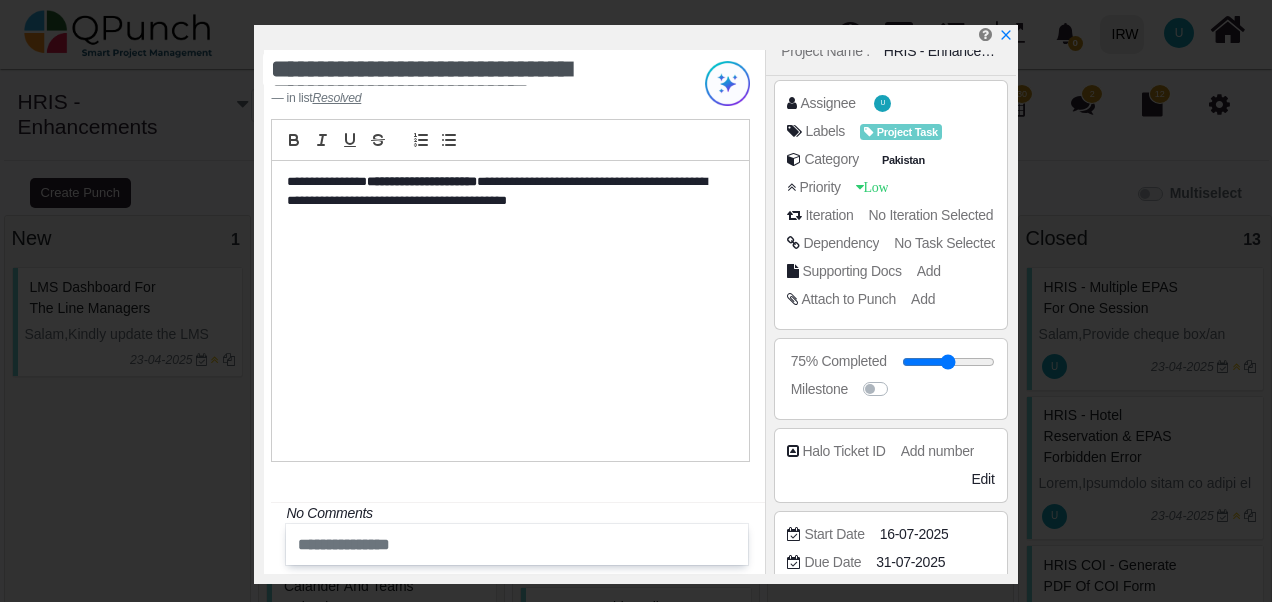 scroll, scrollTop: 373, scrollLeft: 0, axis: vertical 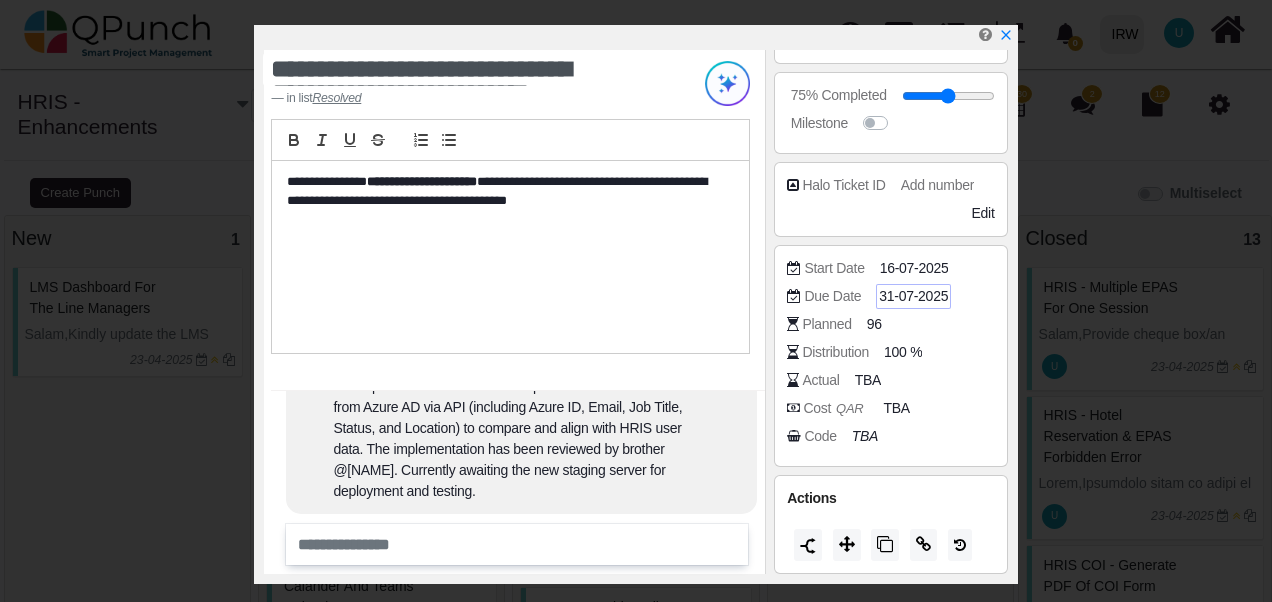 click on "31-07-2025" at bounding box center (913, 296) 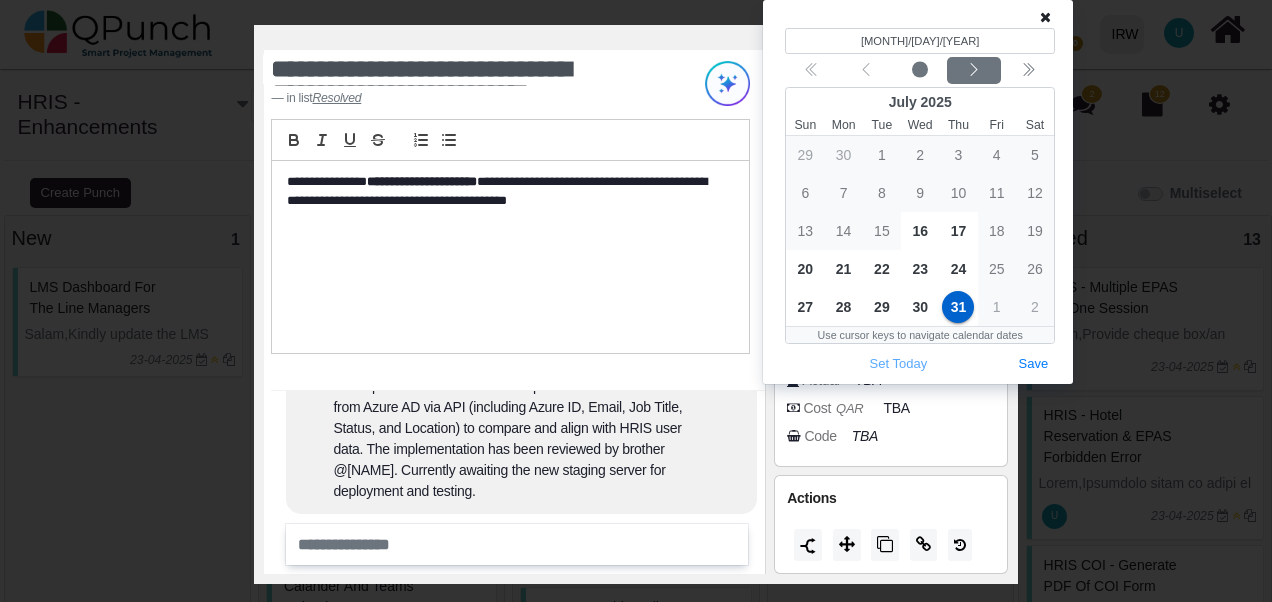 click 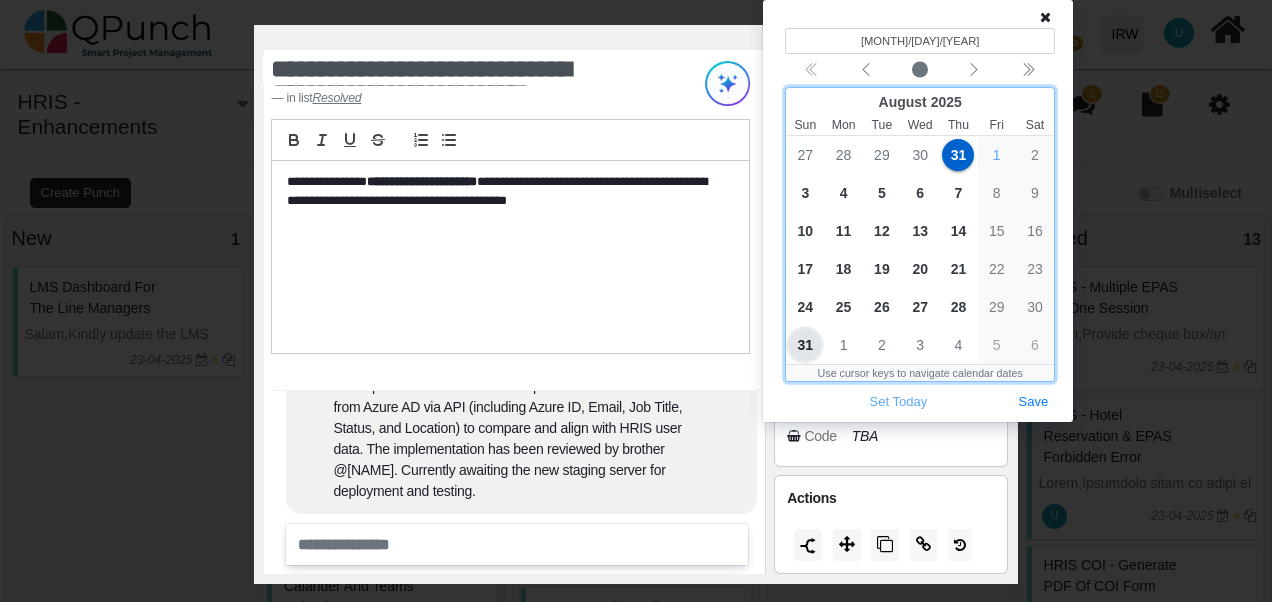 click on "31" at bounding box center (805, 345) 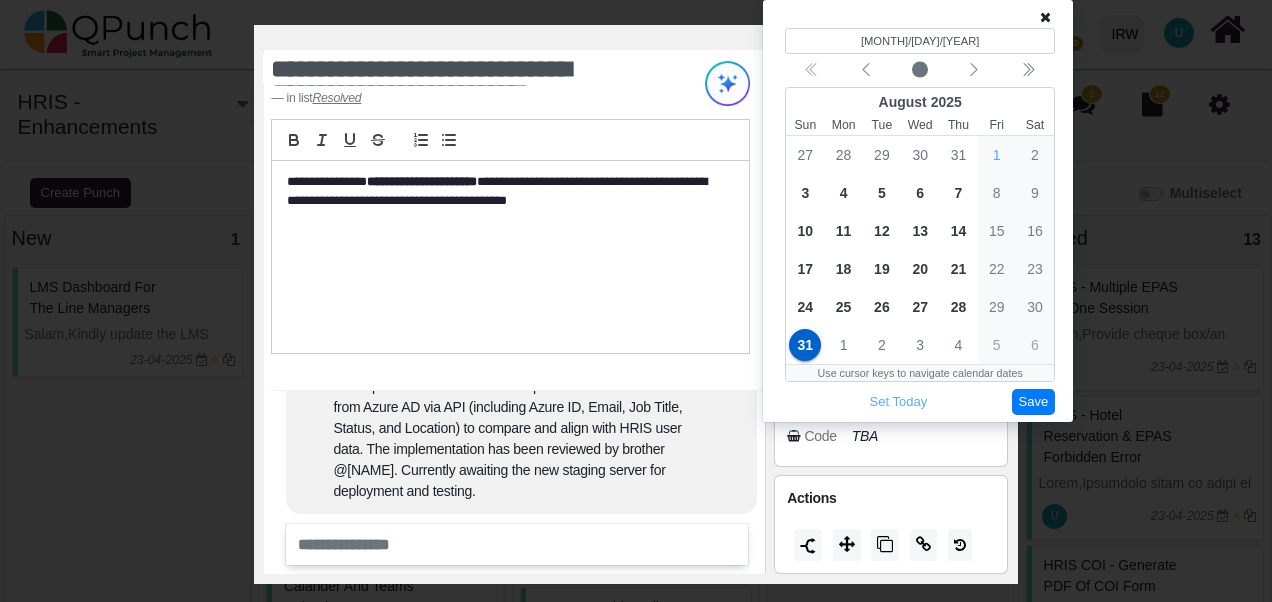 click on "Save" at bounding box center (1034, 402) 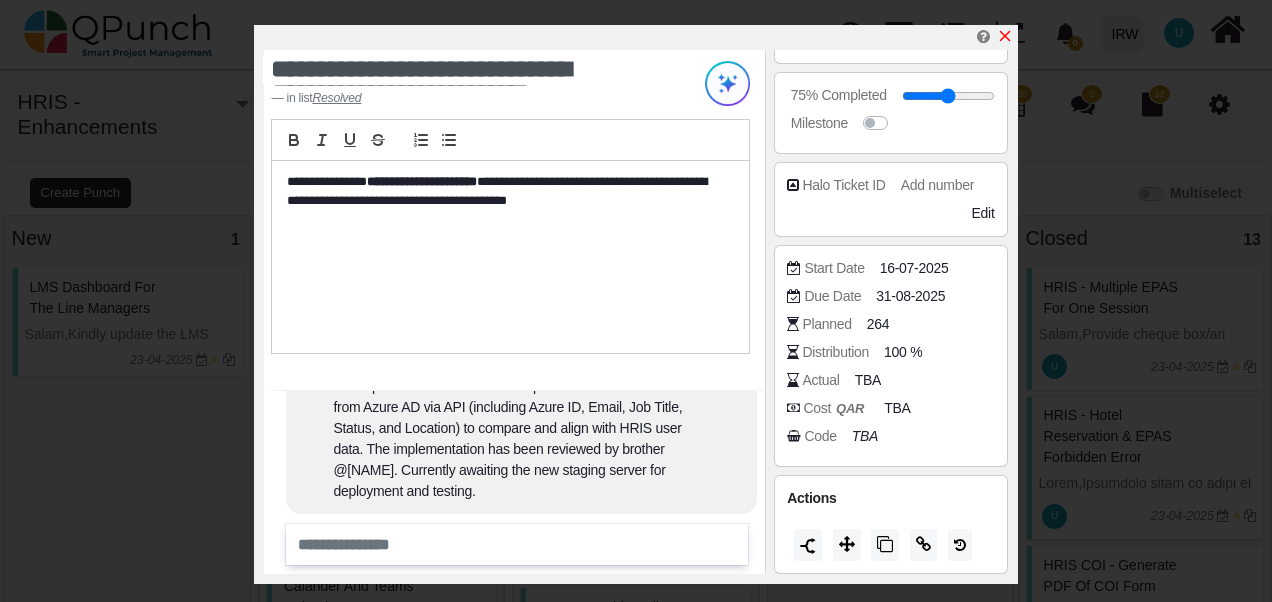 click 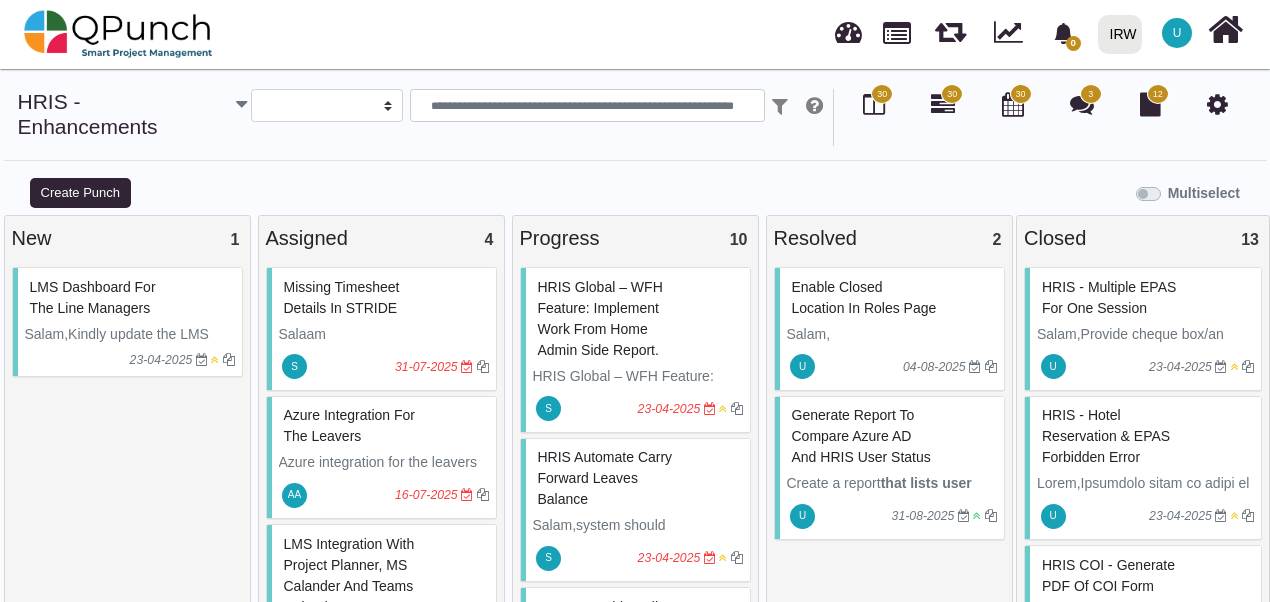 click on "enable closed location in roles page" at bounding box center [864, 297] 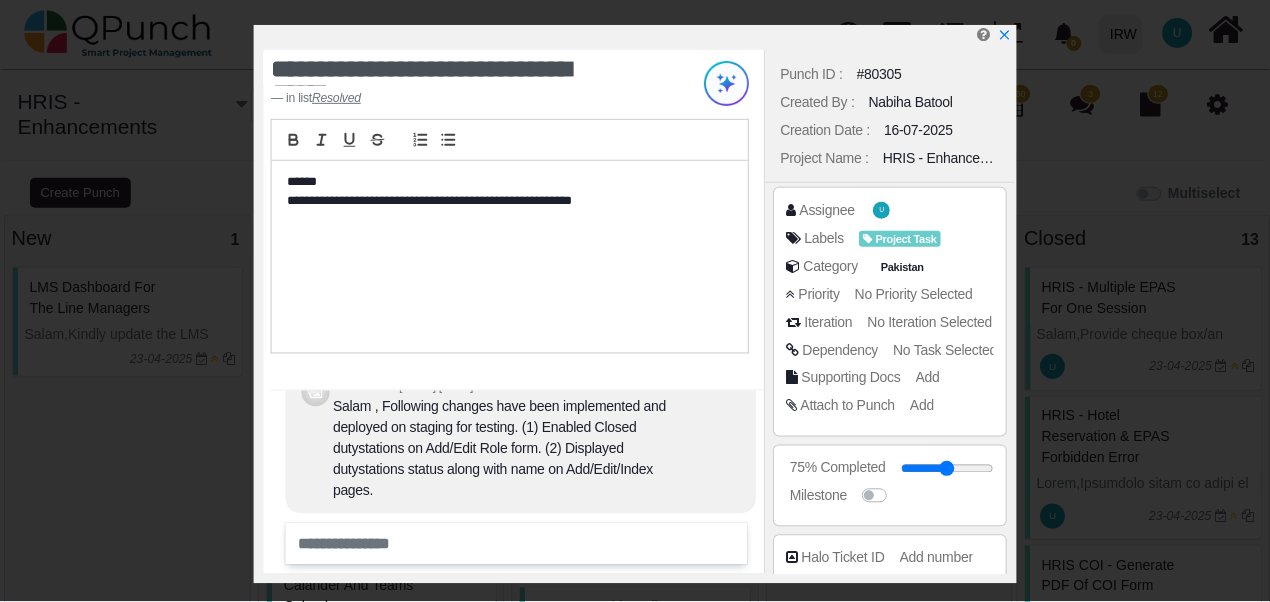 scroll, scrollTop: 300, scrollLeft: 0, axis: vertical 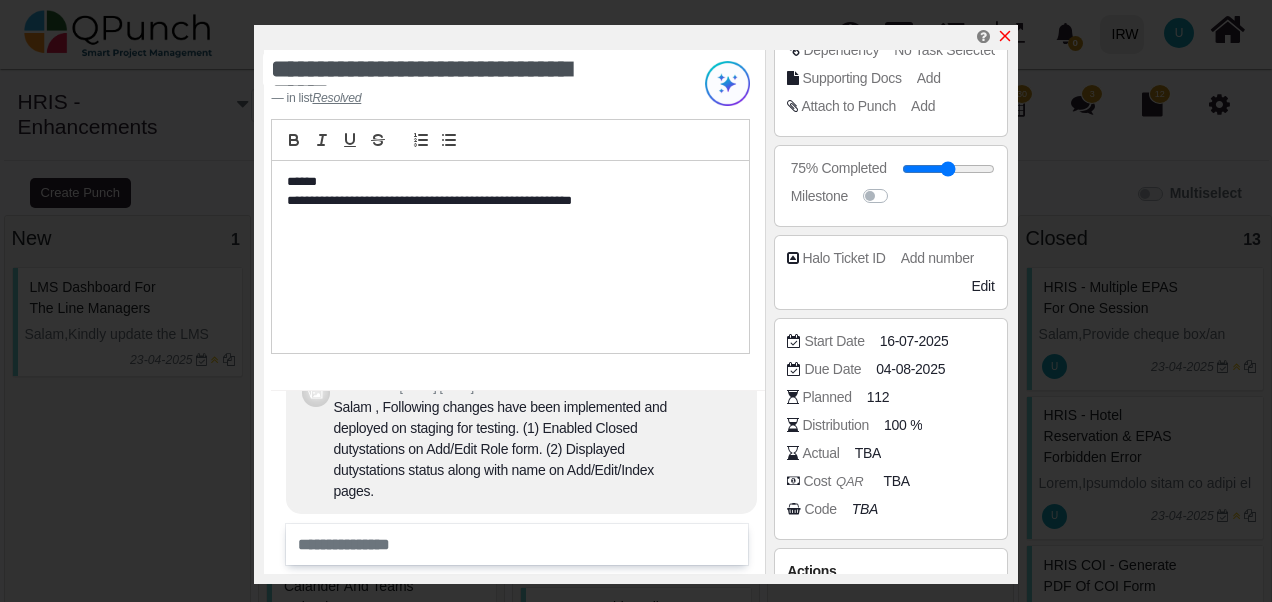 click at bounding box center (639, 37) 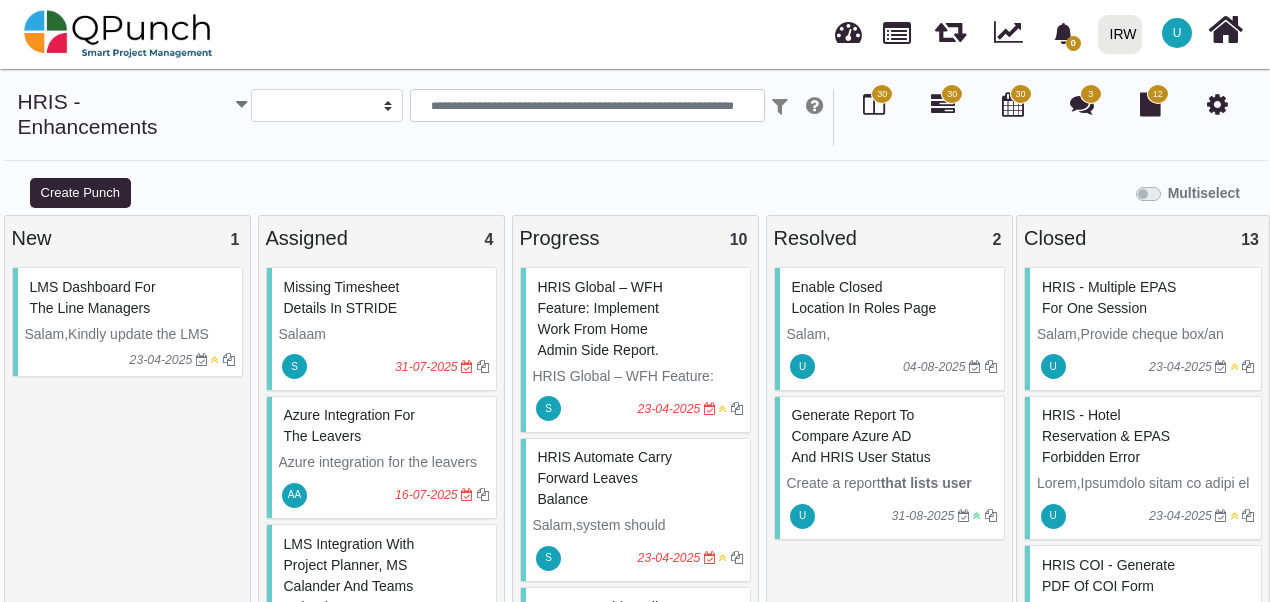 click on "enable closed location in roles page     Salam, Enable closed duty stations to be assigned to HR in roles     U     [DATE]                                         Generate Report to Compare Azure AD and HRIS User Status     Create a report  that lists user status  from both Azure Active Directory and our HRIS application, to compare and align the data.     U     [DATE]" at bounding box center [889, 450] 